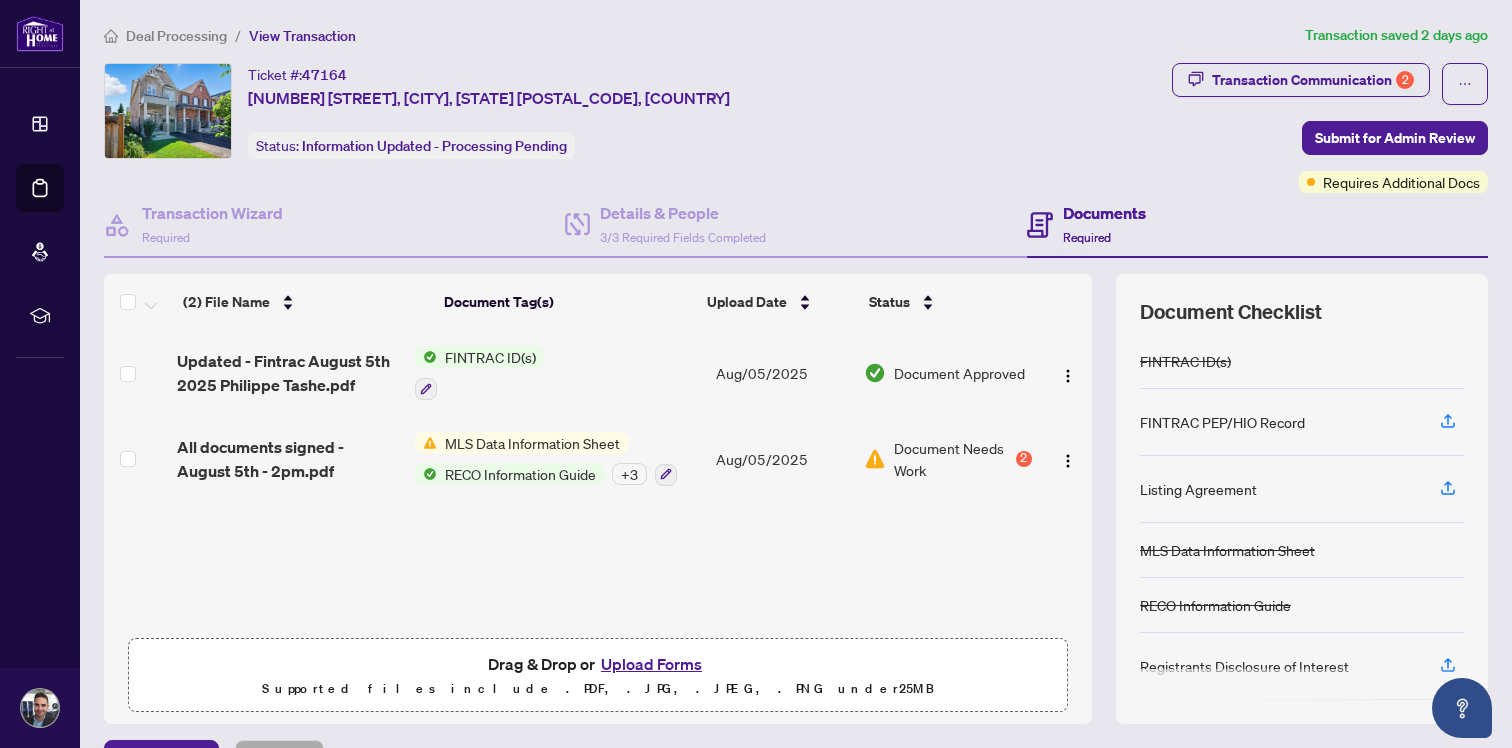 scroll, scrollTop: 0, scrollLeft: 0, axis: both 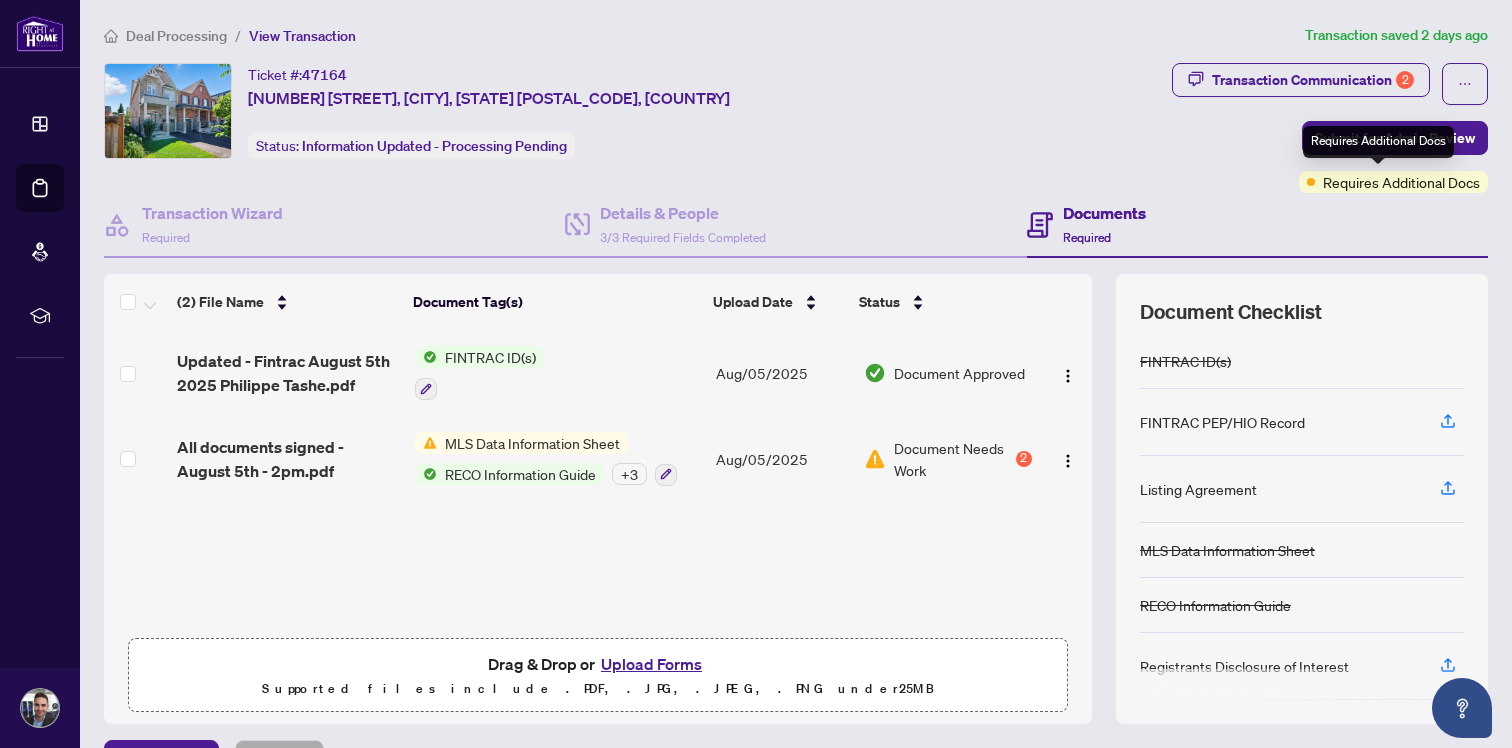 click on "Requires Additional Docs" at bounding box center (1401, 182) 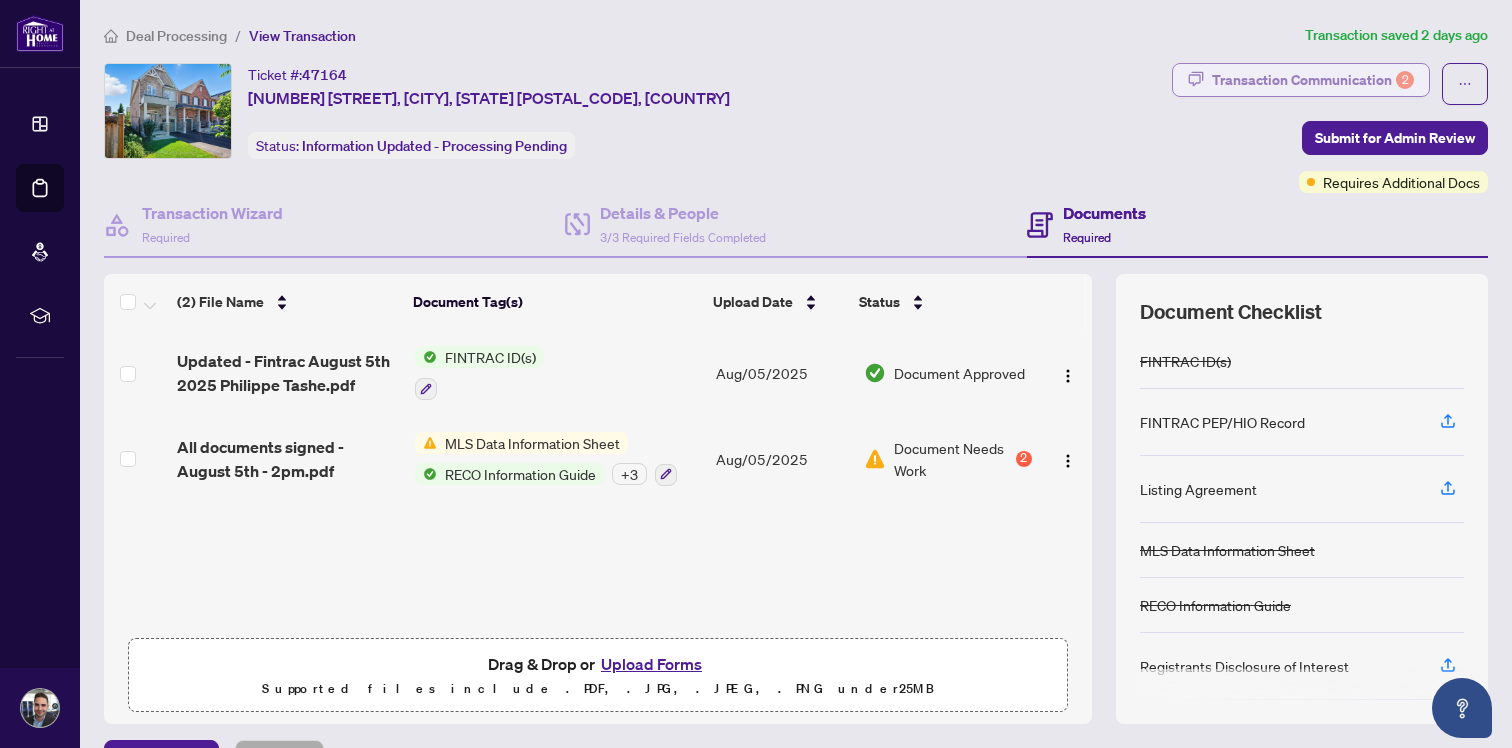 click on "Transaction Communication 2" at bounding box center [1313, 80] 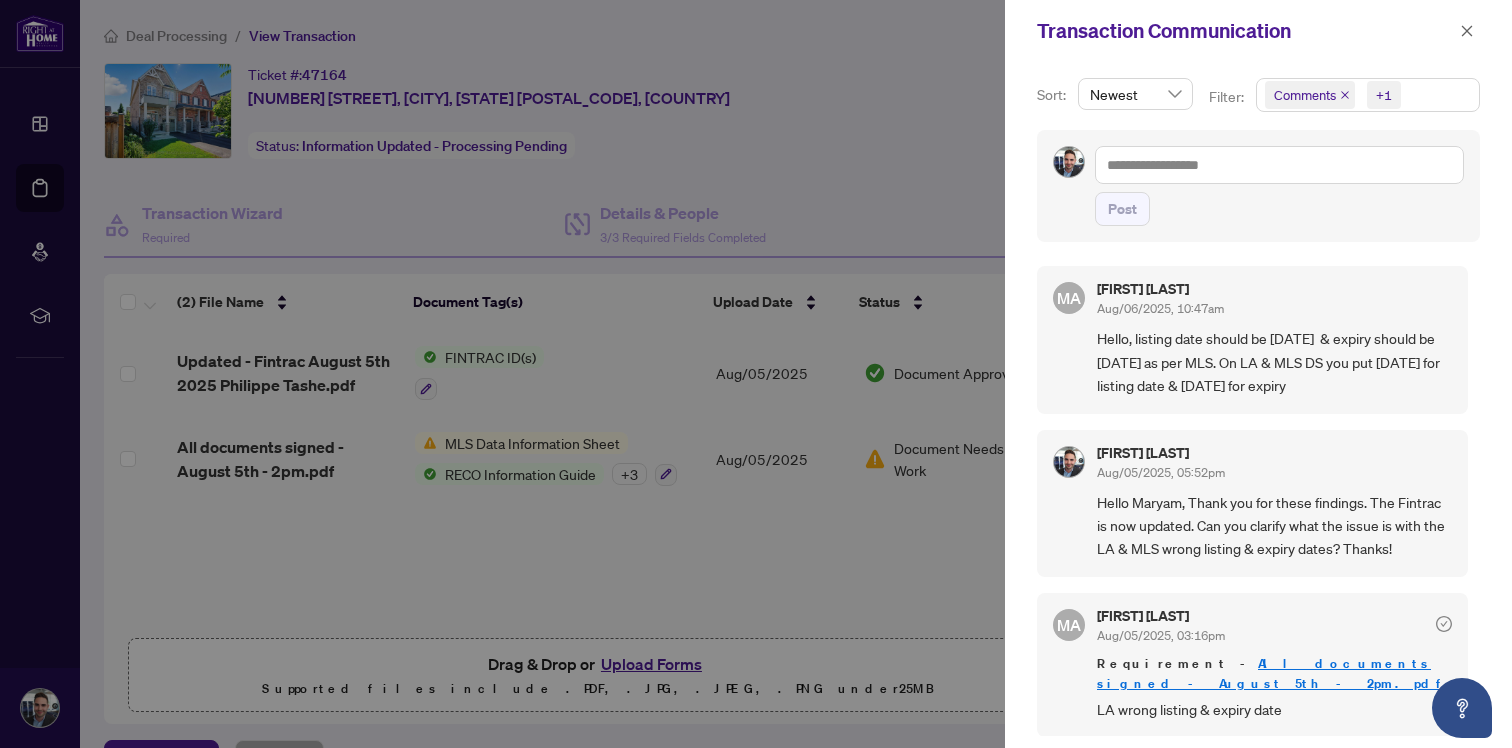 click on "[INITIALS] [FIRST] [LAST]   [DATE], [TIME] Hello, listing date should be [DATE]  & expiry should be [DATE] as per MLS. On LA & MLS DS you put [DATE] for listing date & [DATE] for expiry [FIRST] [LAST]   [DATE], [TIME] Hello [FIRST], Thank you for these findings. The Fintrac is now updated. Can you clarify what the issue is with the LA & MLS wrong listing & expiry dates? Thanks! [INITIALS] [FIRST] [LAST]   [DATE], [TIME] Requirement    -  All documents signed - [DATE] - [TIME].pdf LA wrong listing & expiry date [INITIALS] [FIRST] [LAST]   [DATE], [TIME] Requirement    -  All documents signed - [DATE] - [TIME].pdf fintrac missing section B1 Completed  on   [DATE], [TIME] Completed  by   [FIRST] [LAST]" at bounding box center (1258, 495) 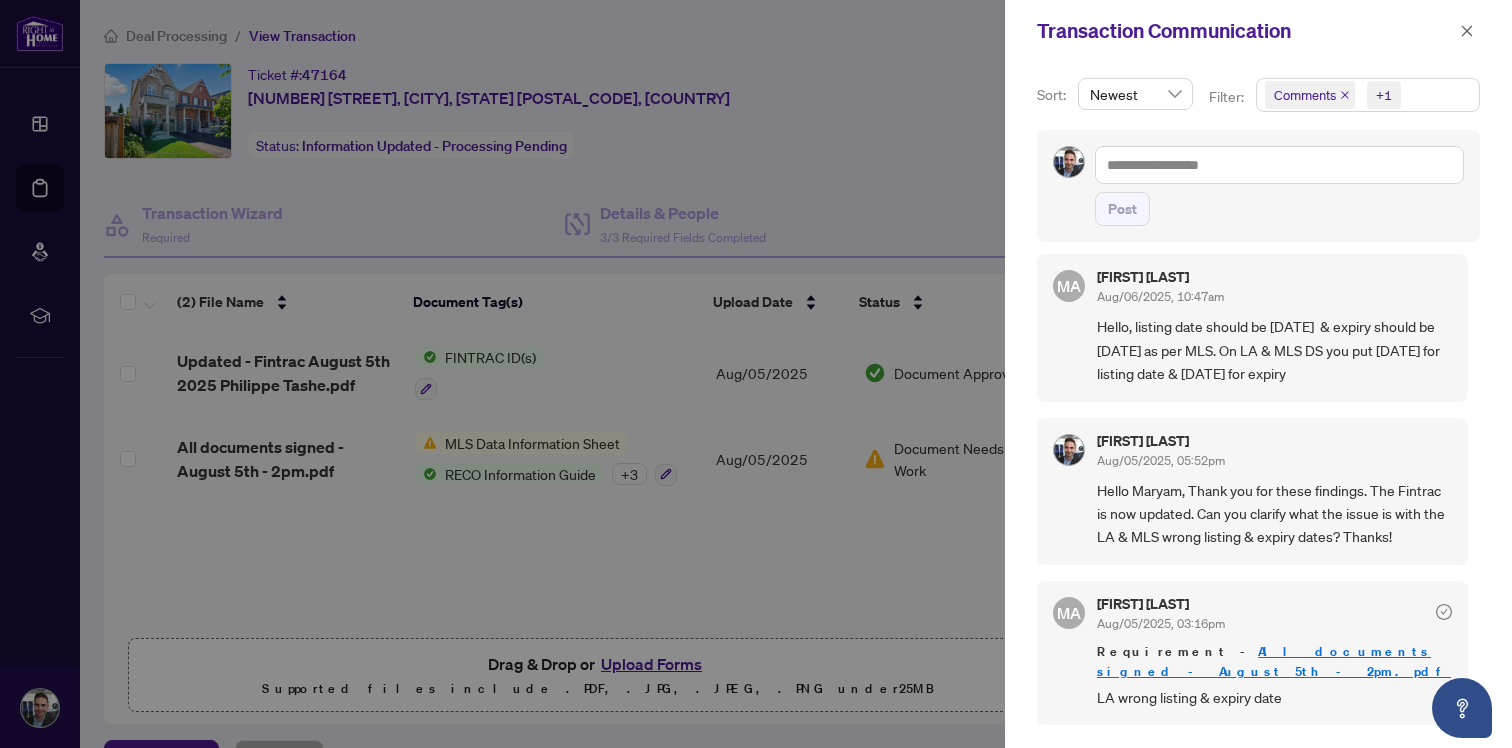 scroll, scrollTop: 0, scrollLeft: 0, axis: both 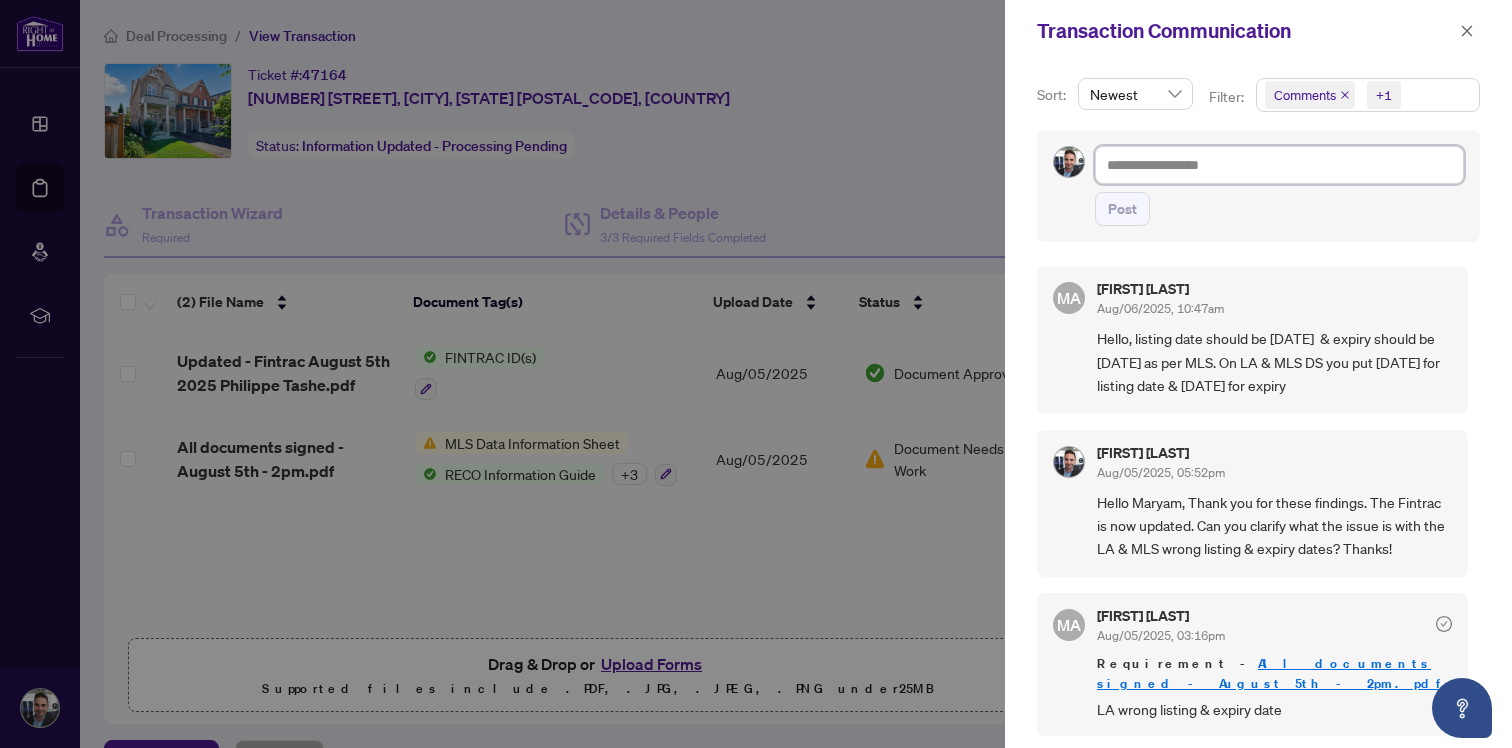 click at bounding box center (1279, 165) 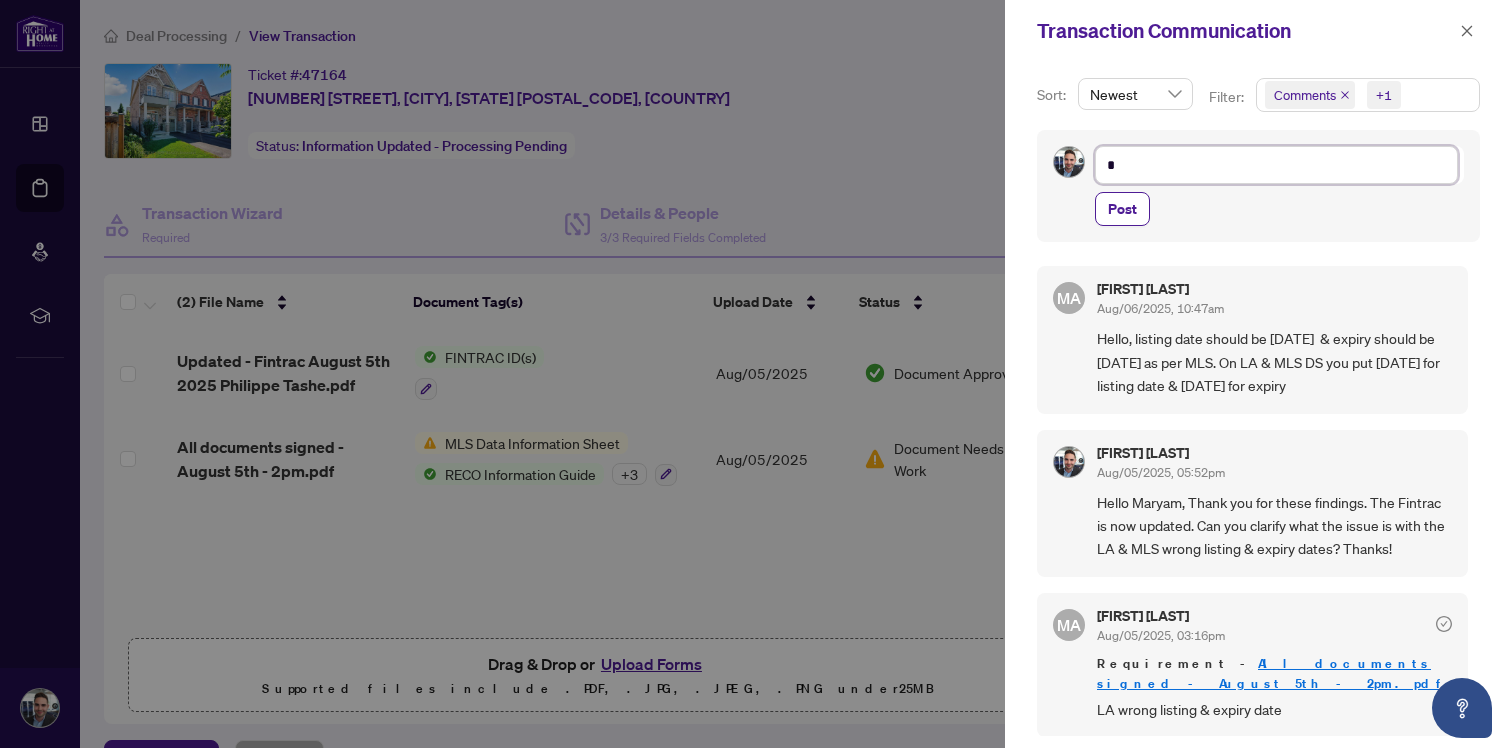 type on "**" 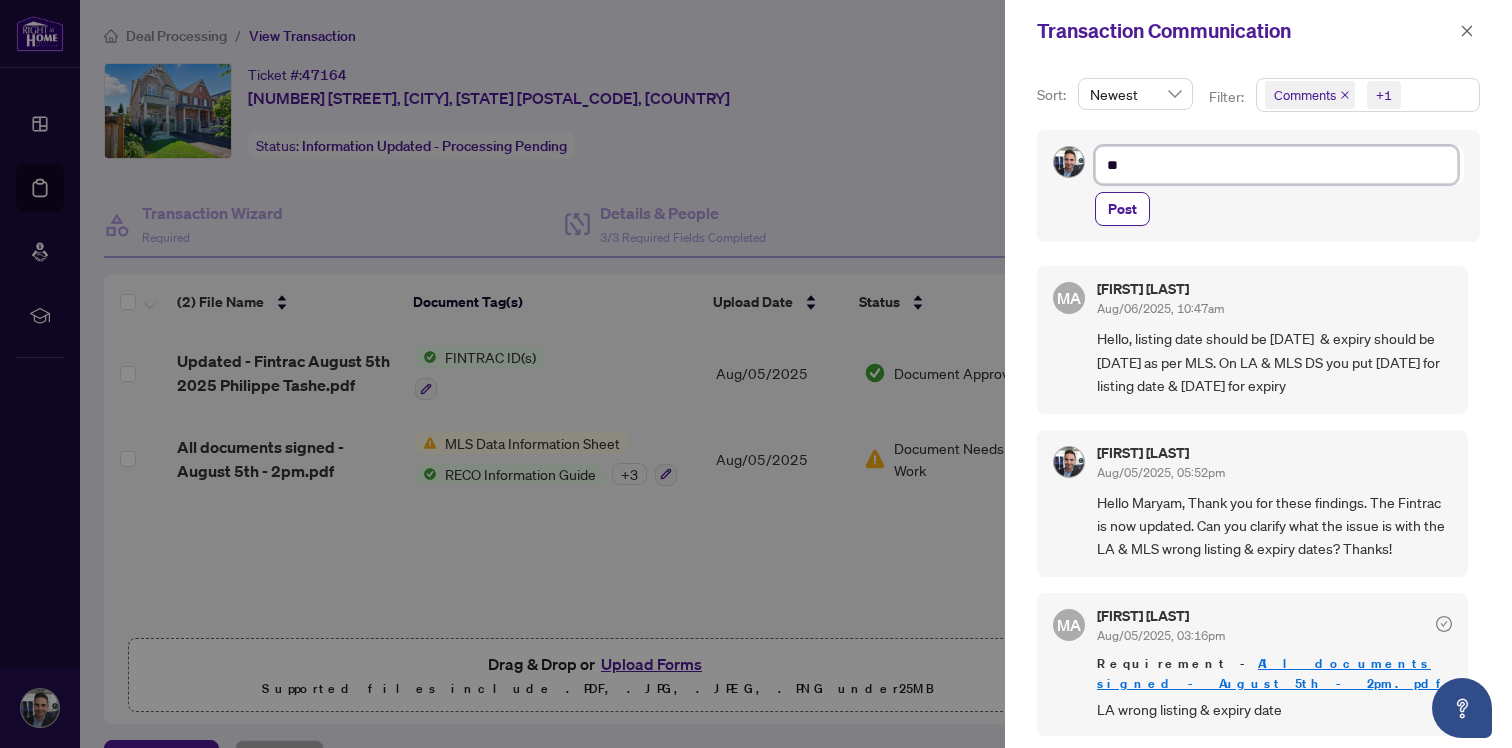 type on "***" 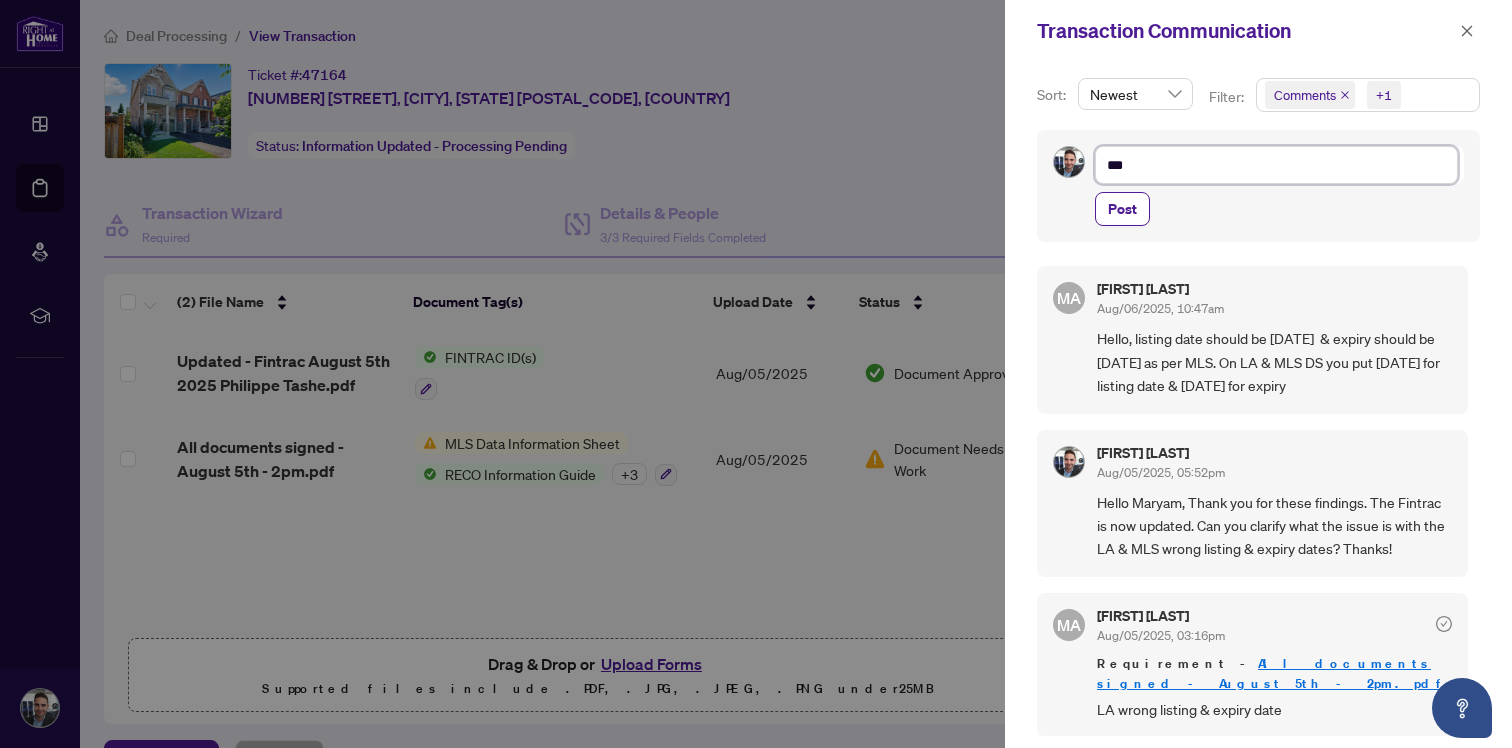 type on "****" 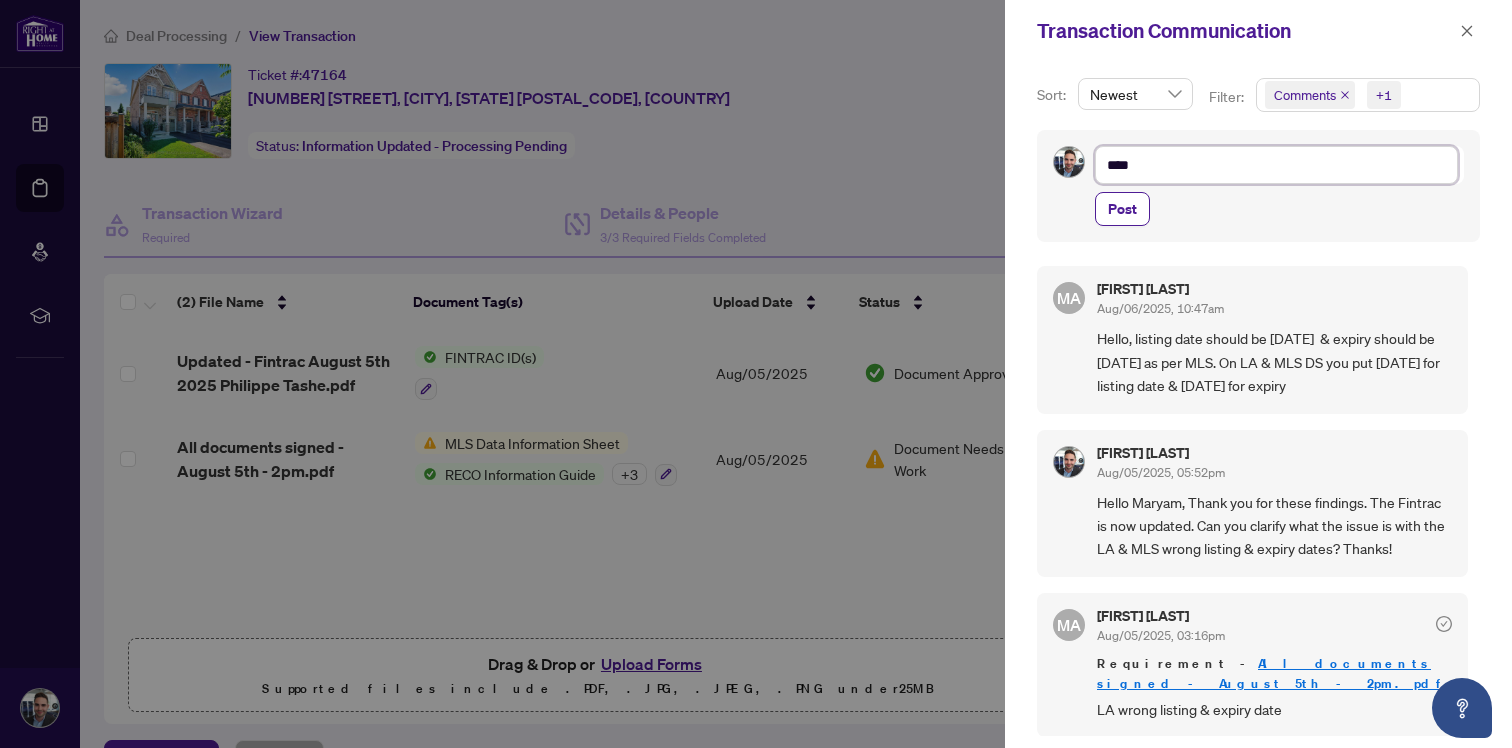 type on "*****" 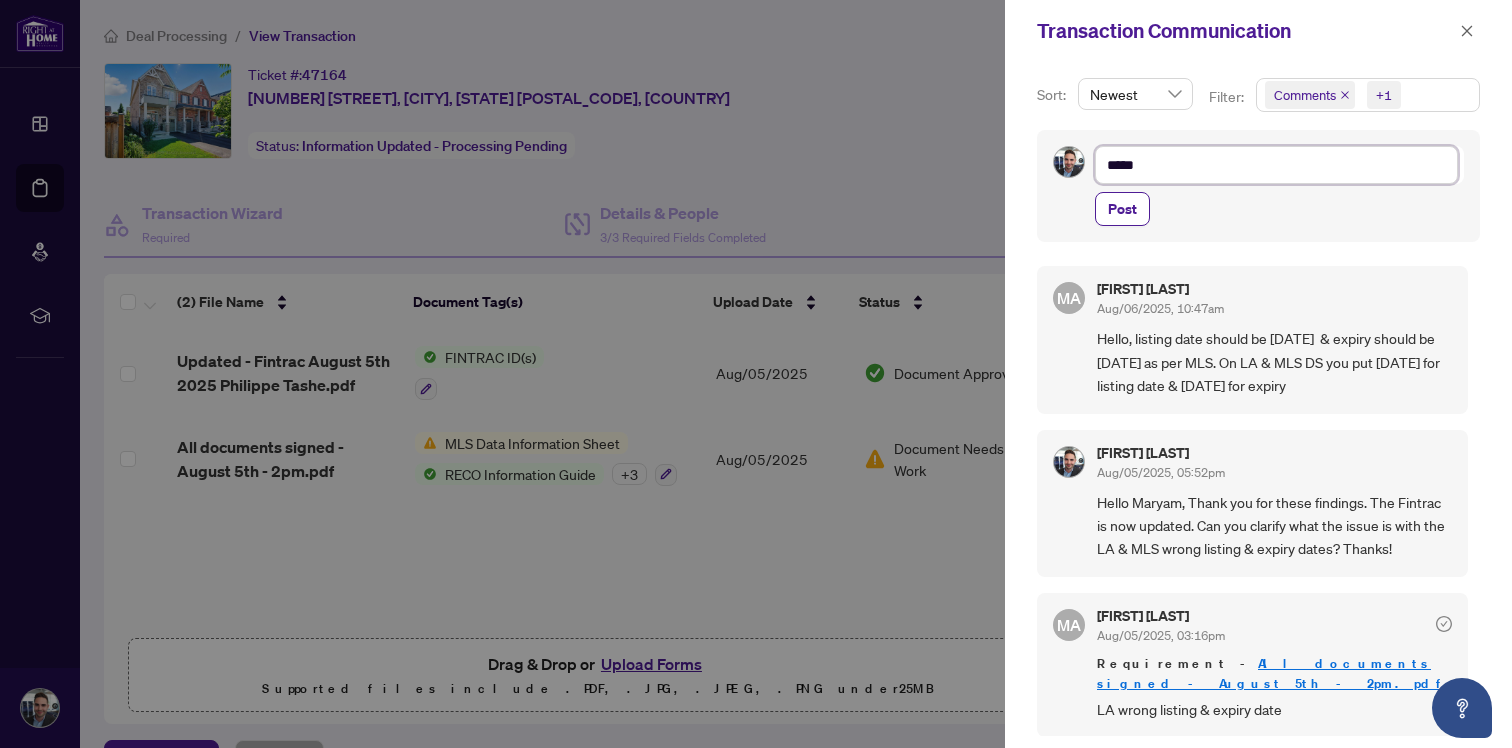type on "*****" 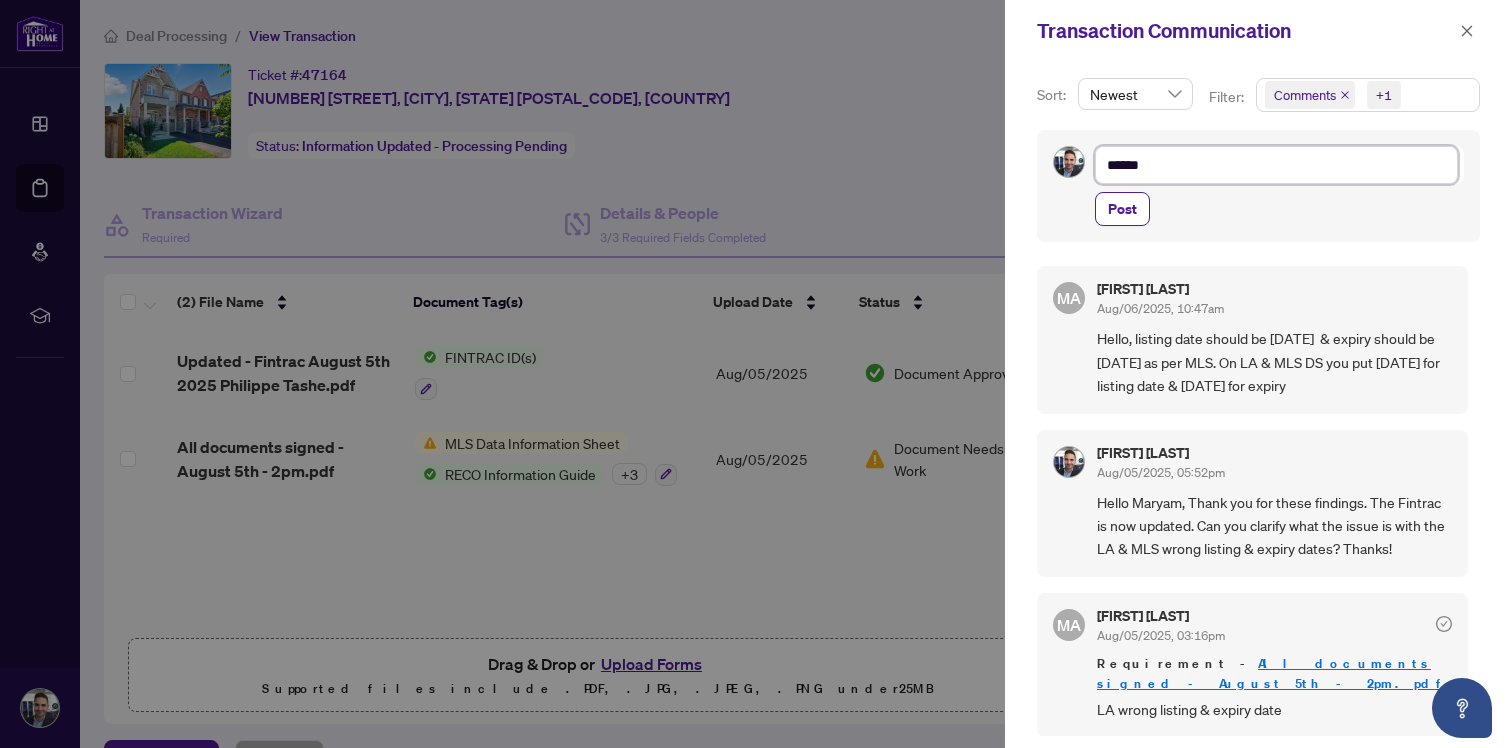 type on "*******" 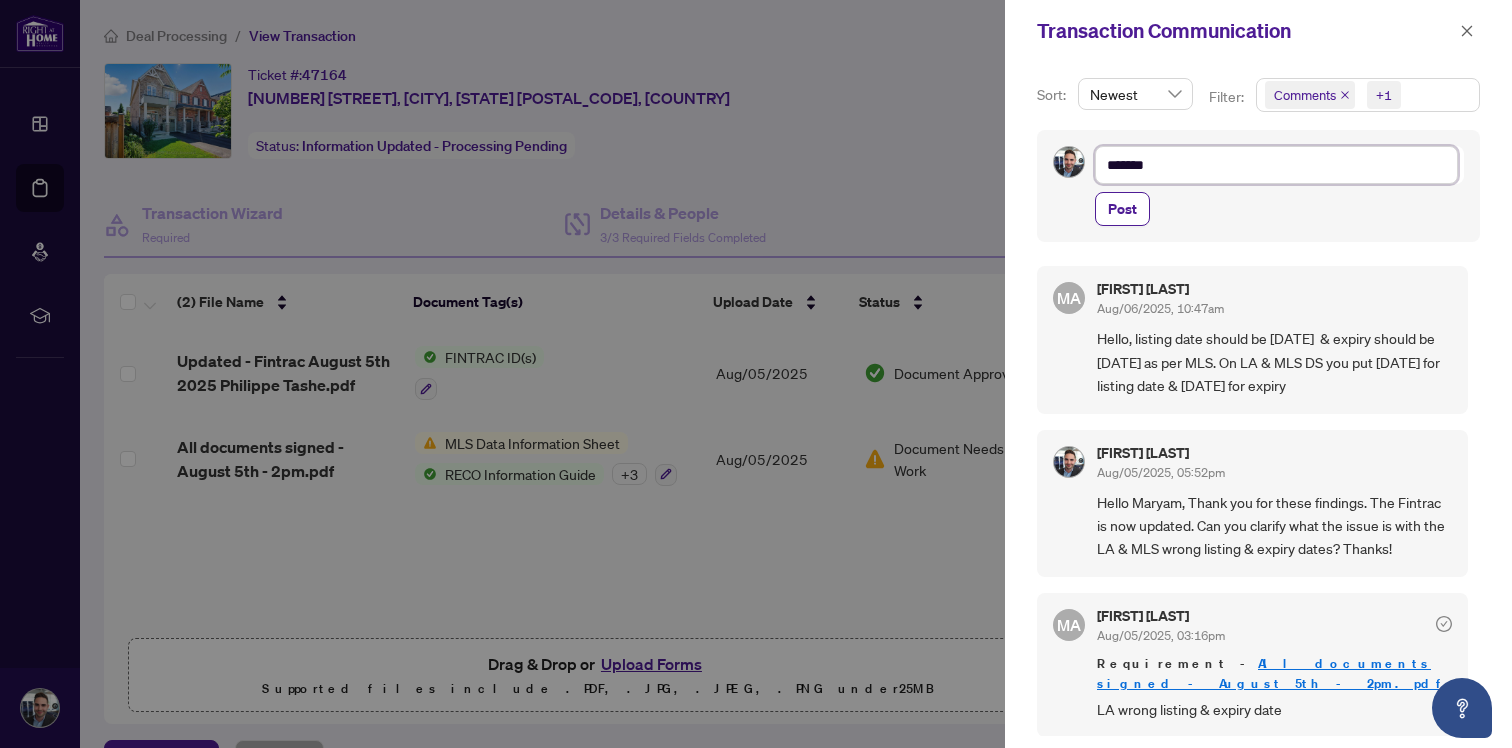 type on "********" 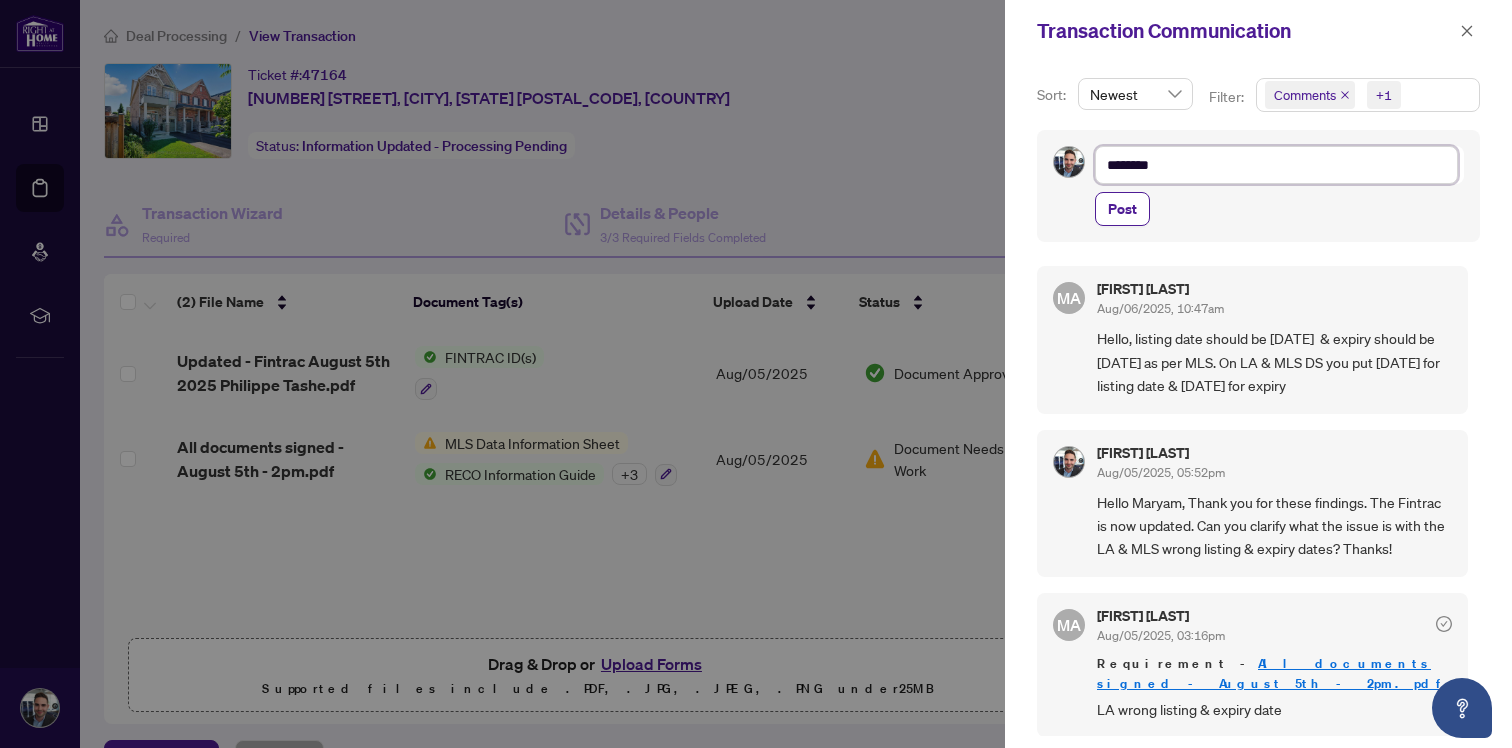 type on "*********" 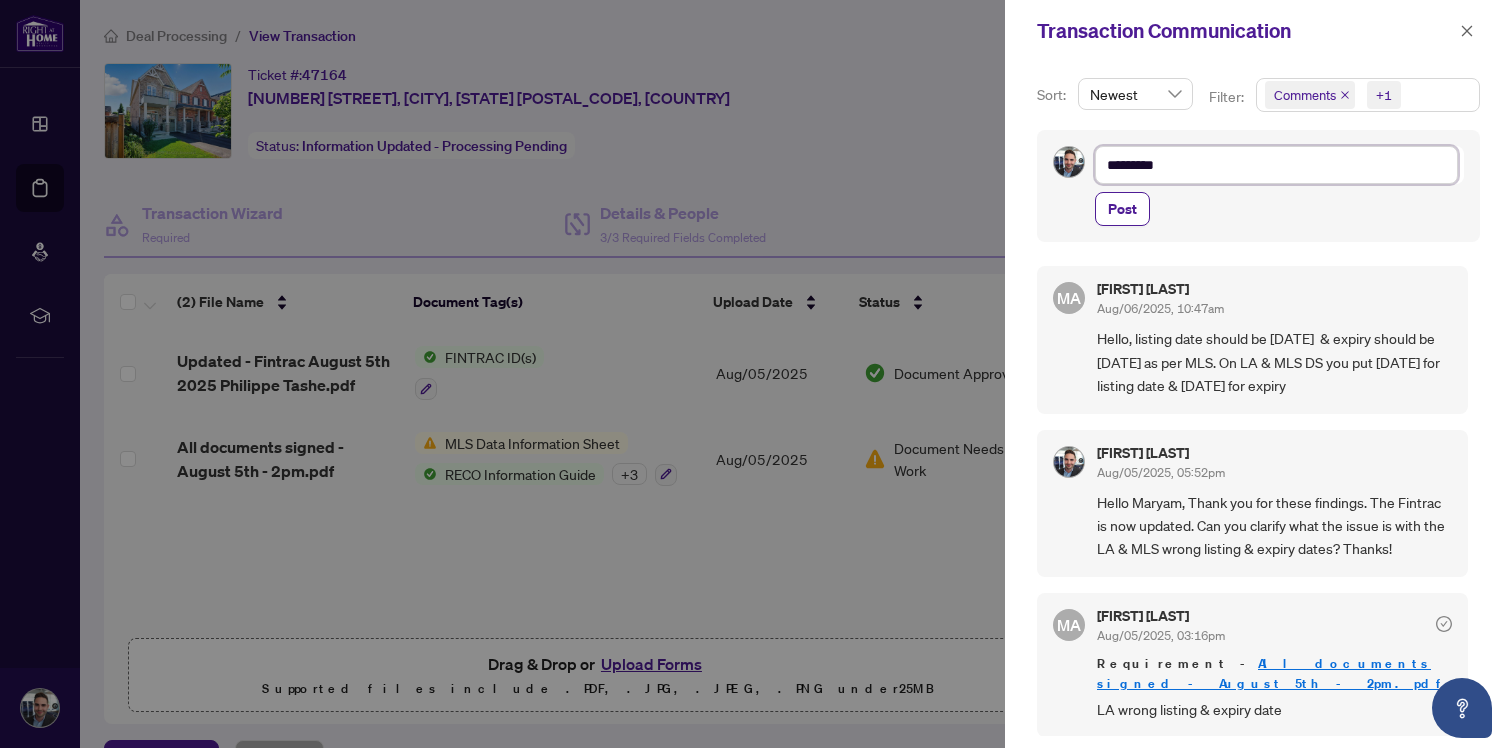 type on "**********" 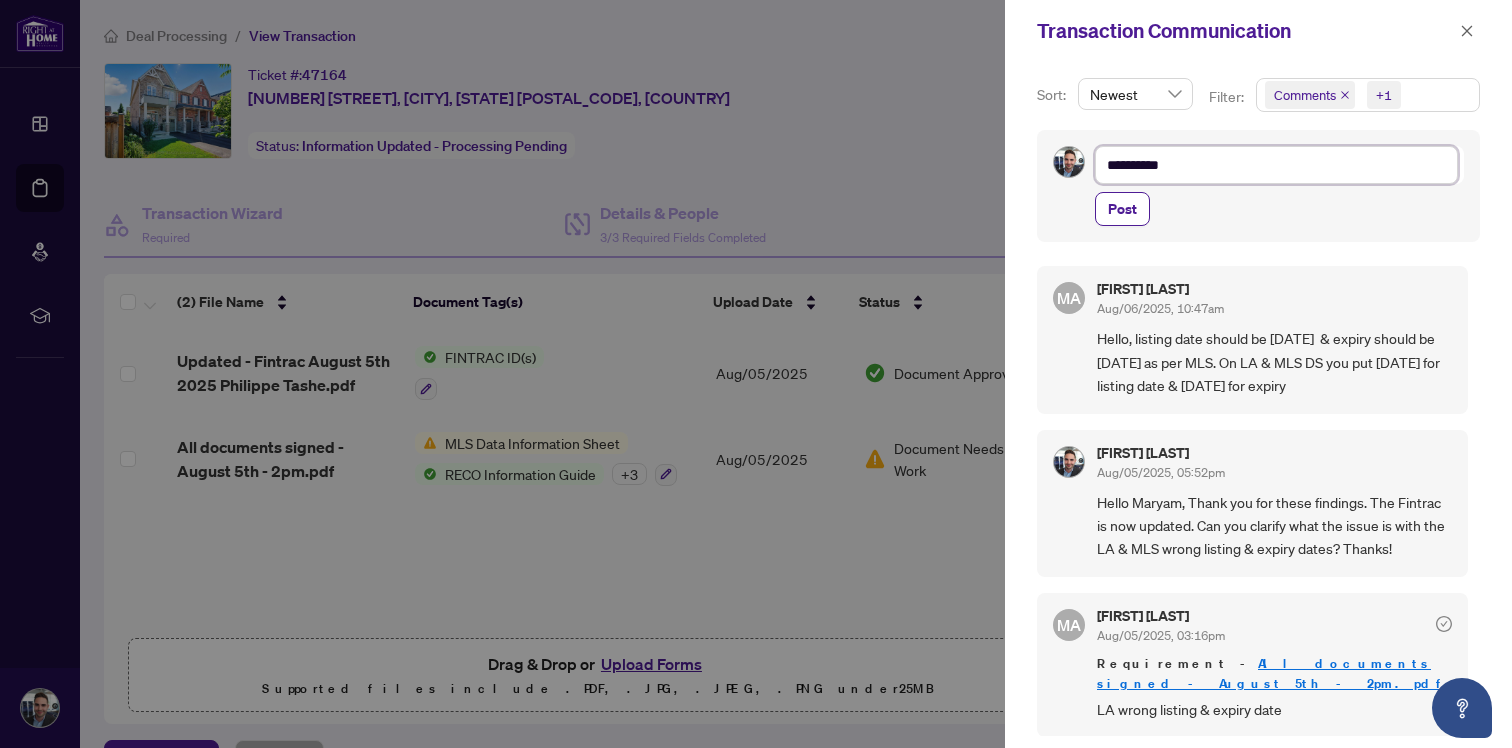 type on "**********" 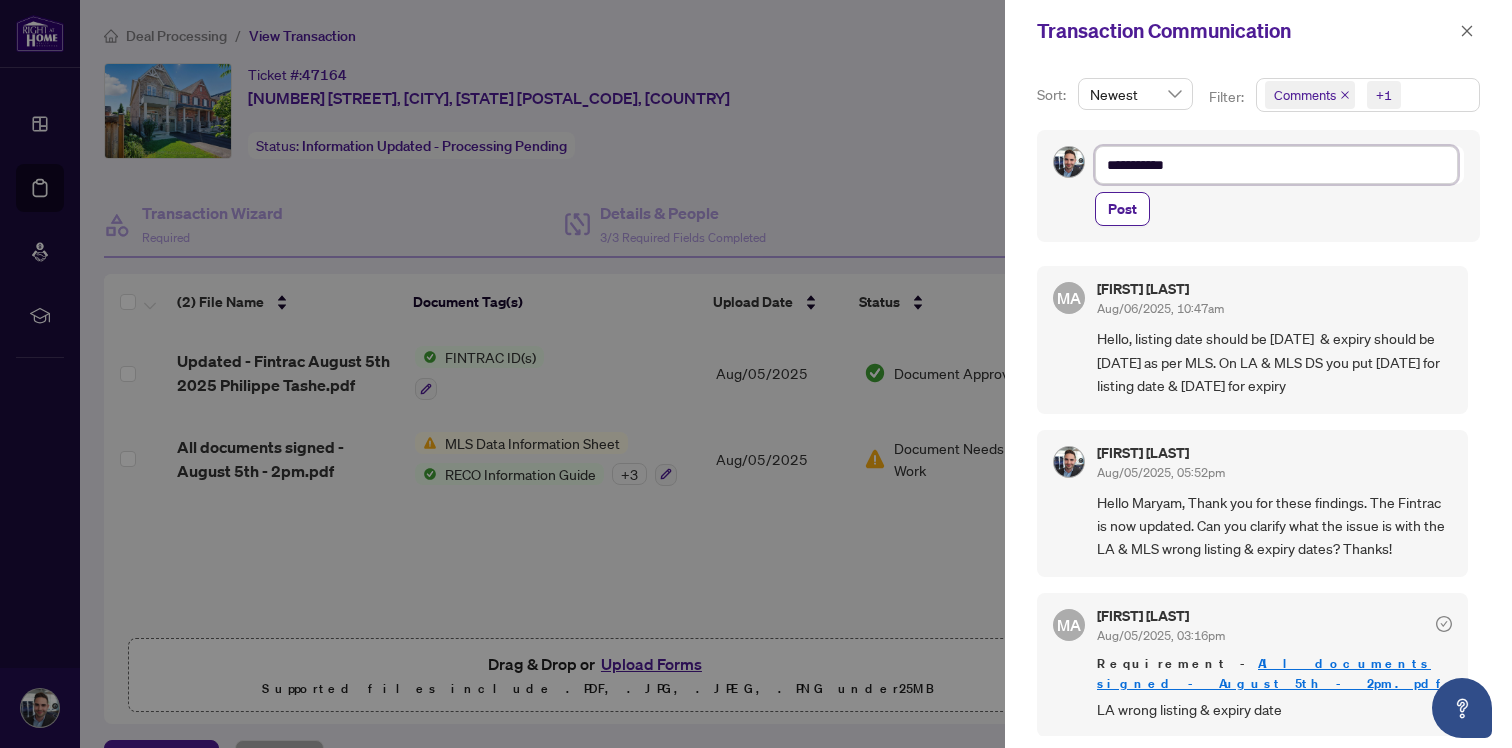 type on "**********" 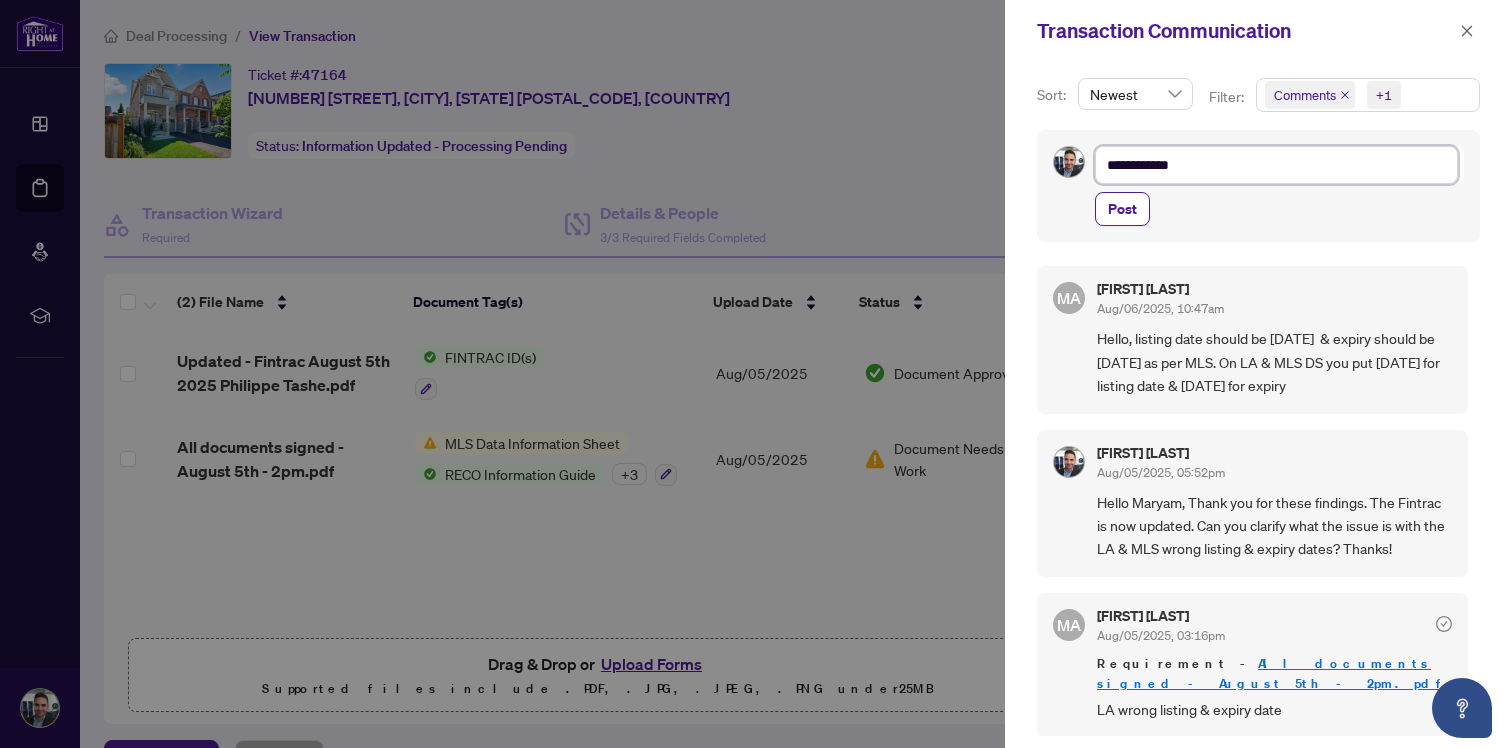 type on "**********" 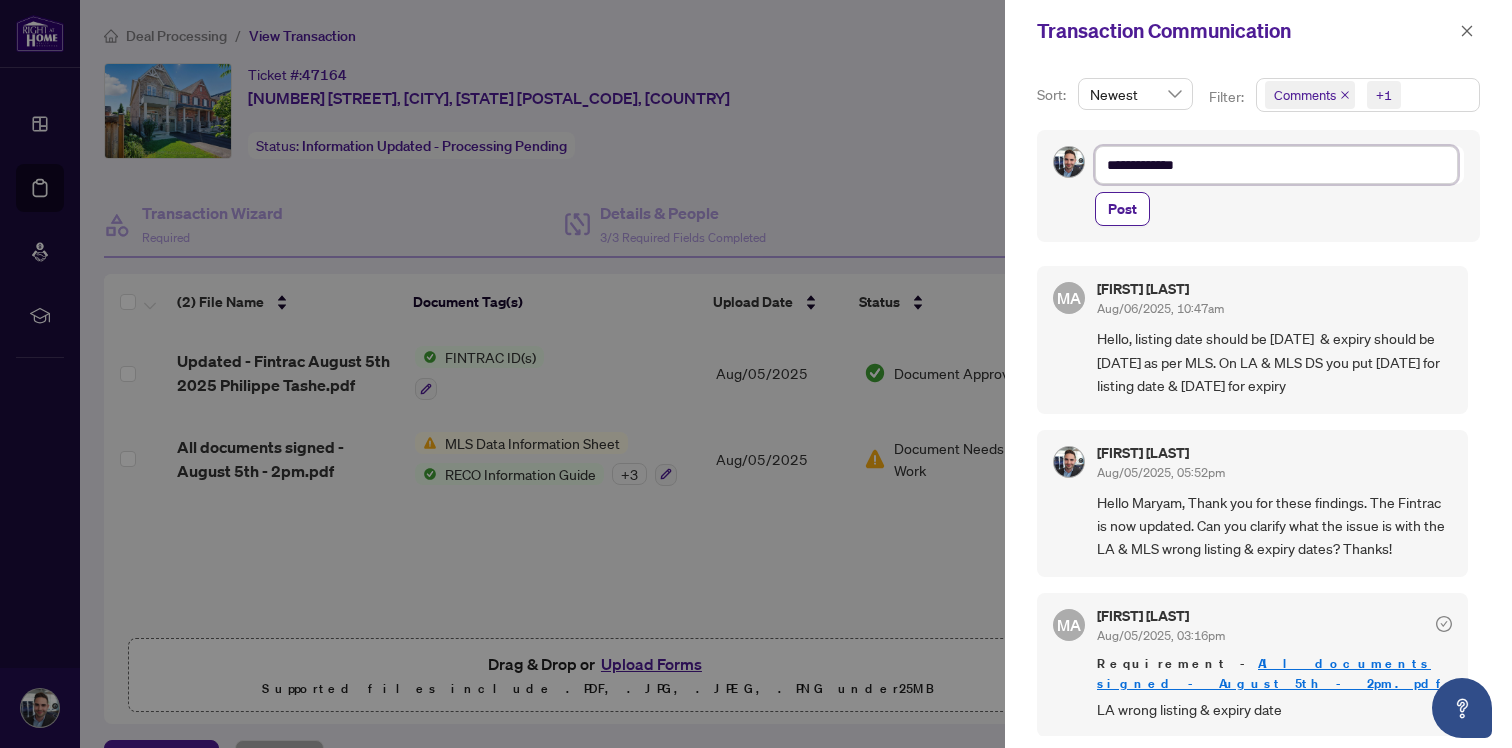 type on "**********" 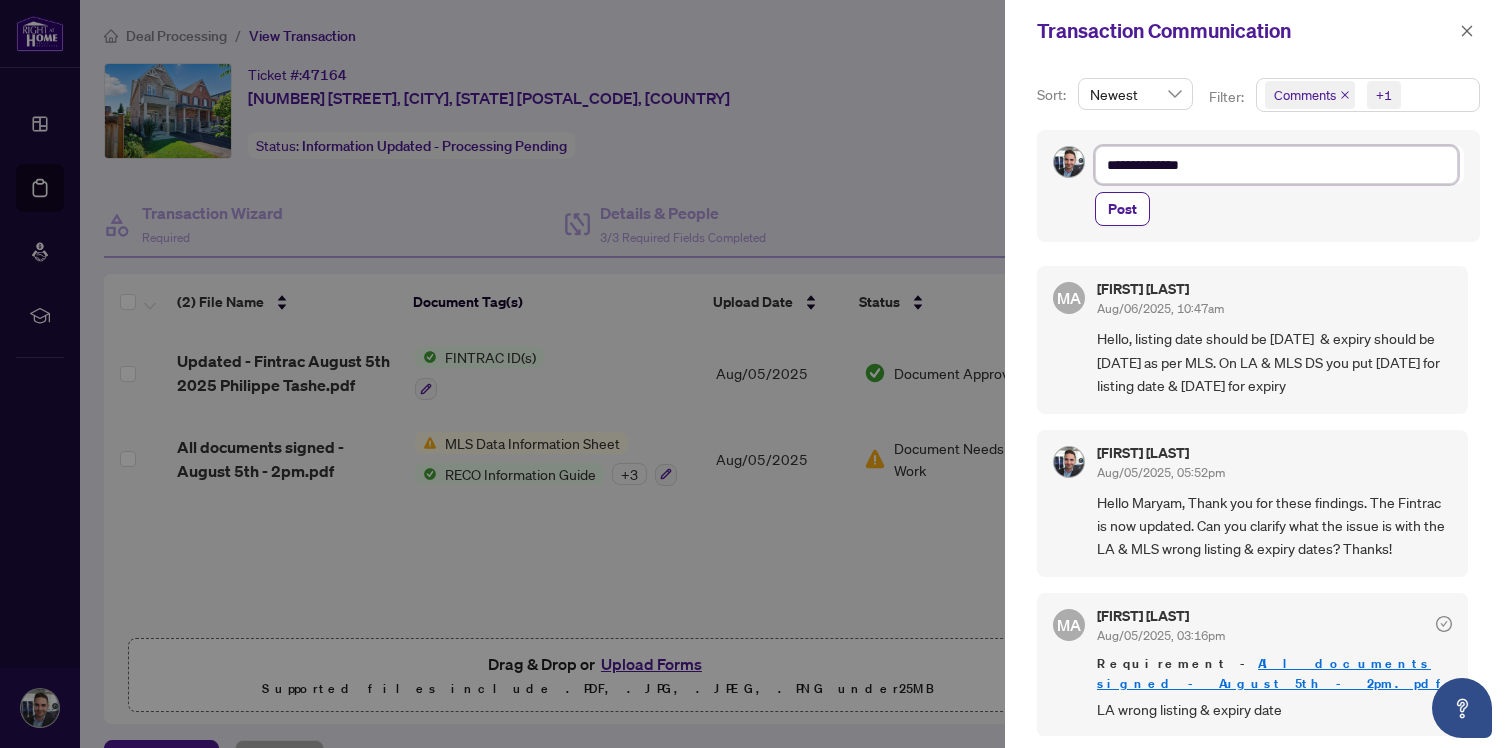 type on "**********" 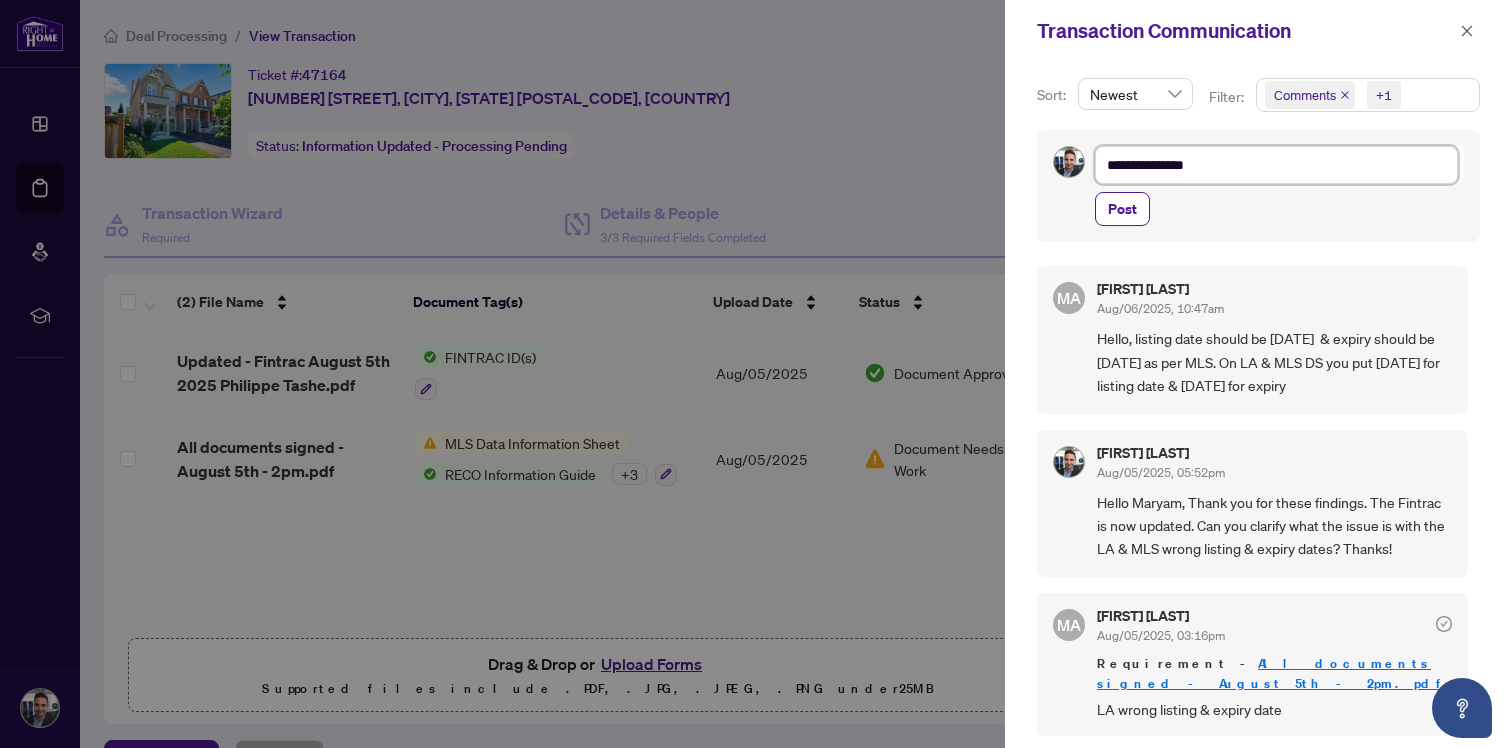 type on "**********" 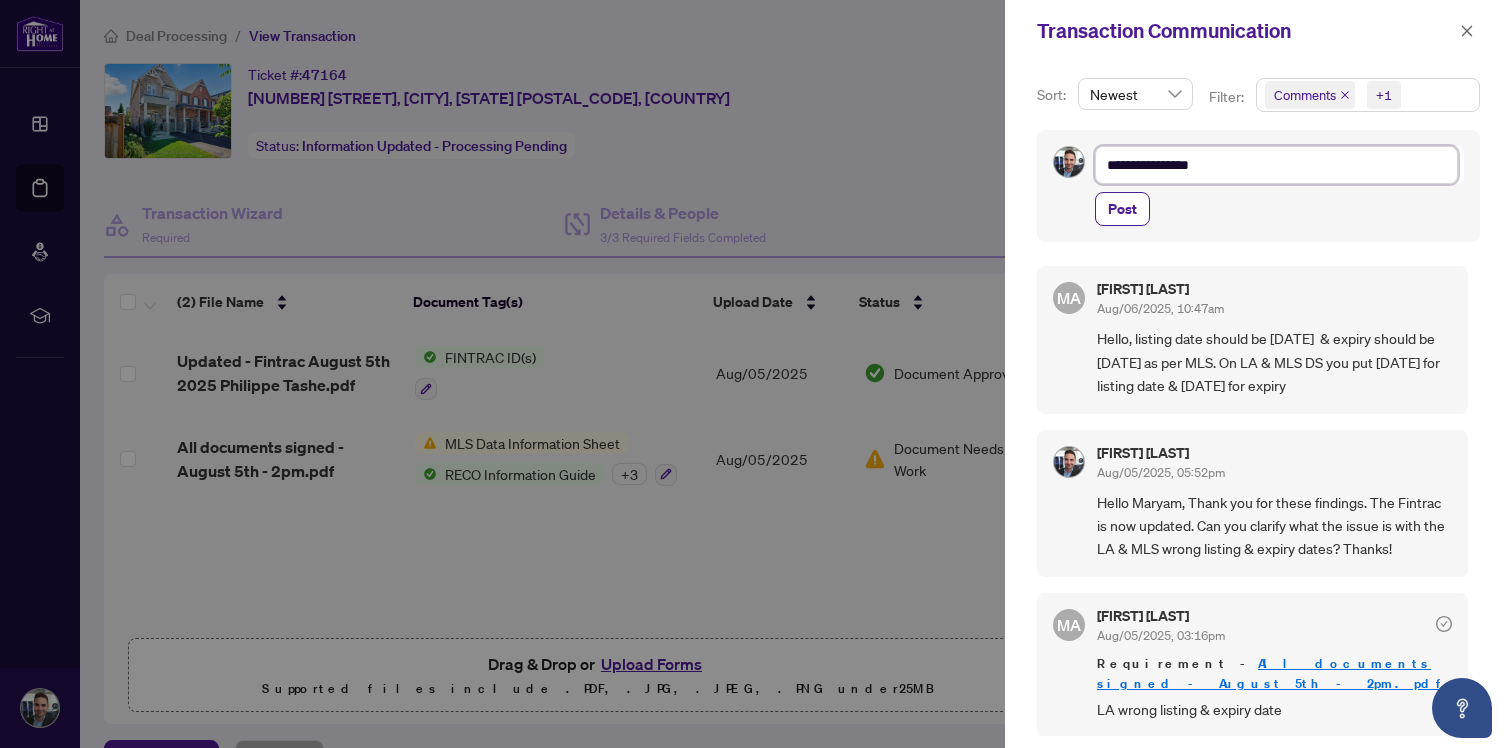 type on "**********" 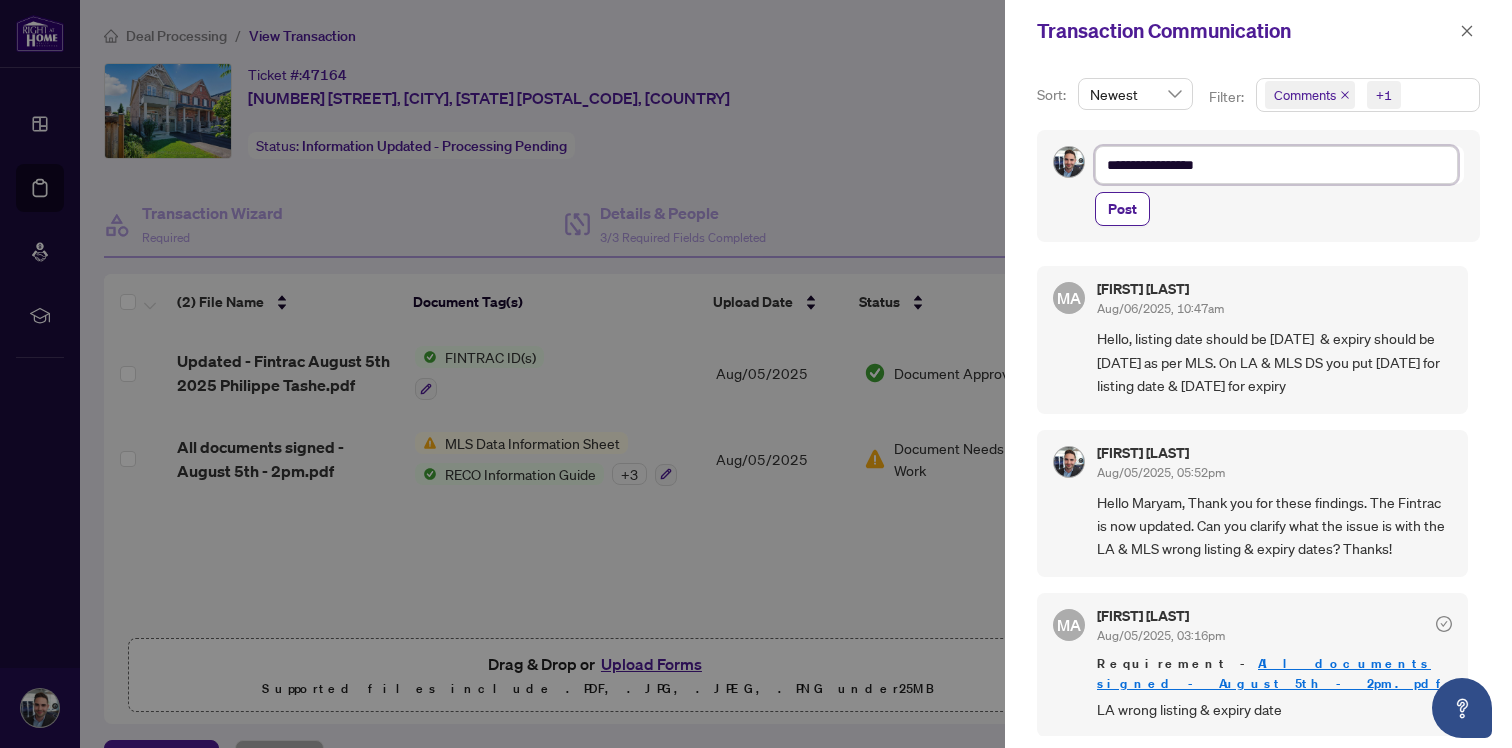 type on "**********" 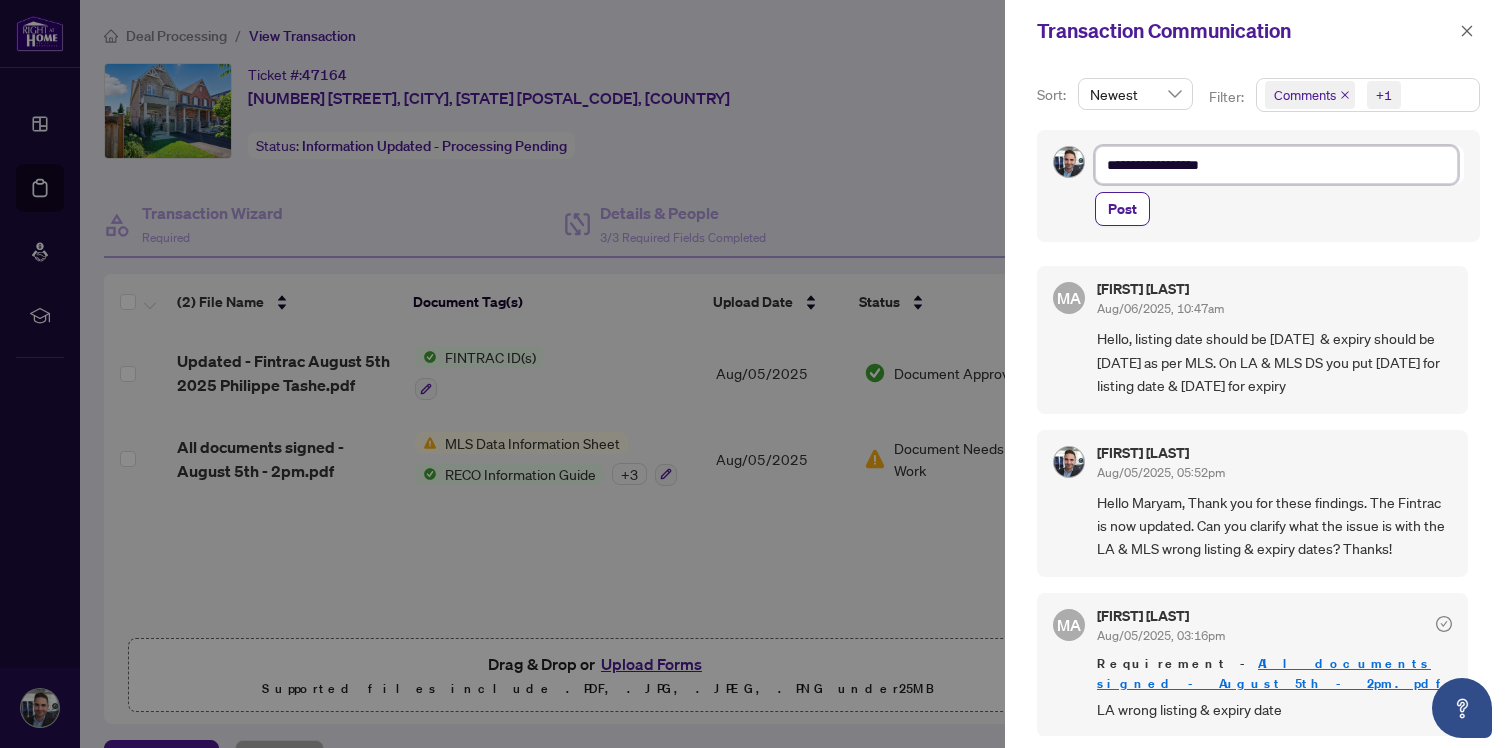 type on "**********" 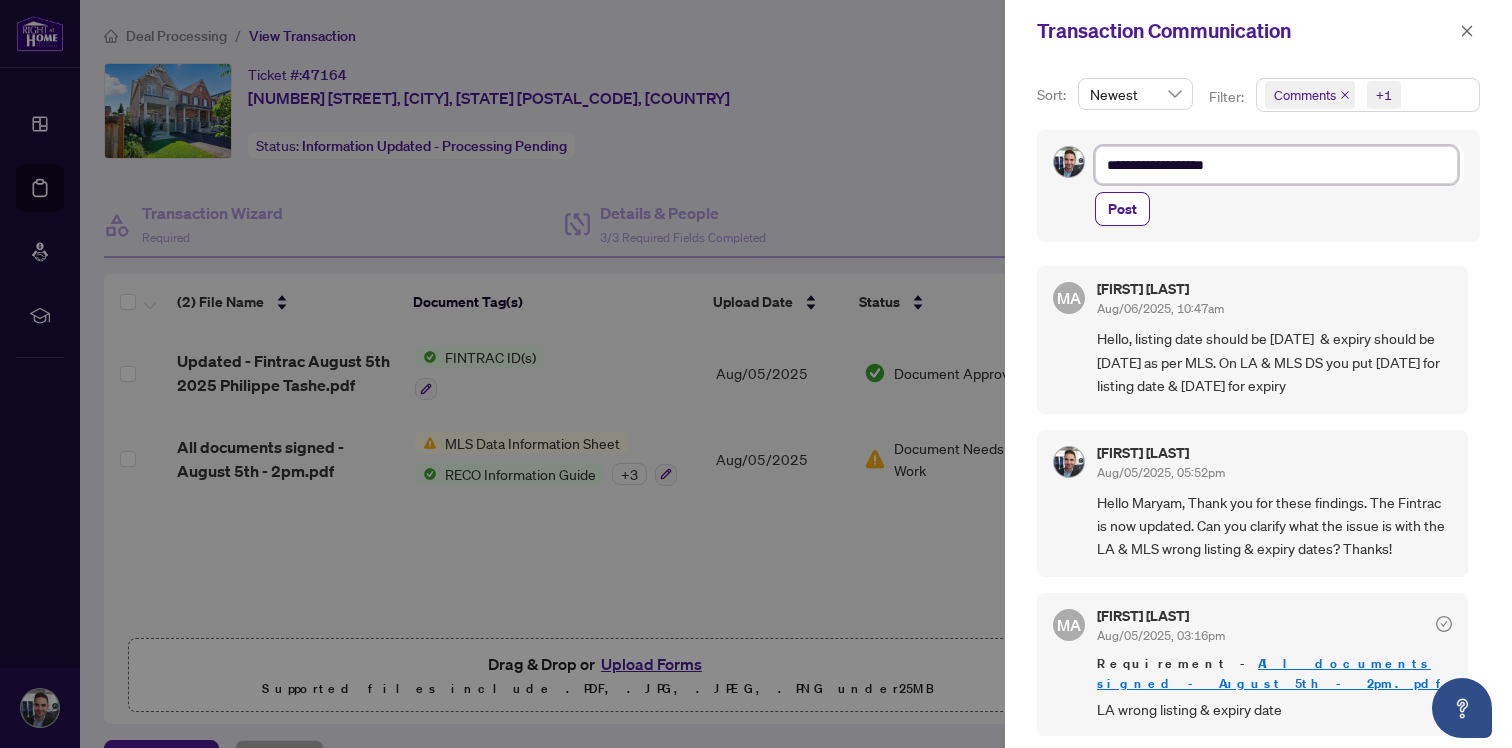 type on "**********" 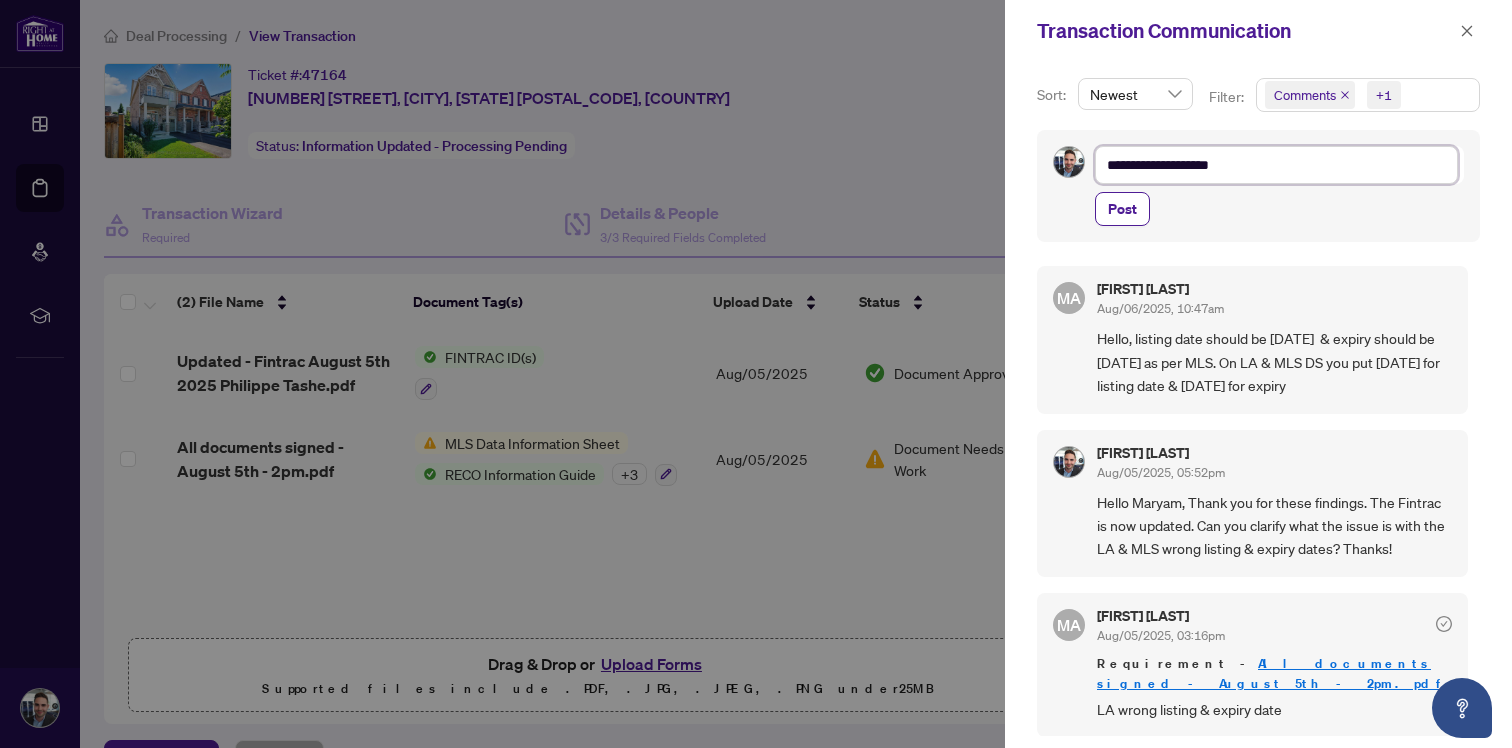 type on "**********" 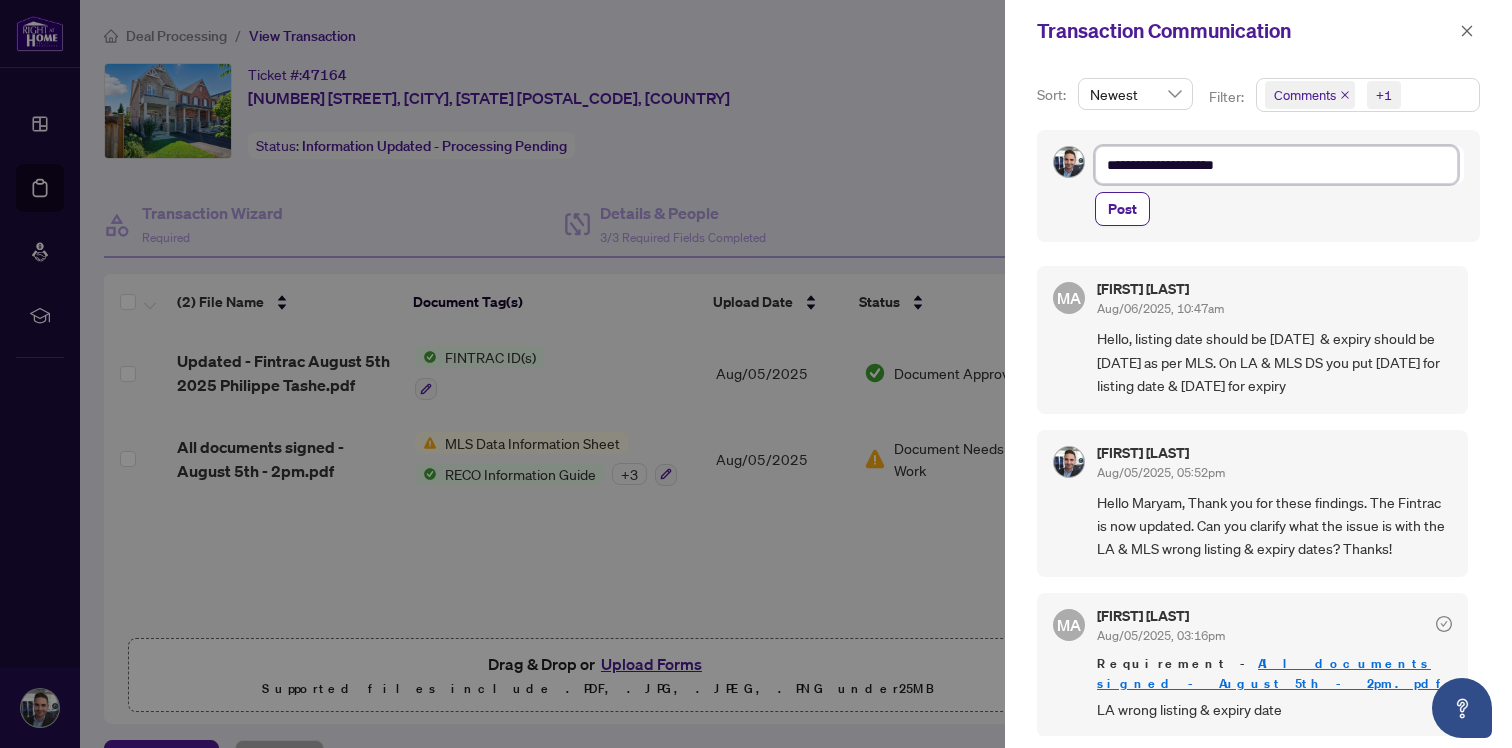 type on "**********" 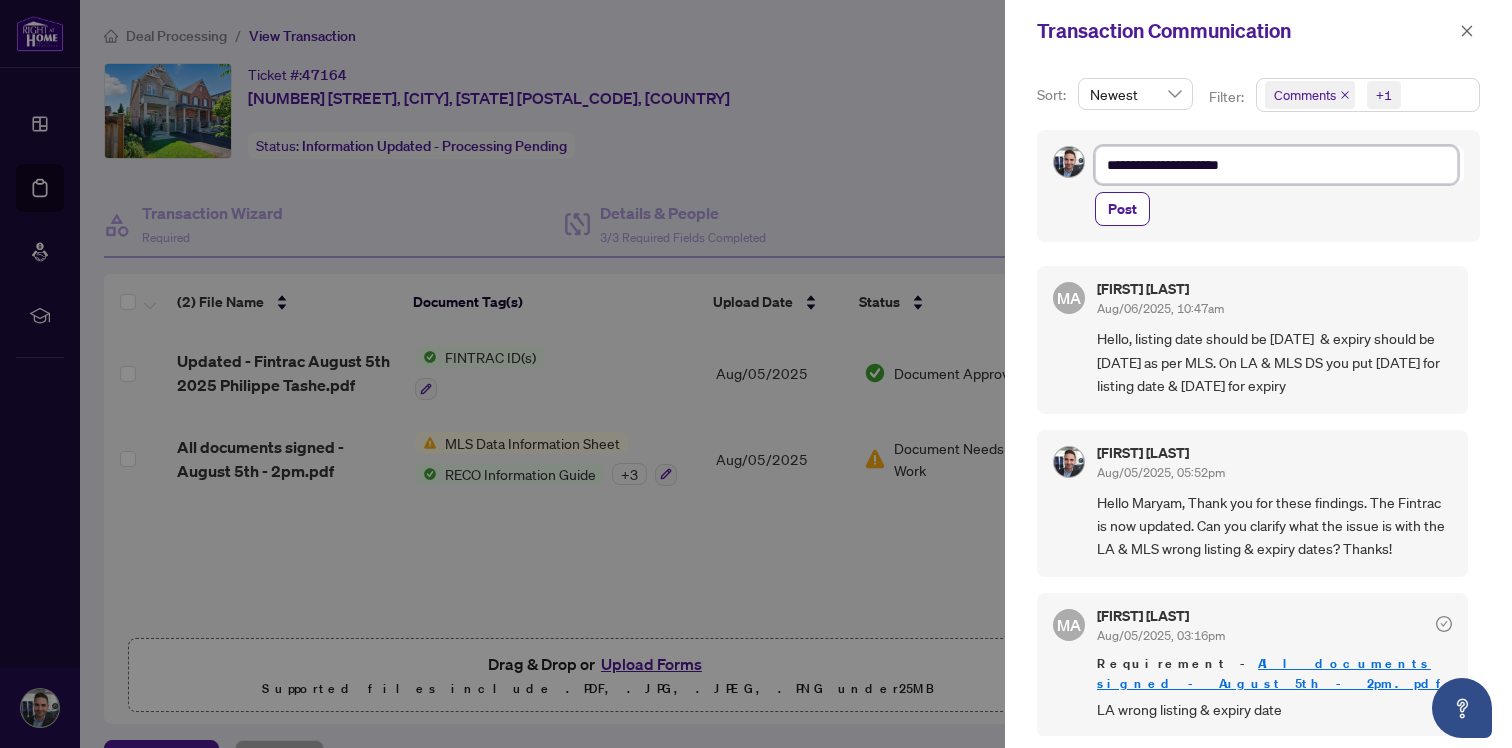 type on "**********" 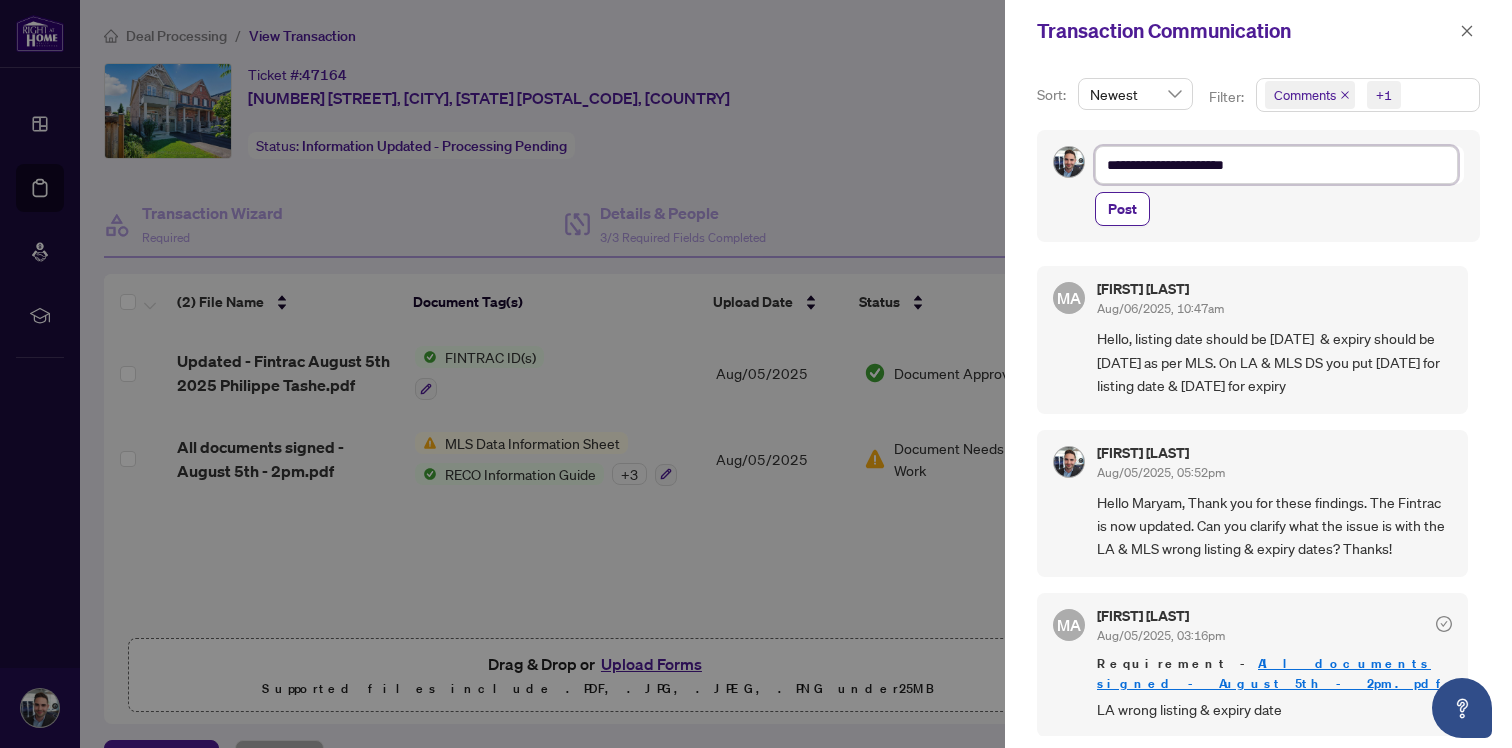 type on "**********" 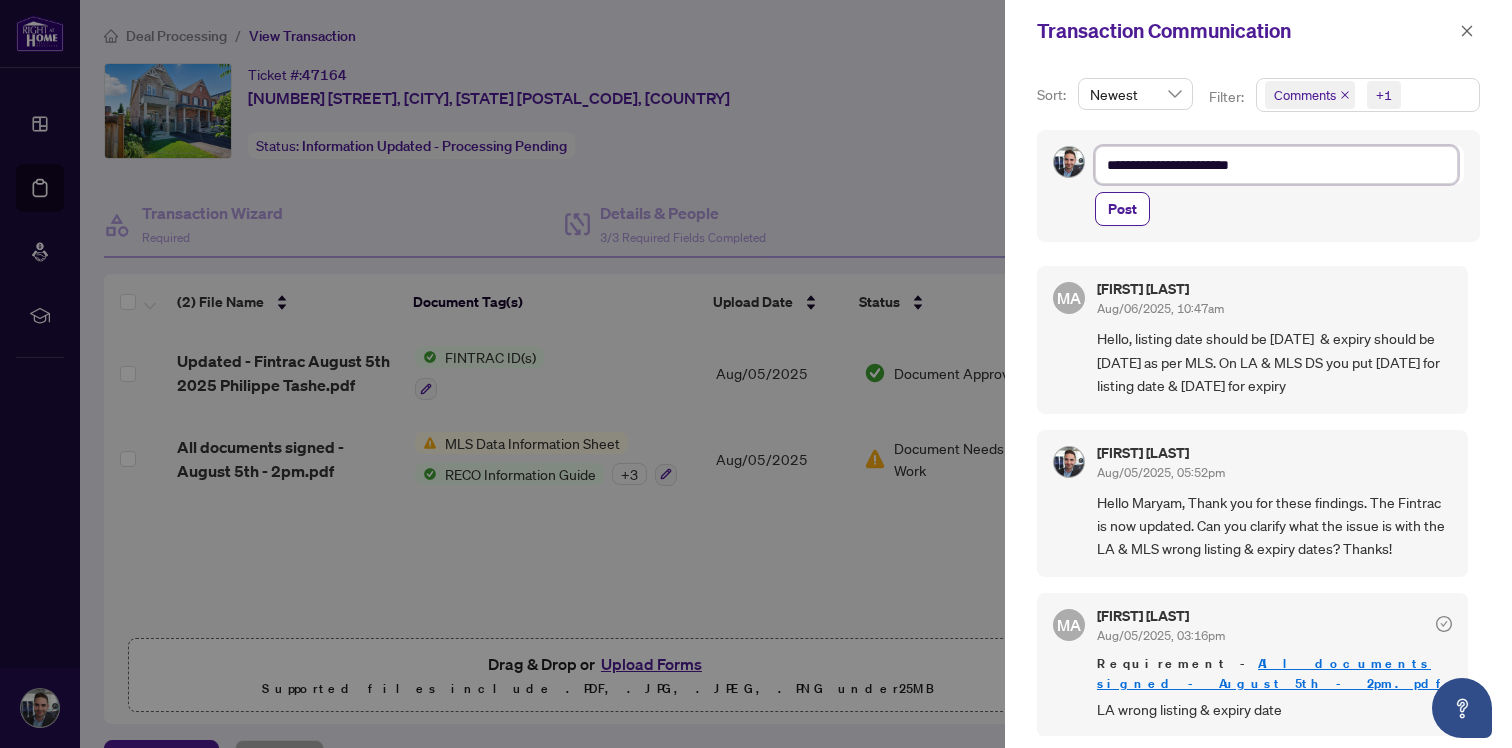 type on "**********" 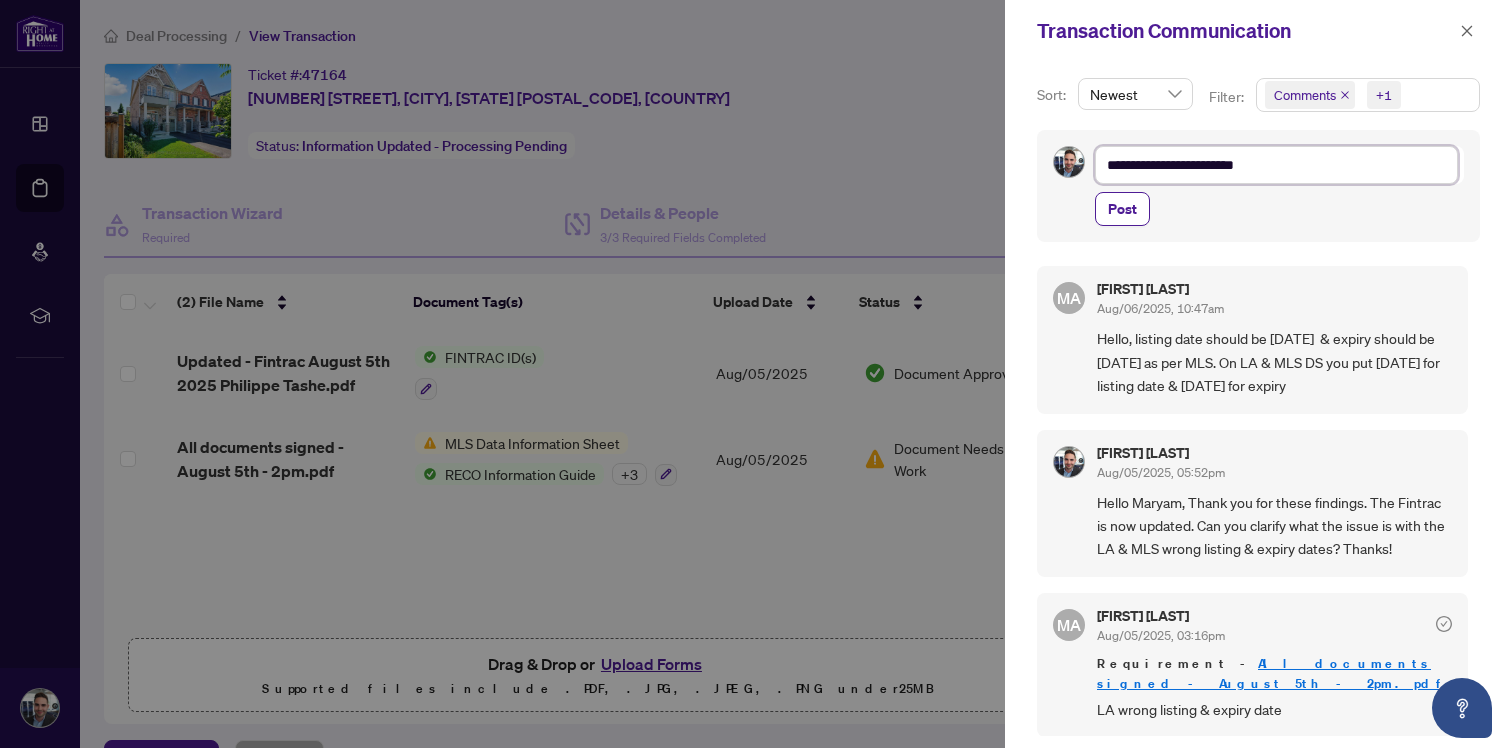 type on "**********" 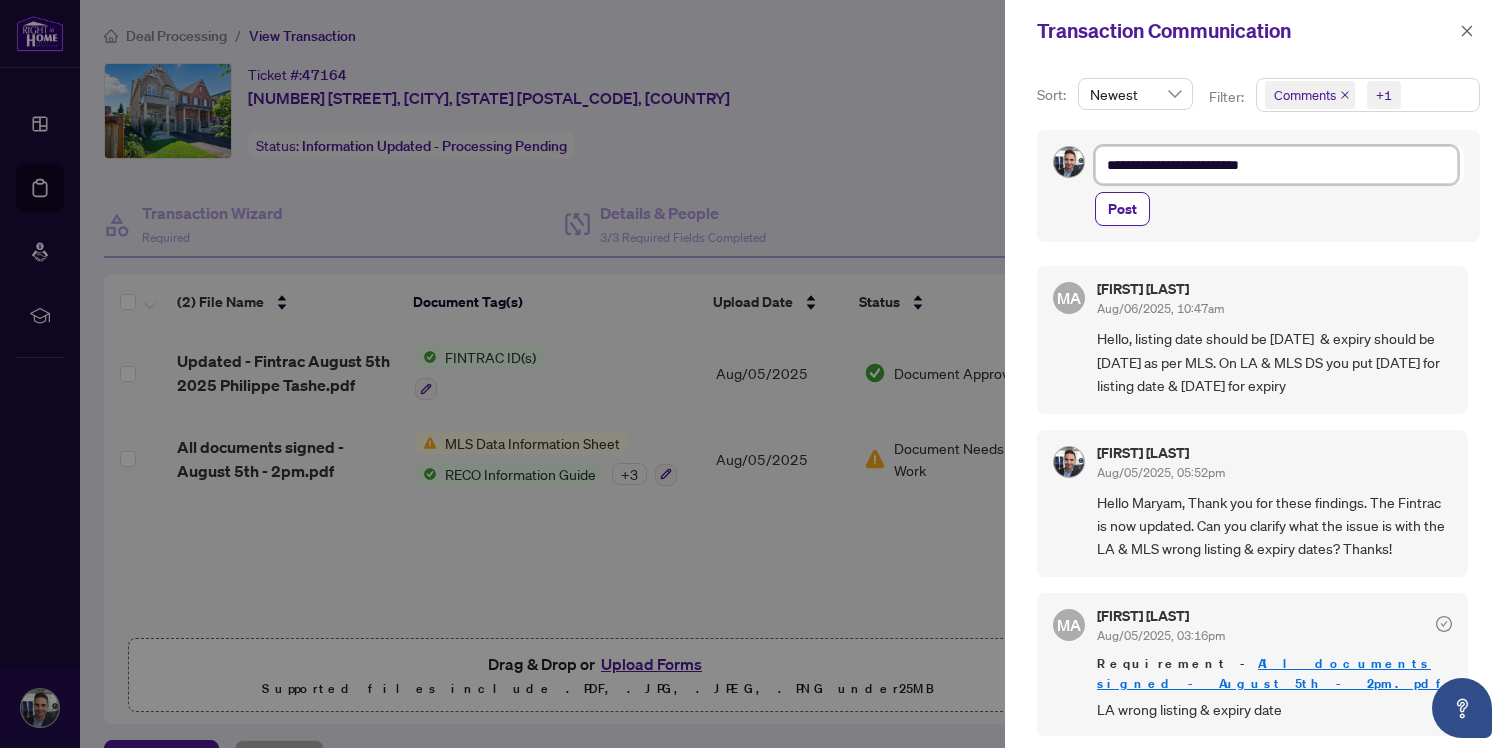 type on "**********" 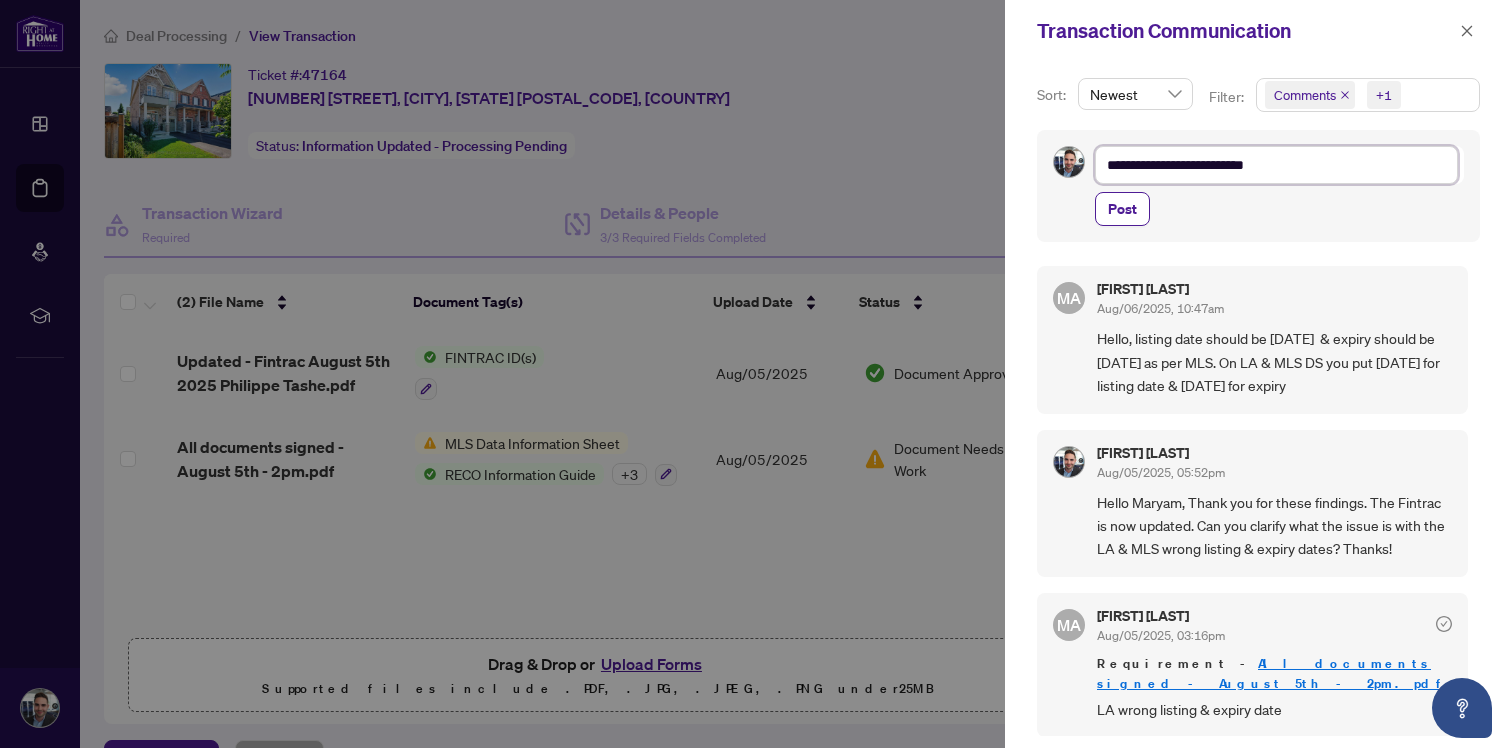 type on "**********" 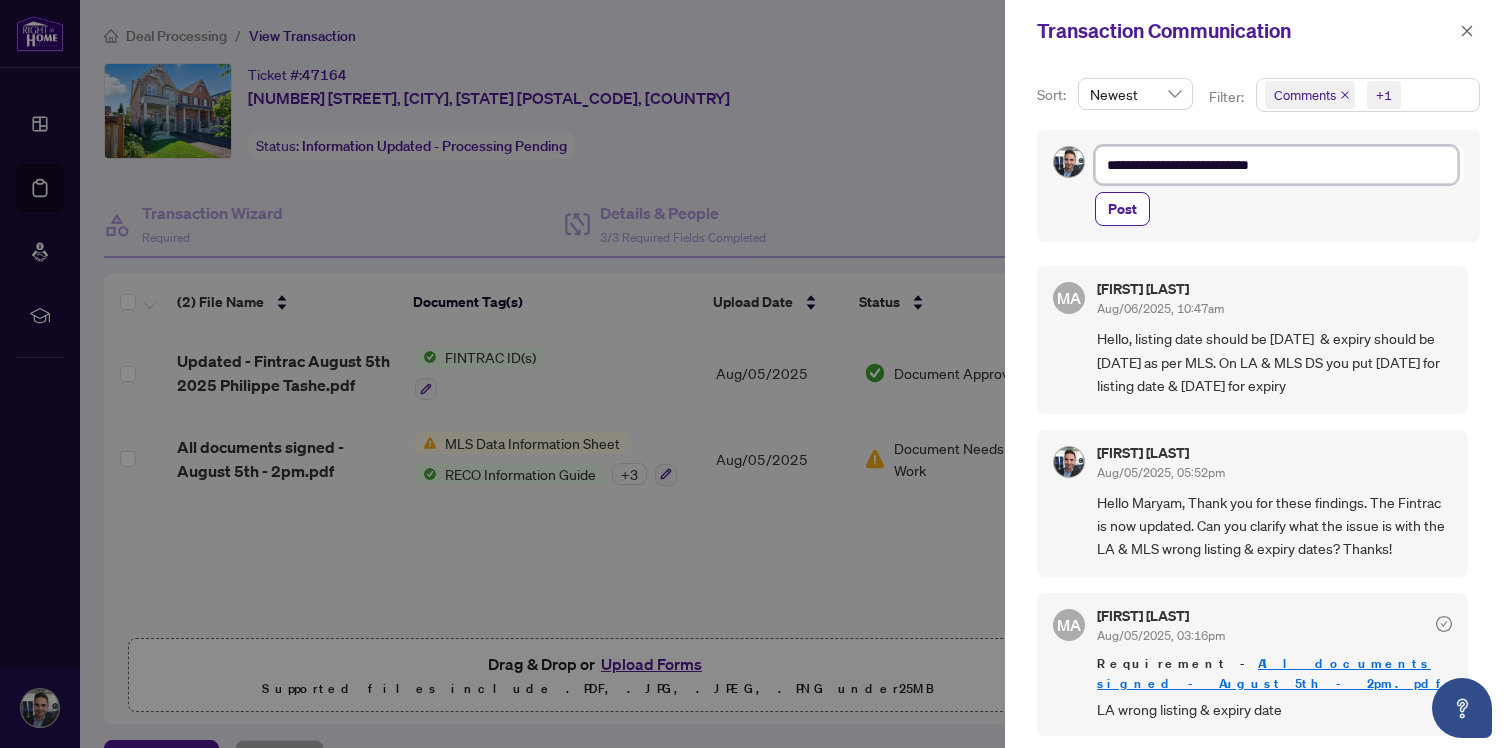type on "**********" 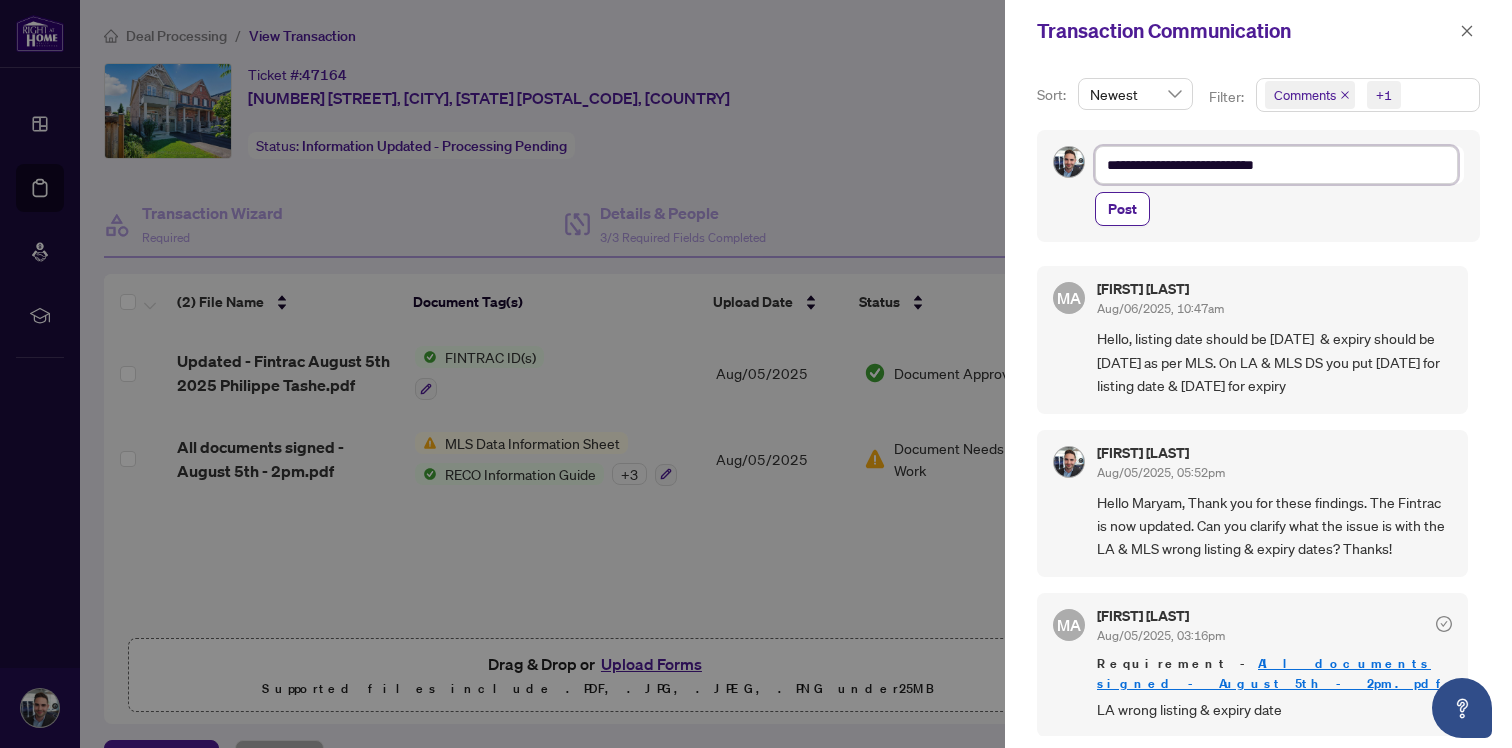 type on "**********" 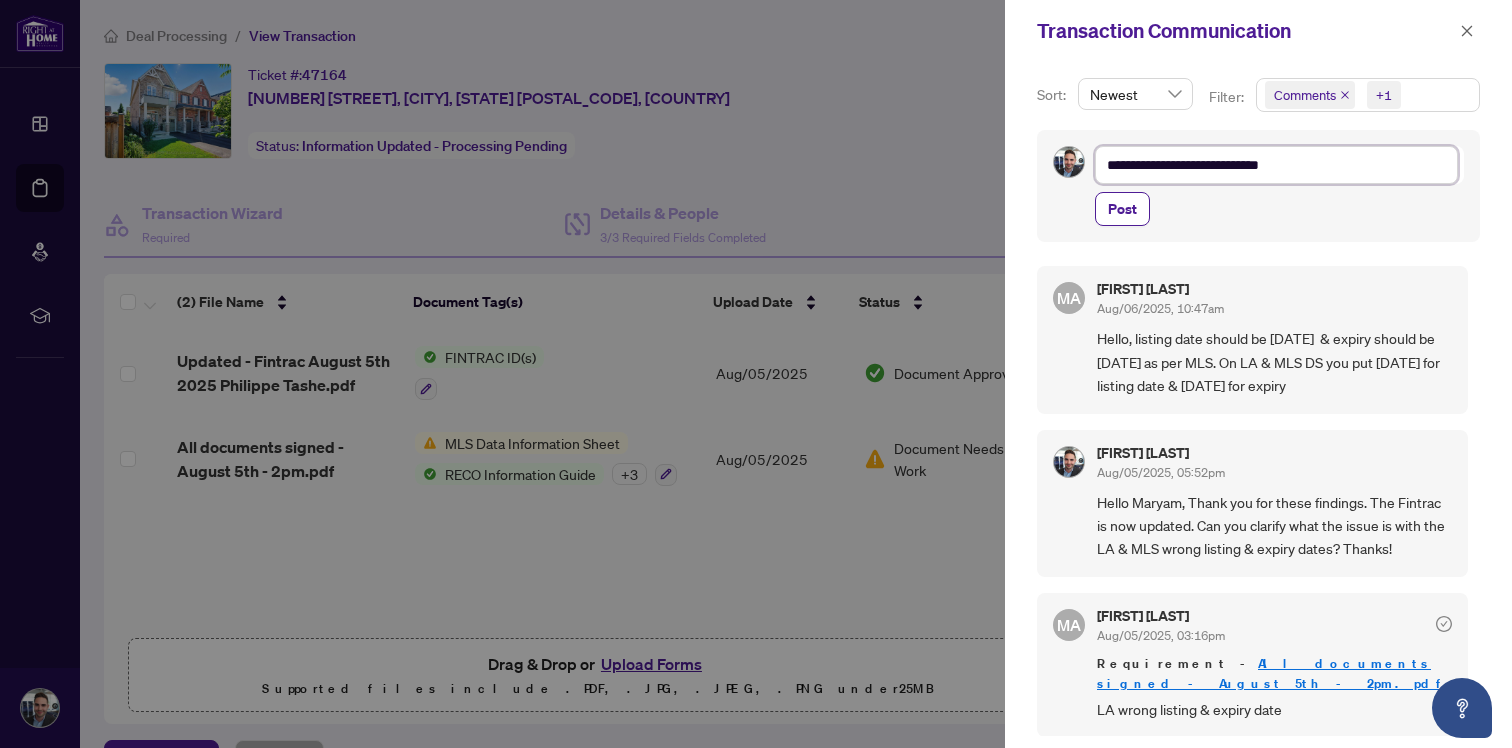 type on "**********" 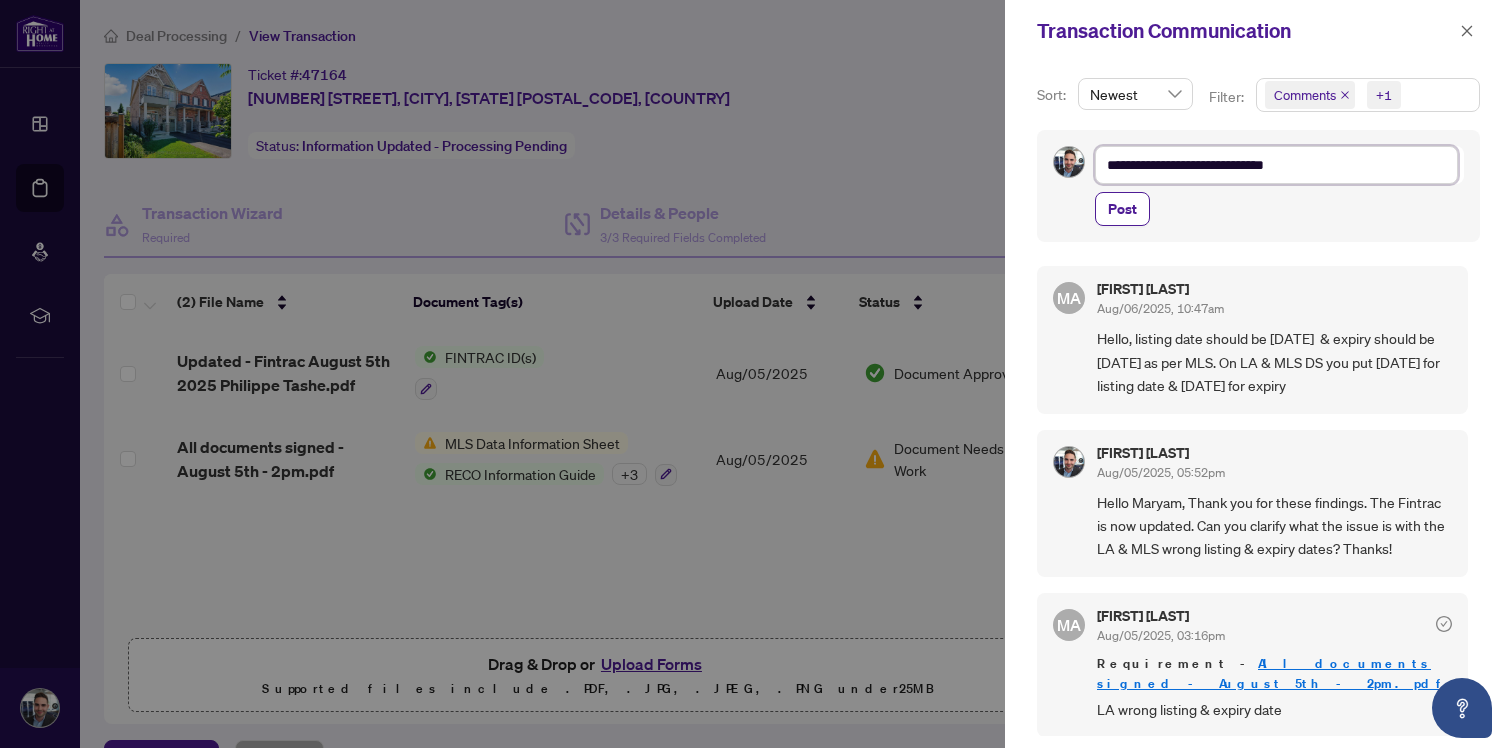 type on "**********" 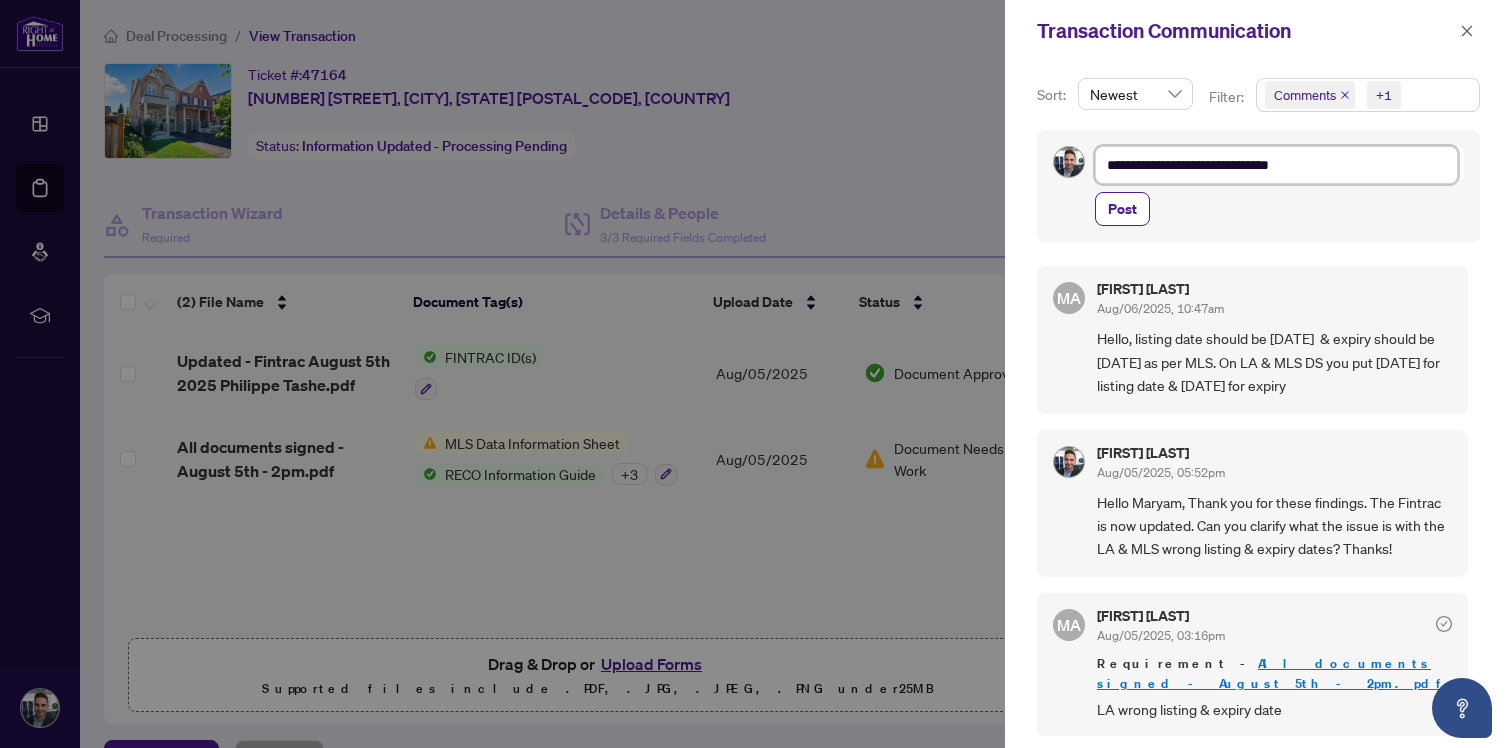 type on "**********" 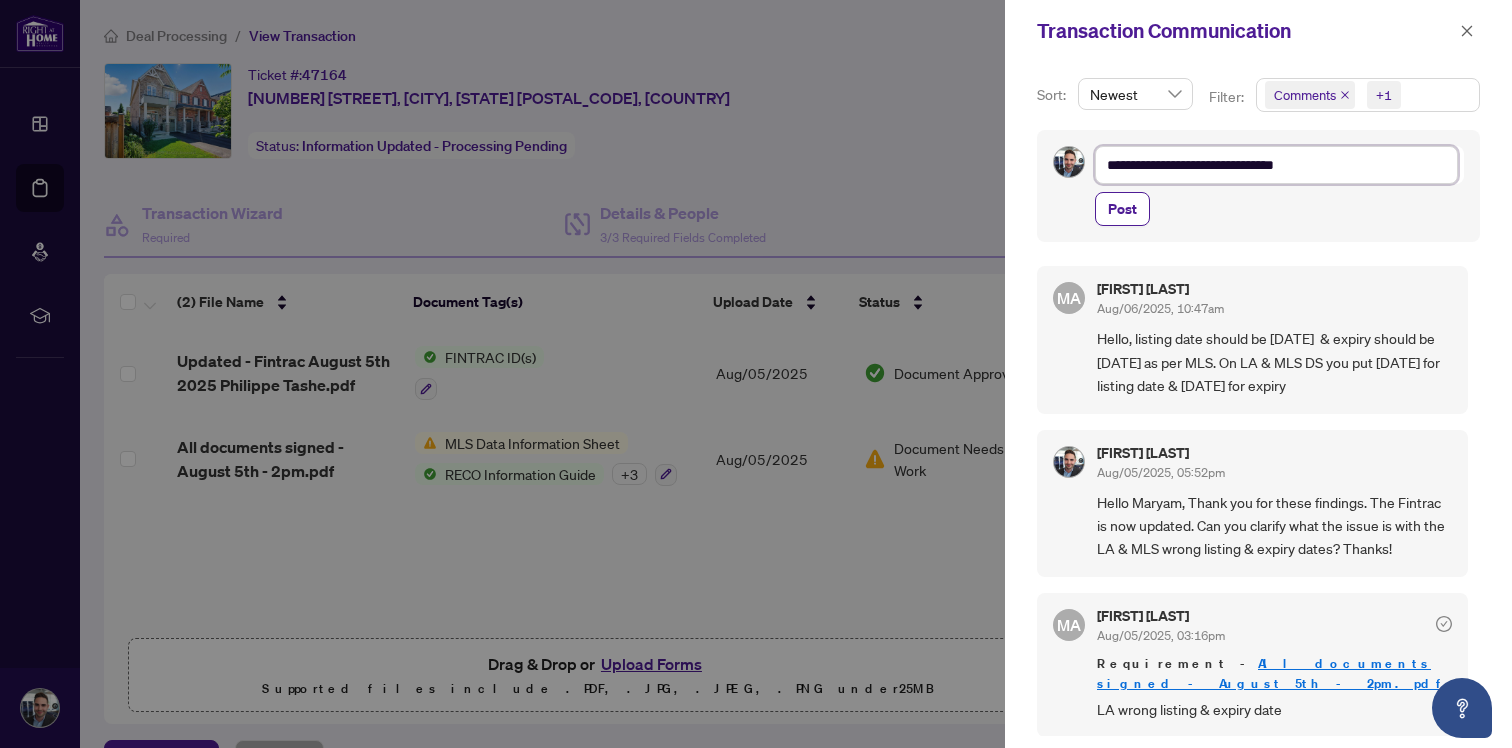type on "**********" 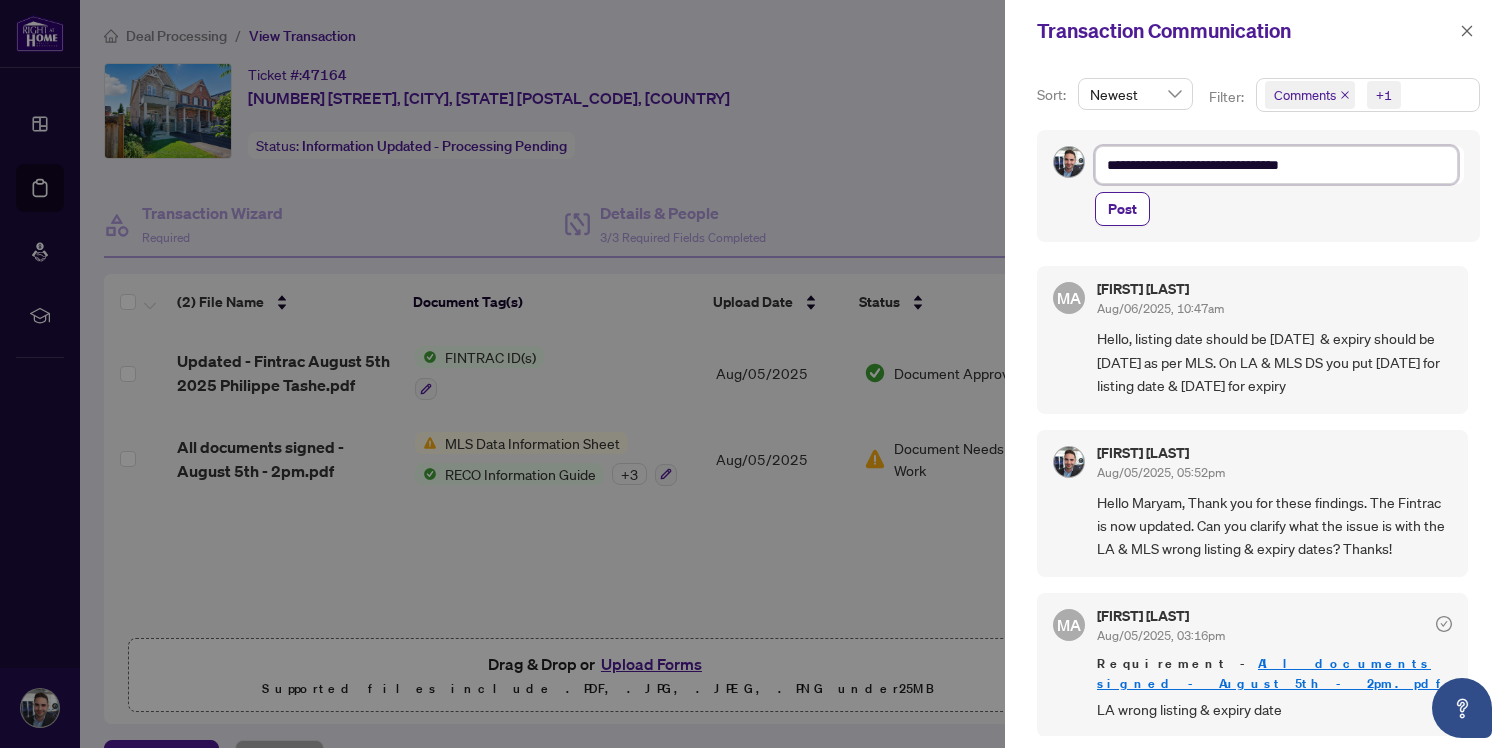 type on "**********" 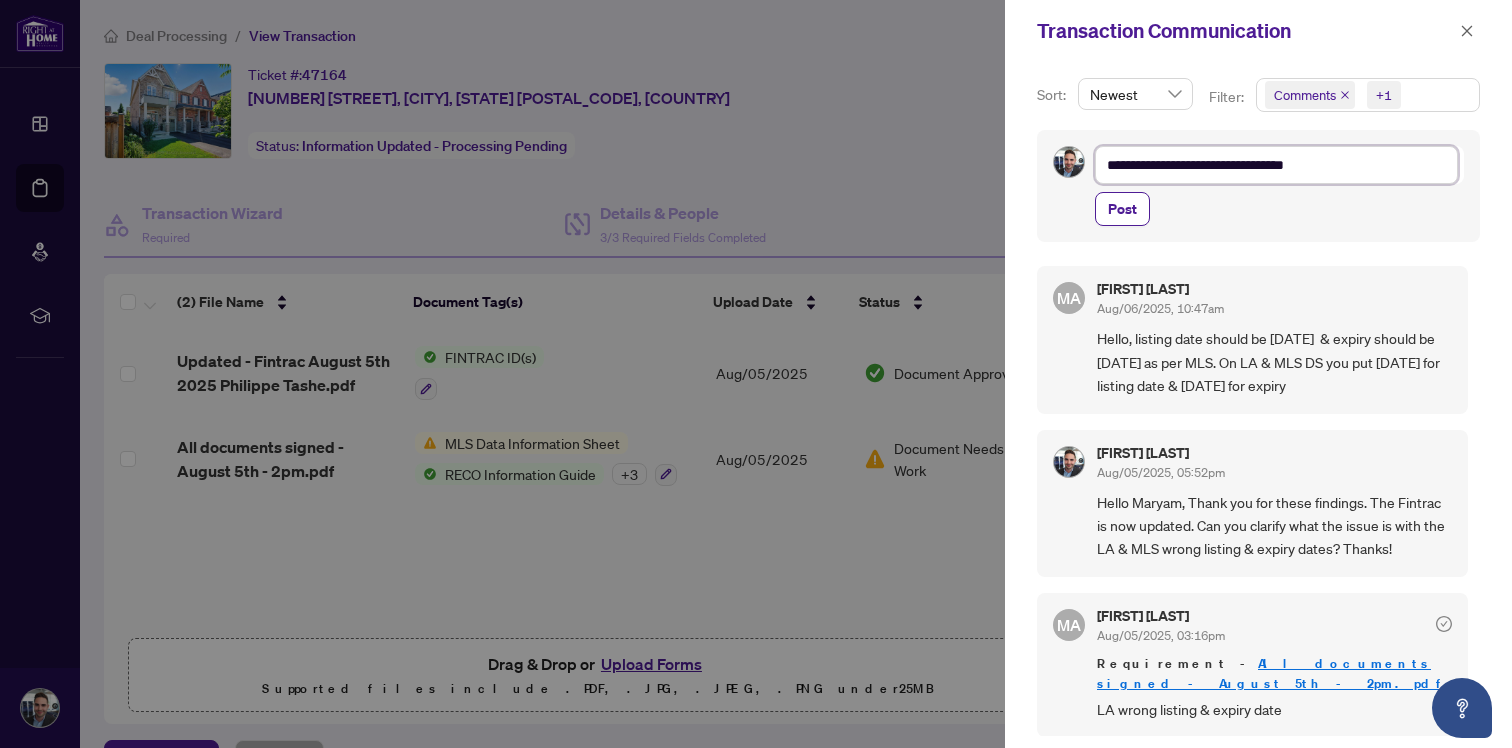 type on "**********" 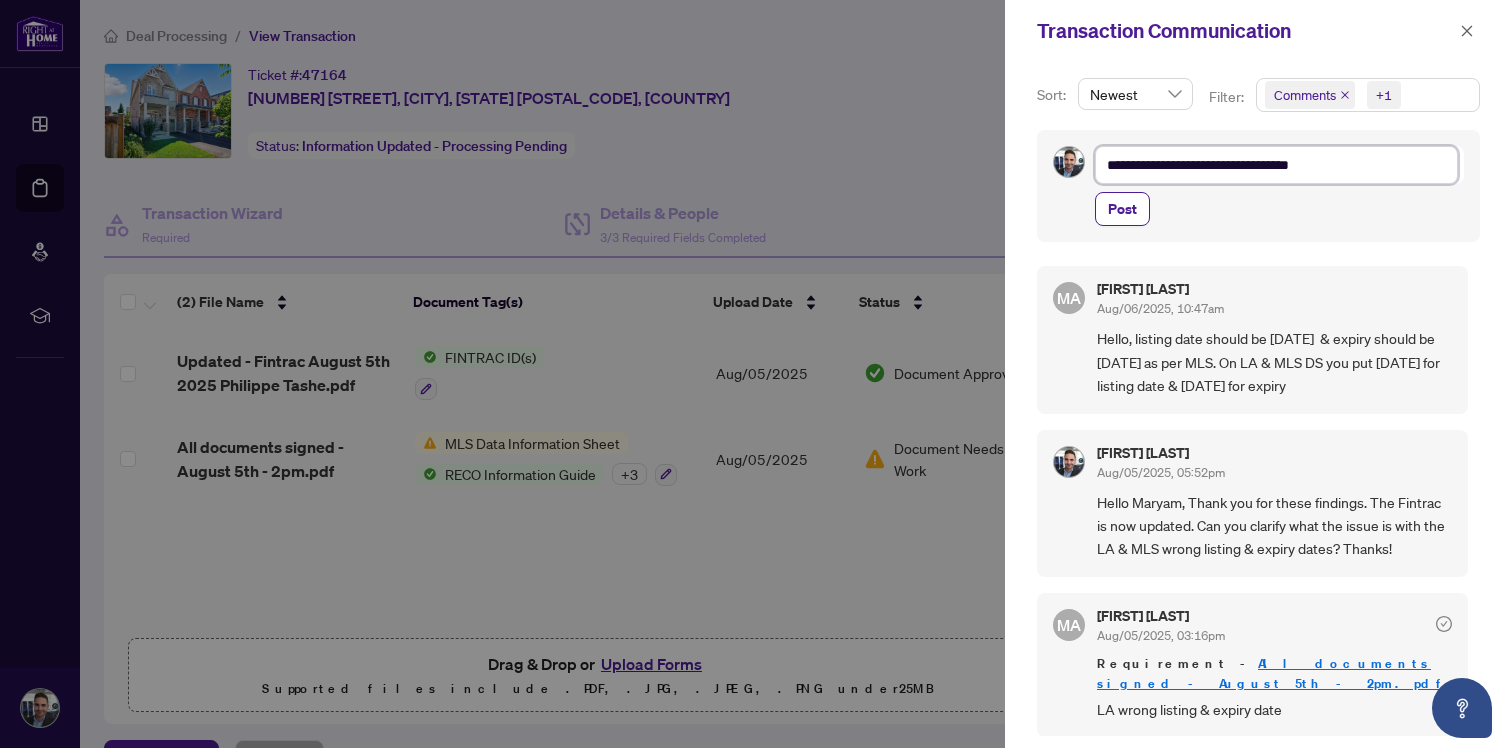 type on "**********" 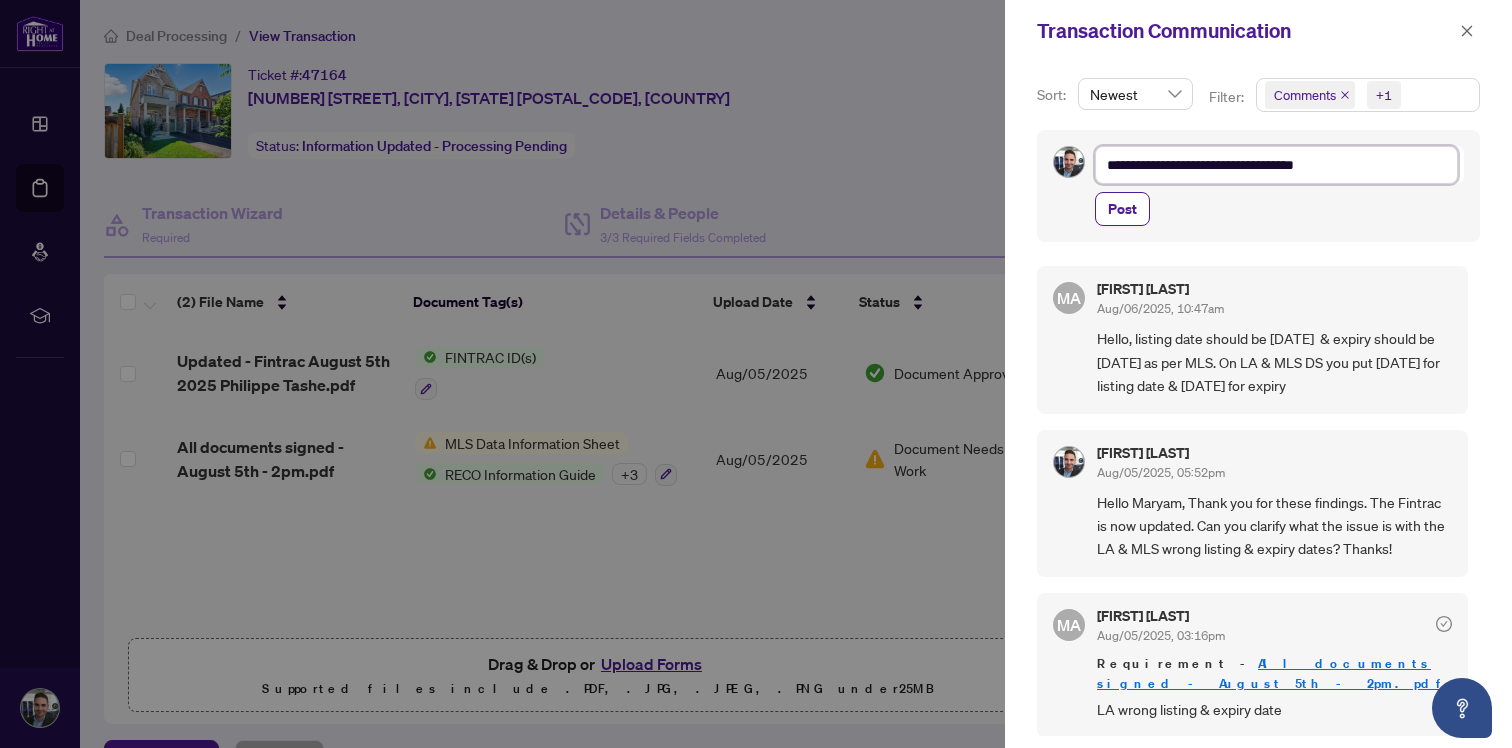 type on "**********" 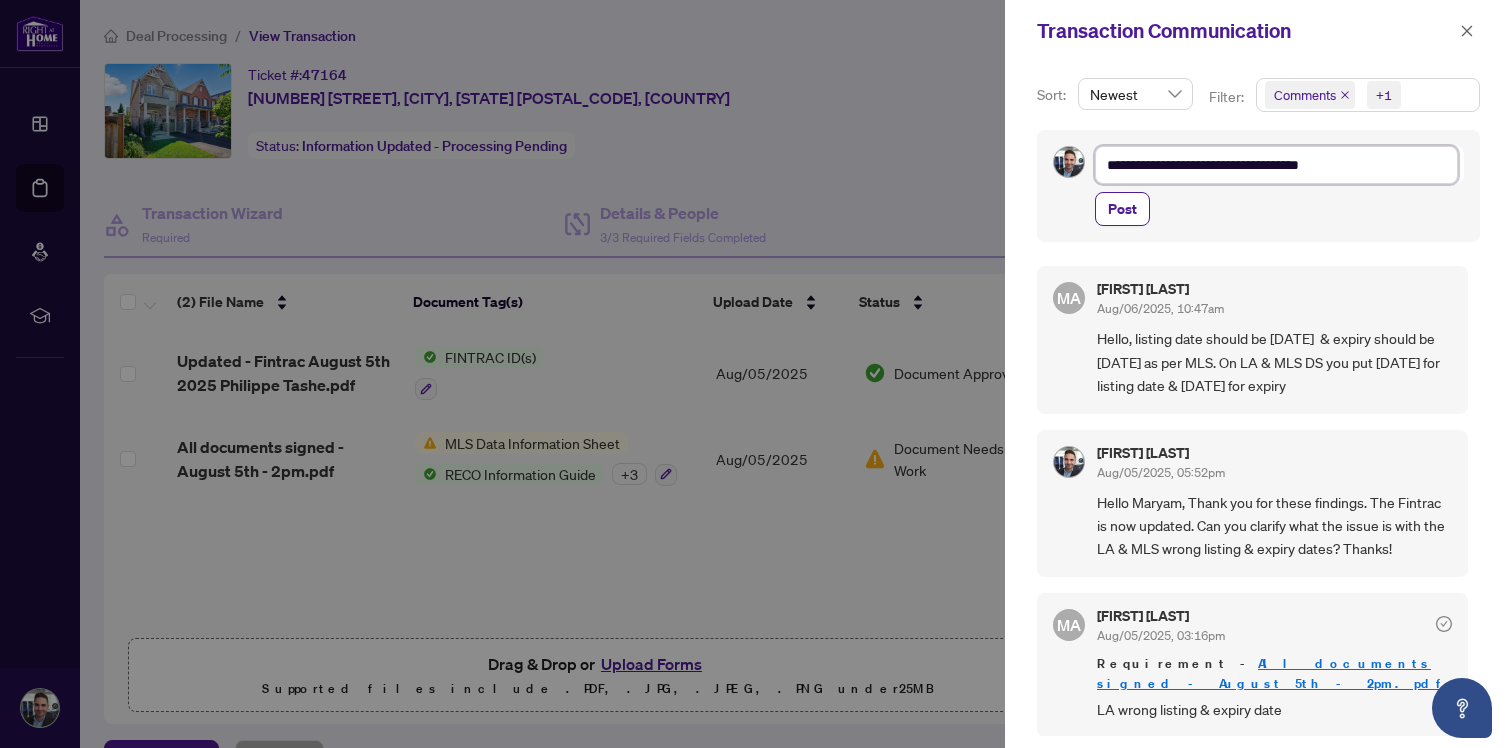 type on "**********" 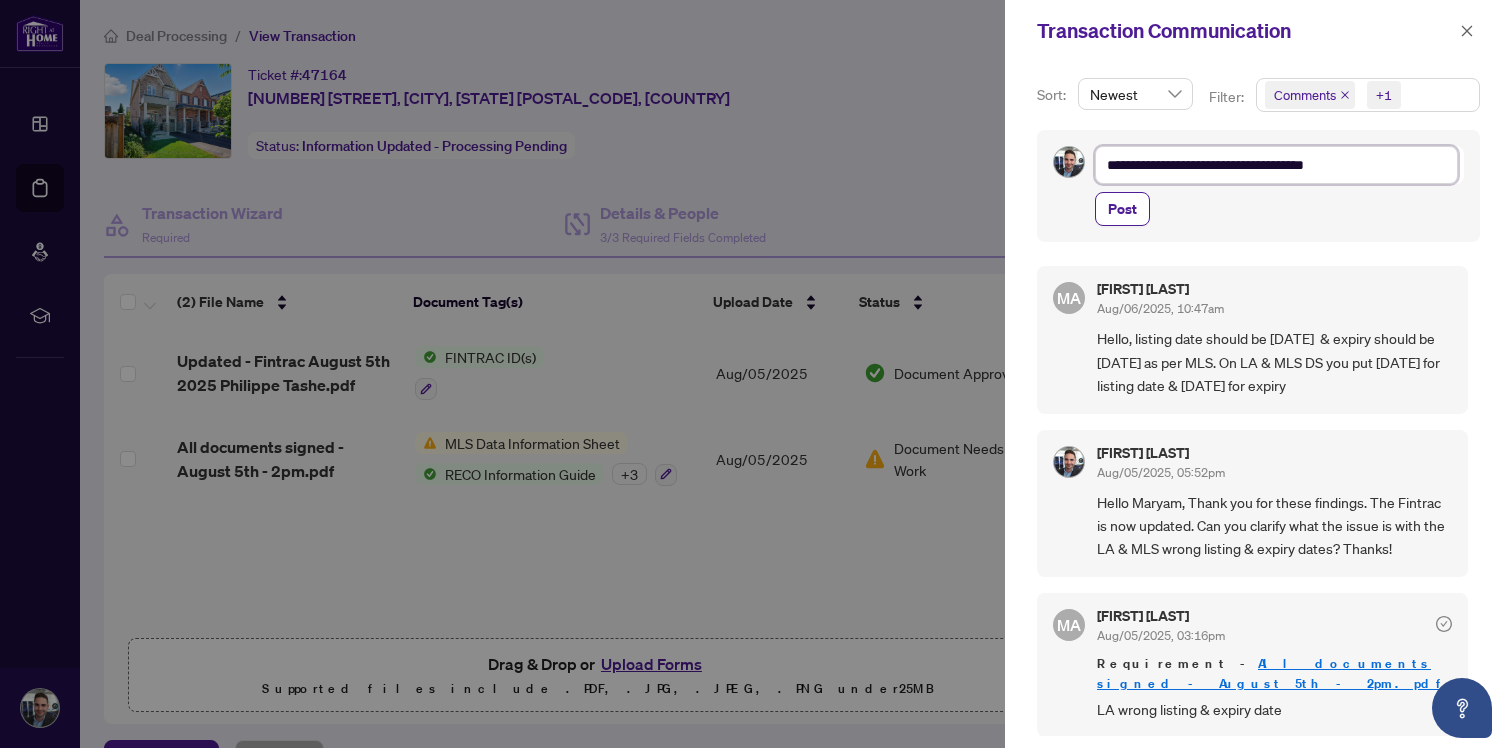 type on "**********" 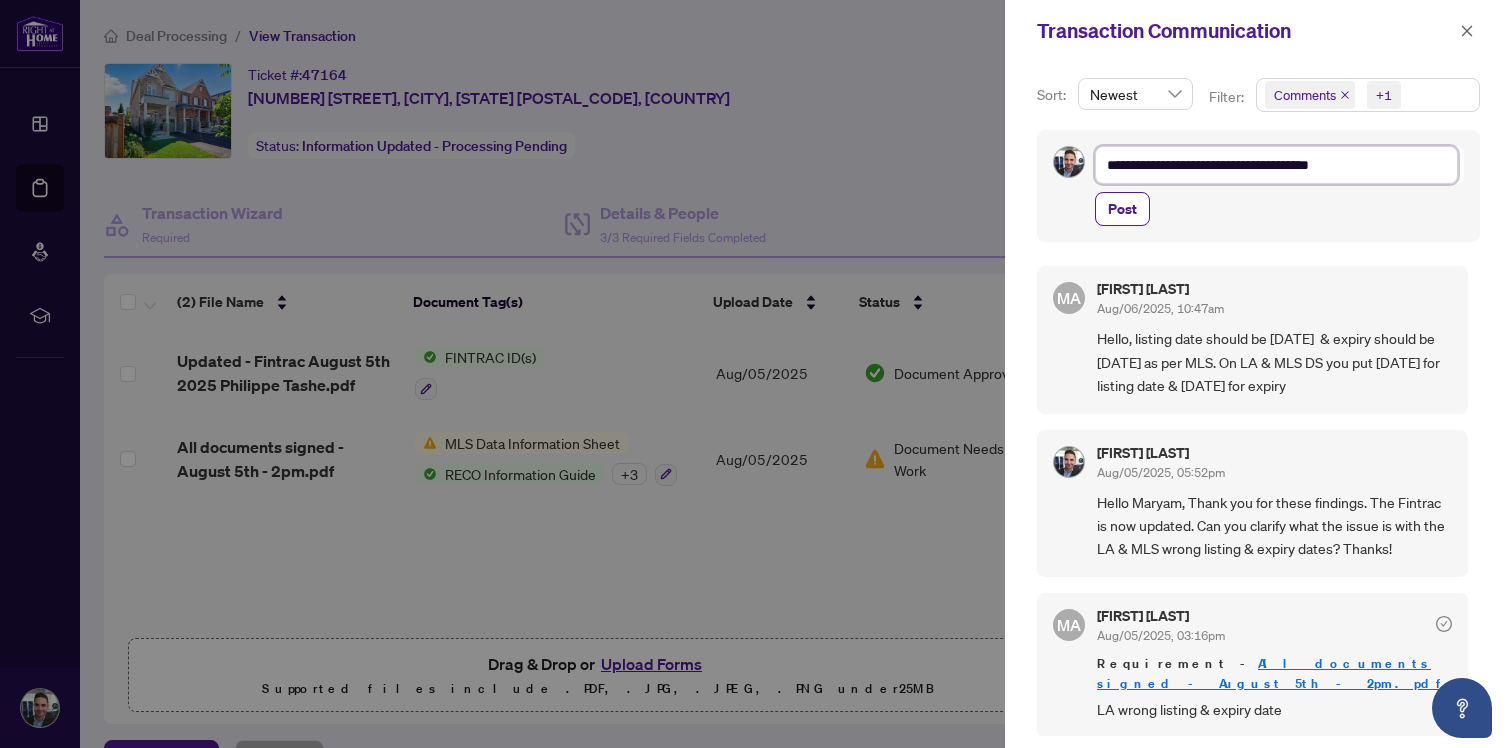 type on "**********" 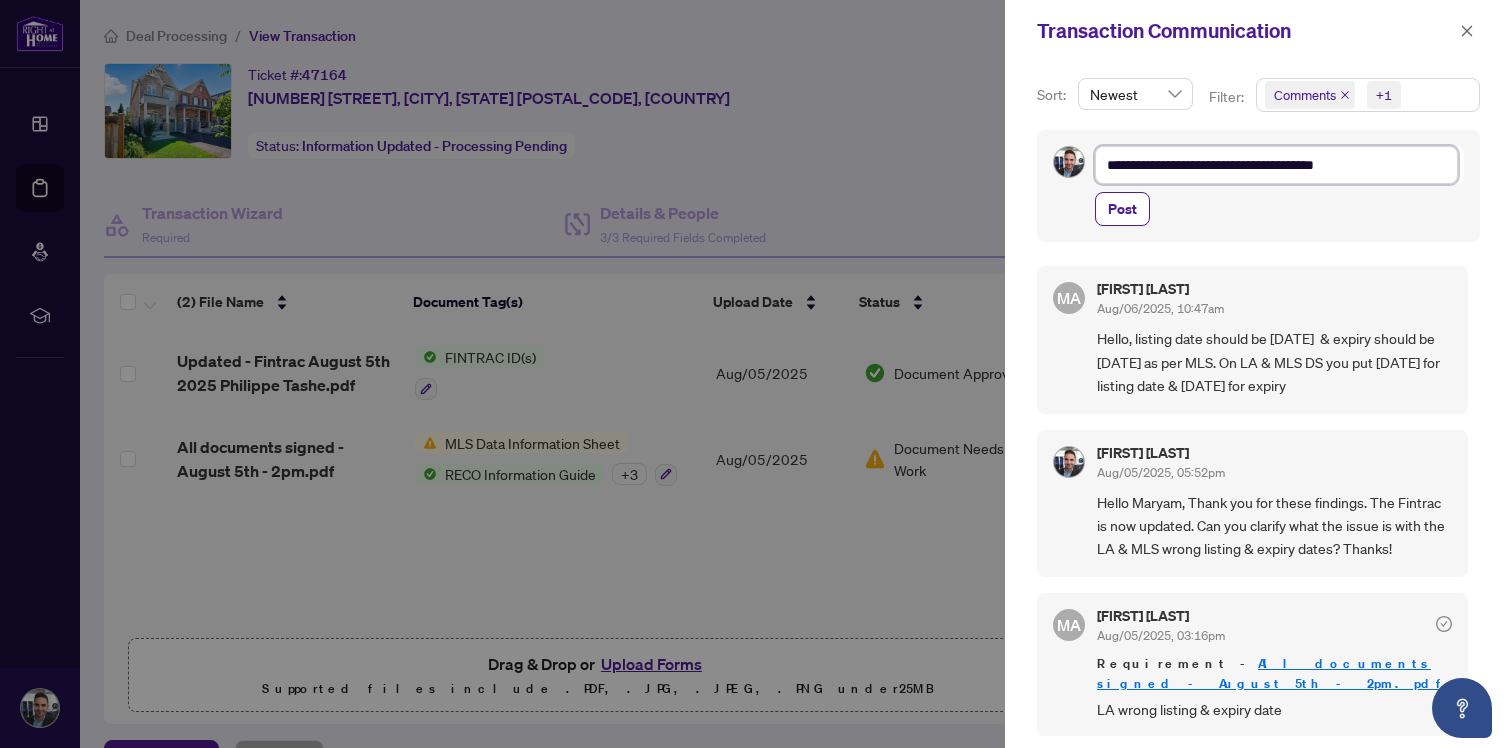 type on "**********" 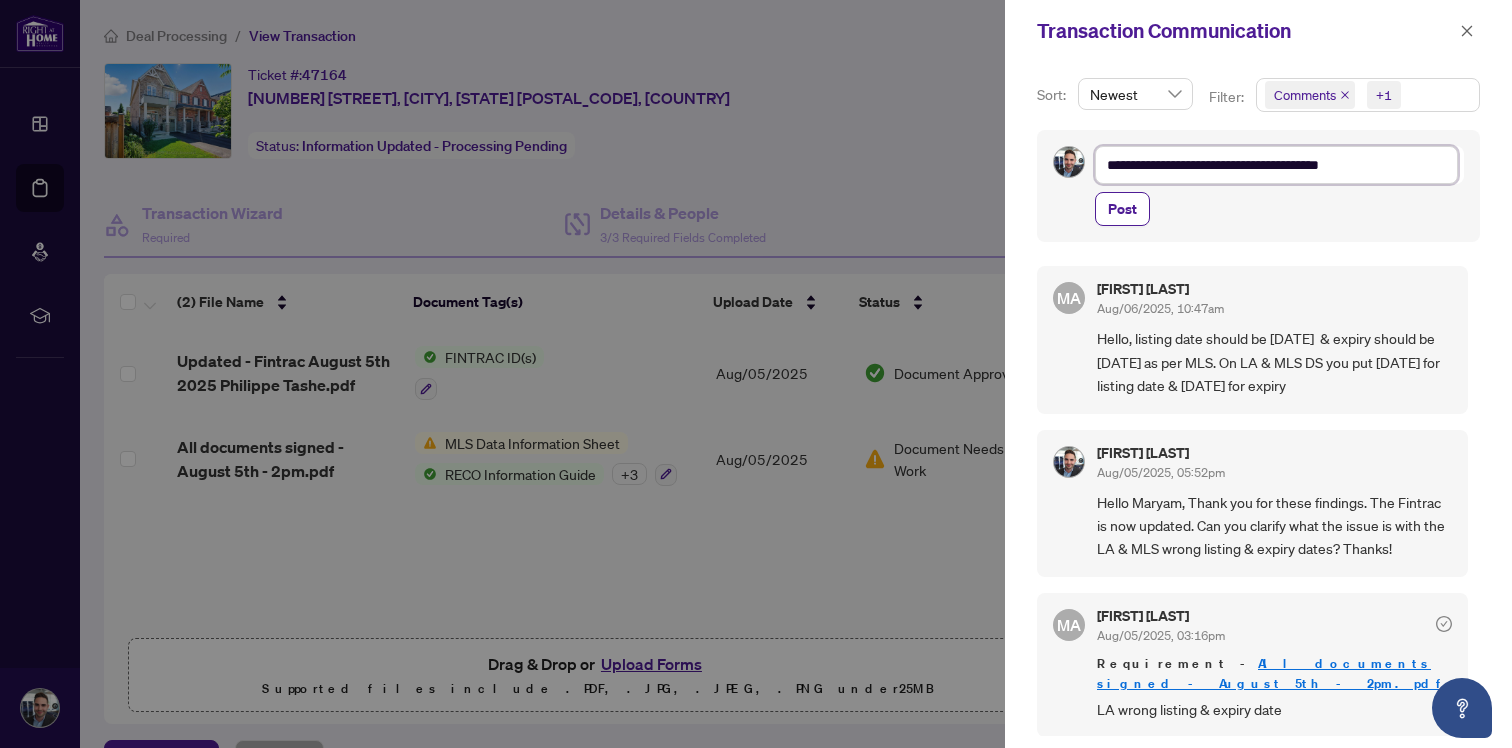 type on "**********" 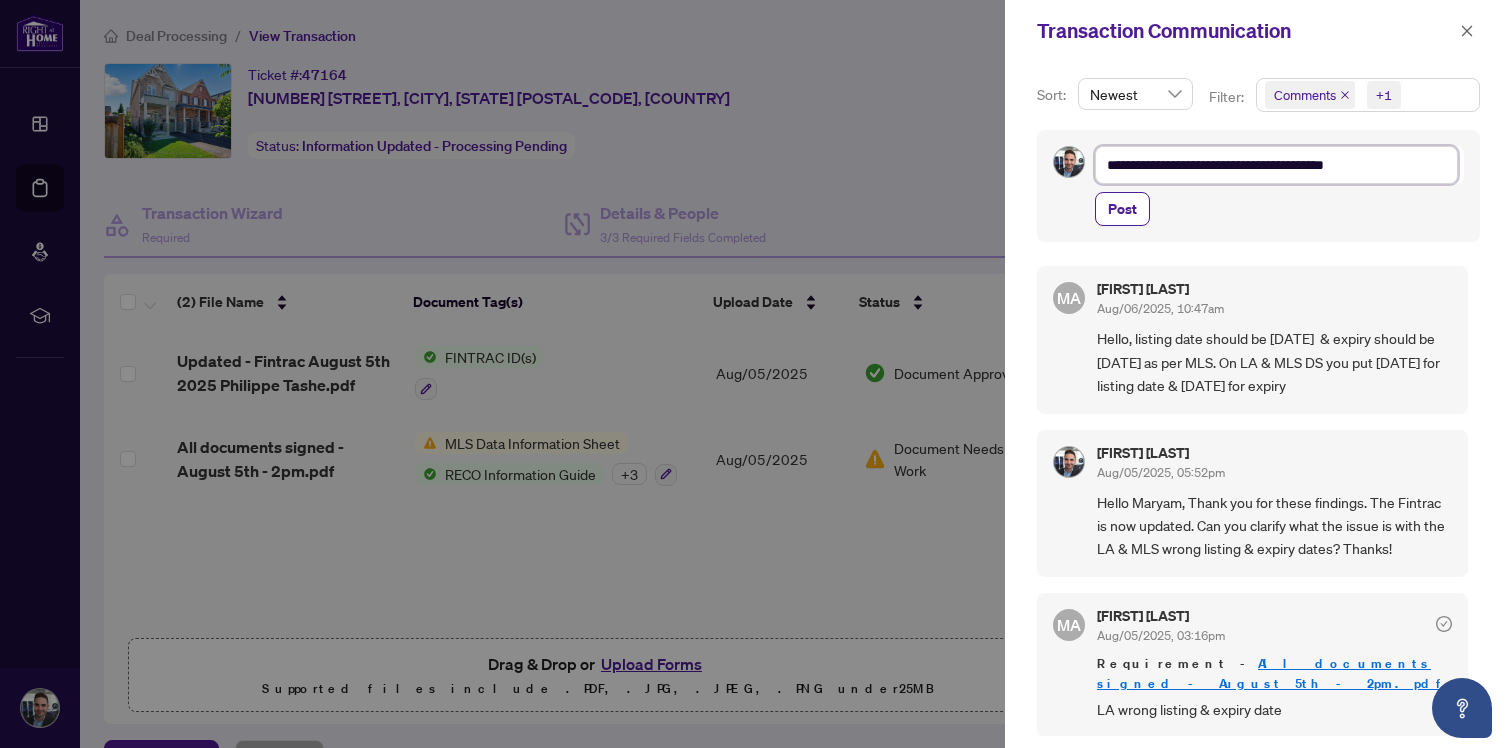 type on "**********" 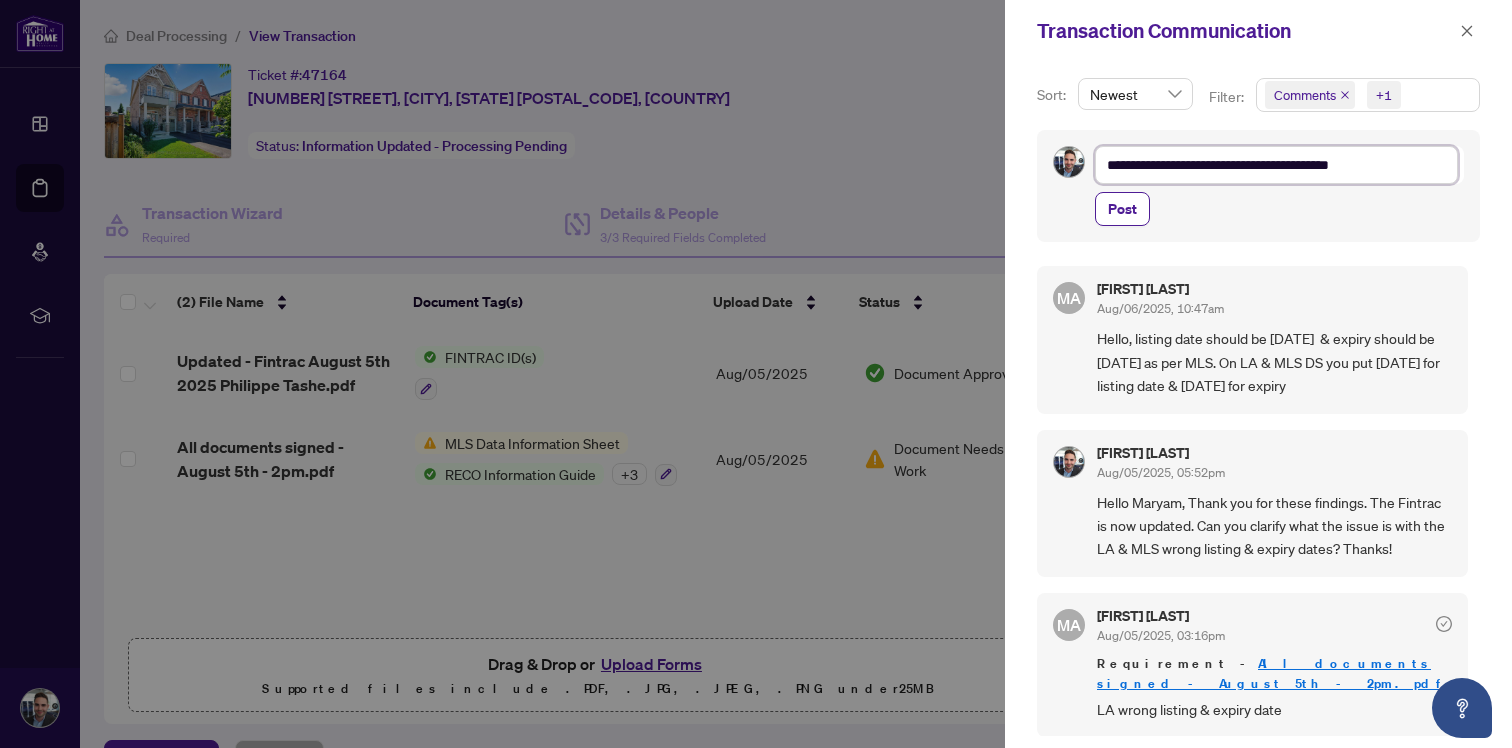 type on "**********" 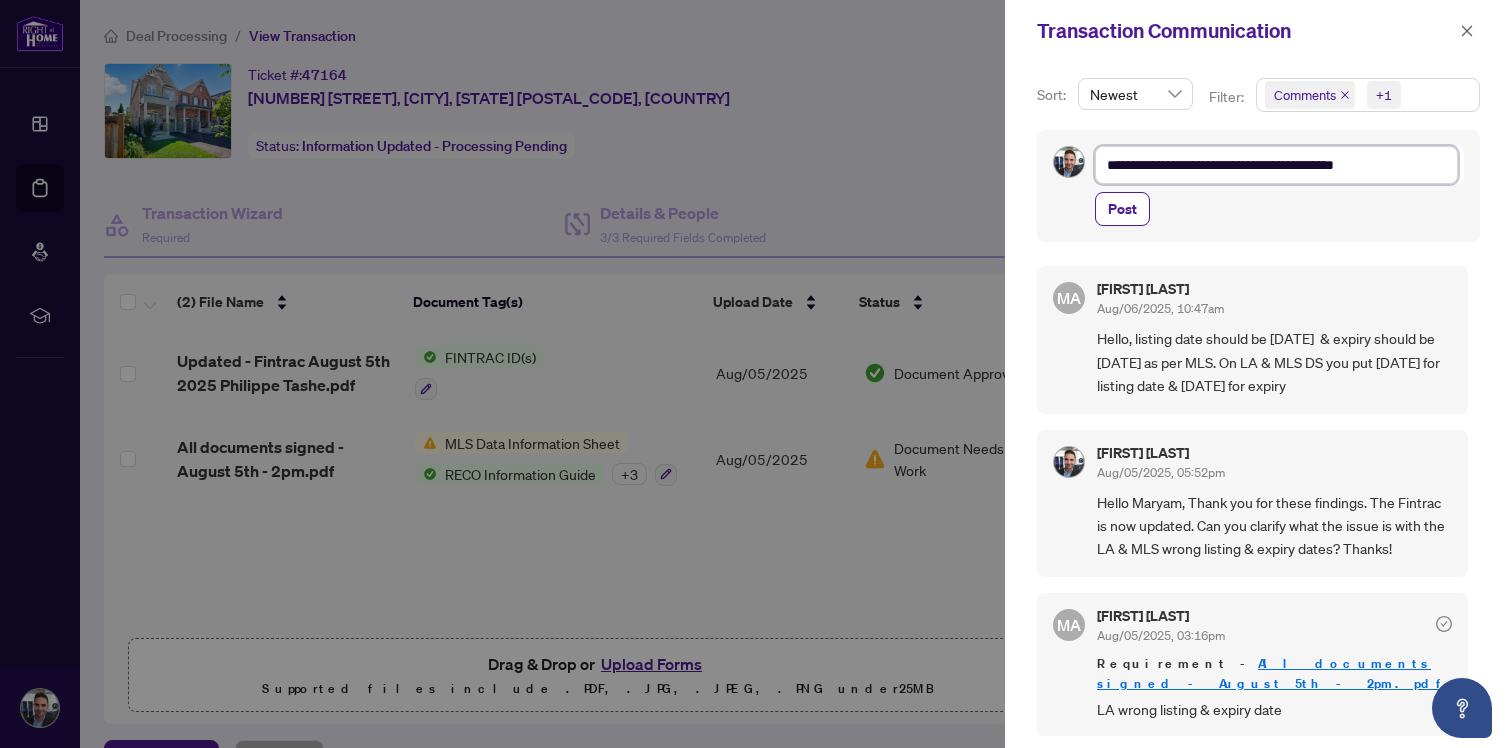type on "**********" 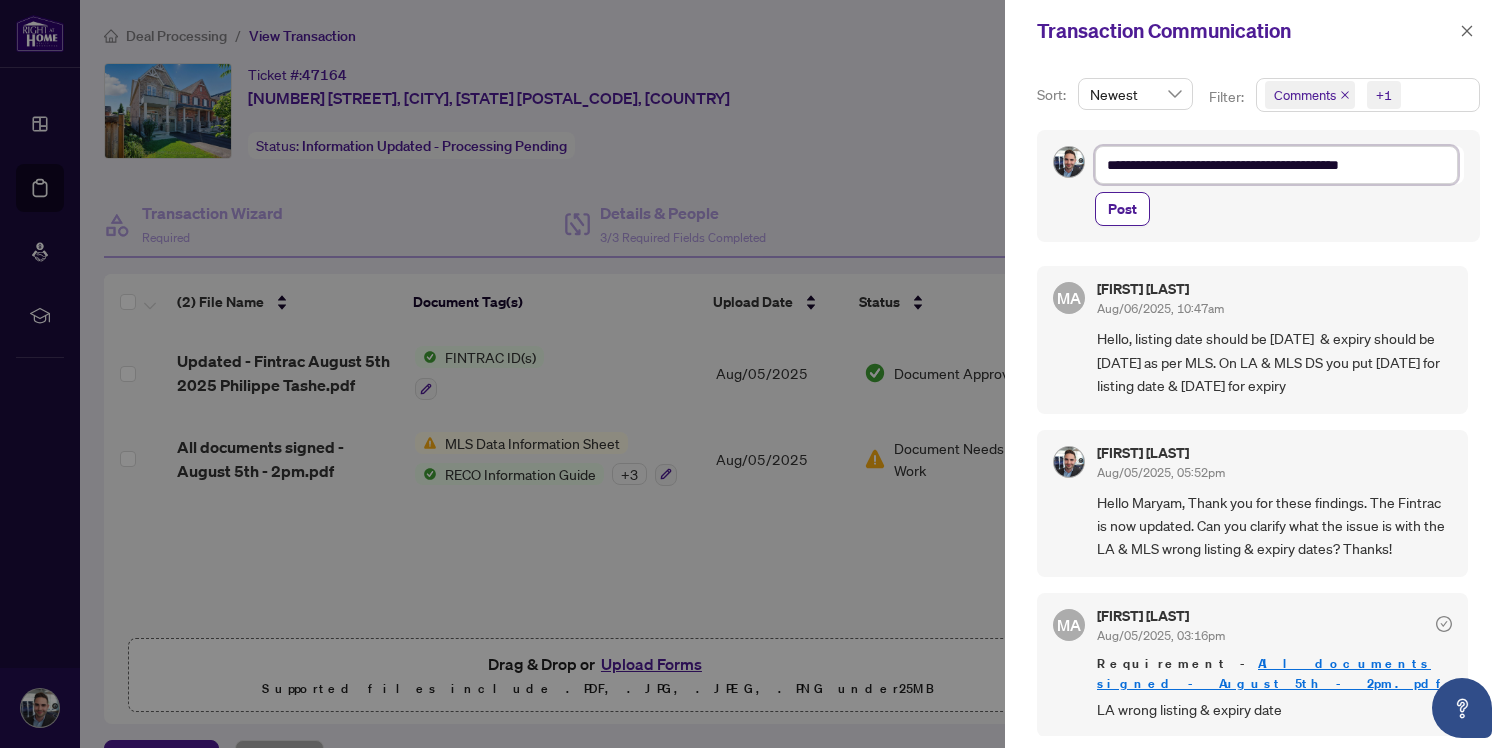 type on "**********" 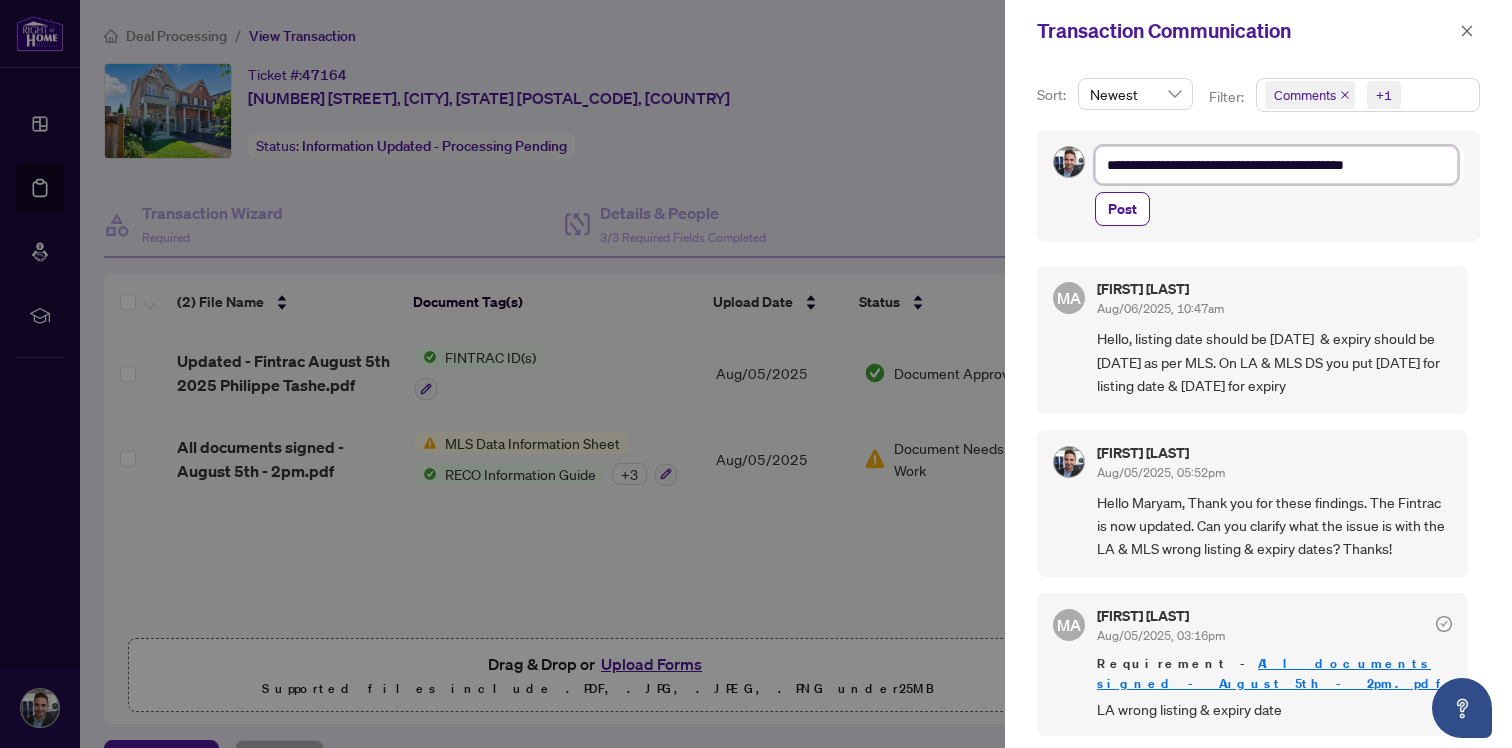 type on "**********" 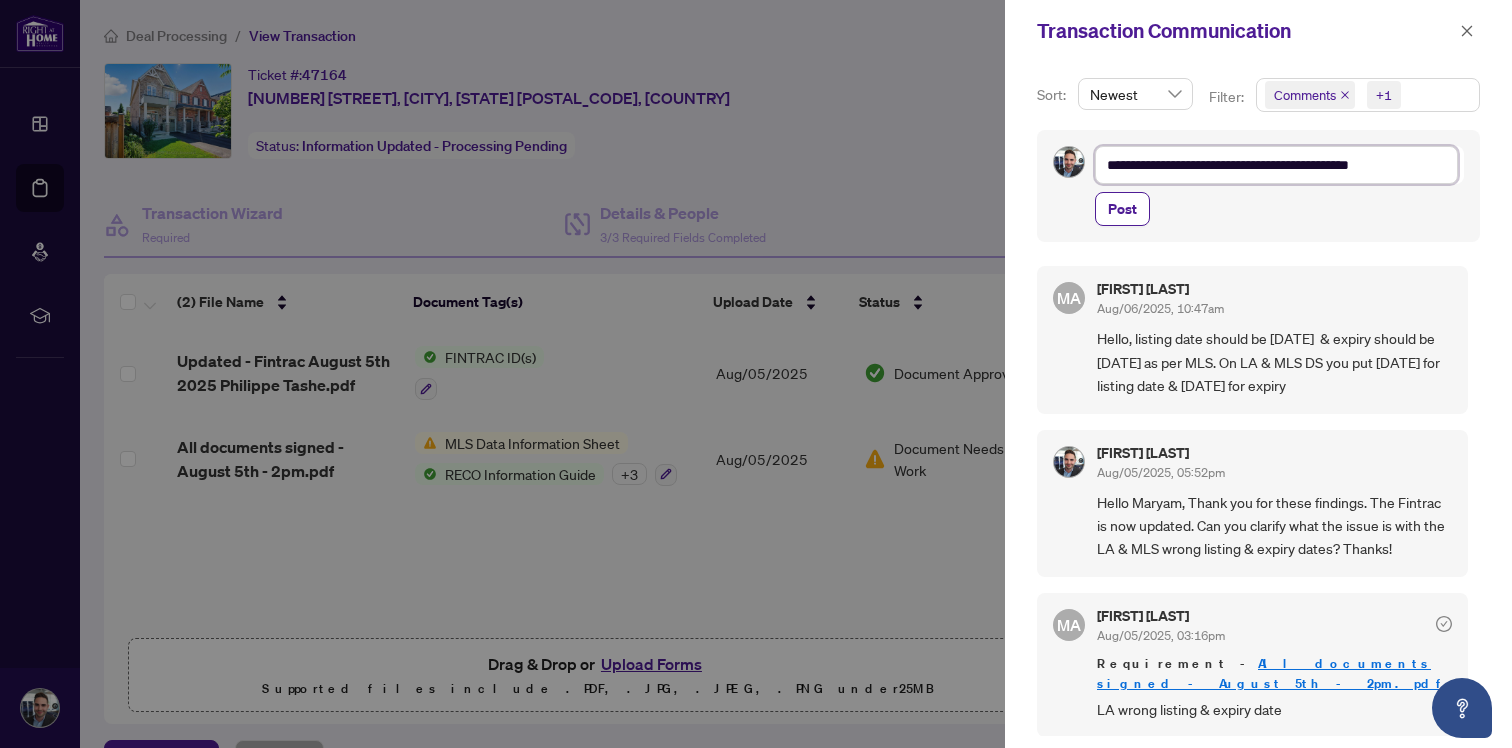 type on "**********" 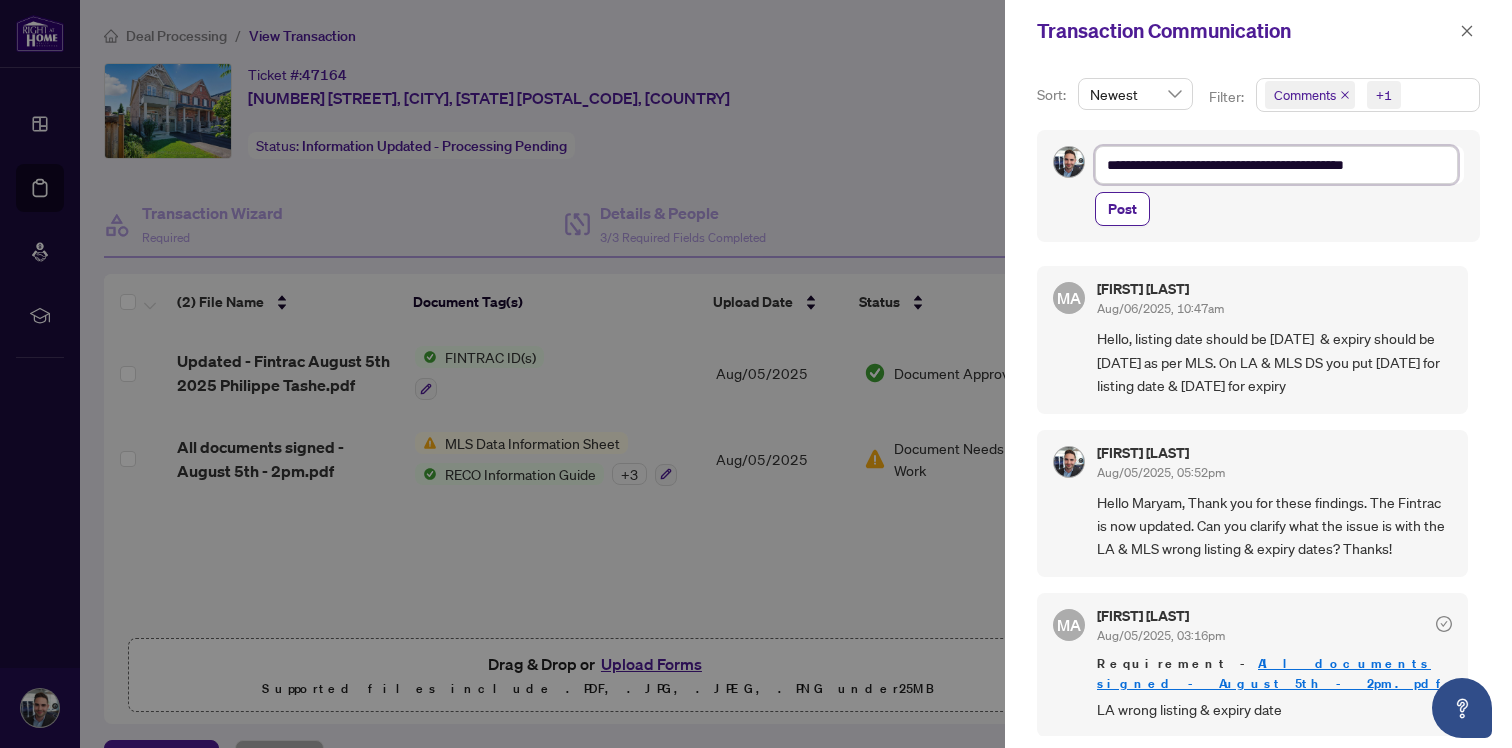 type on "**********" 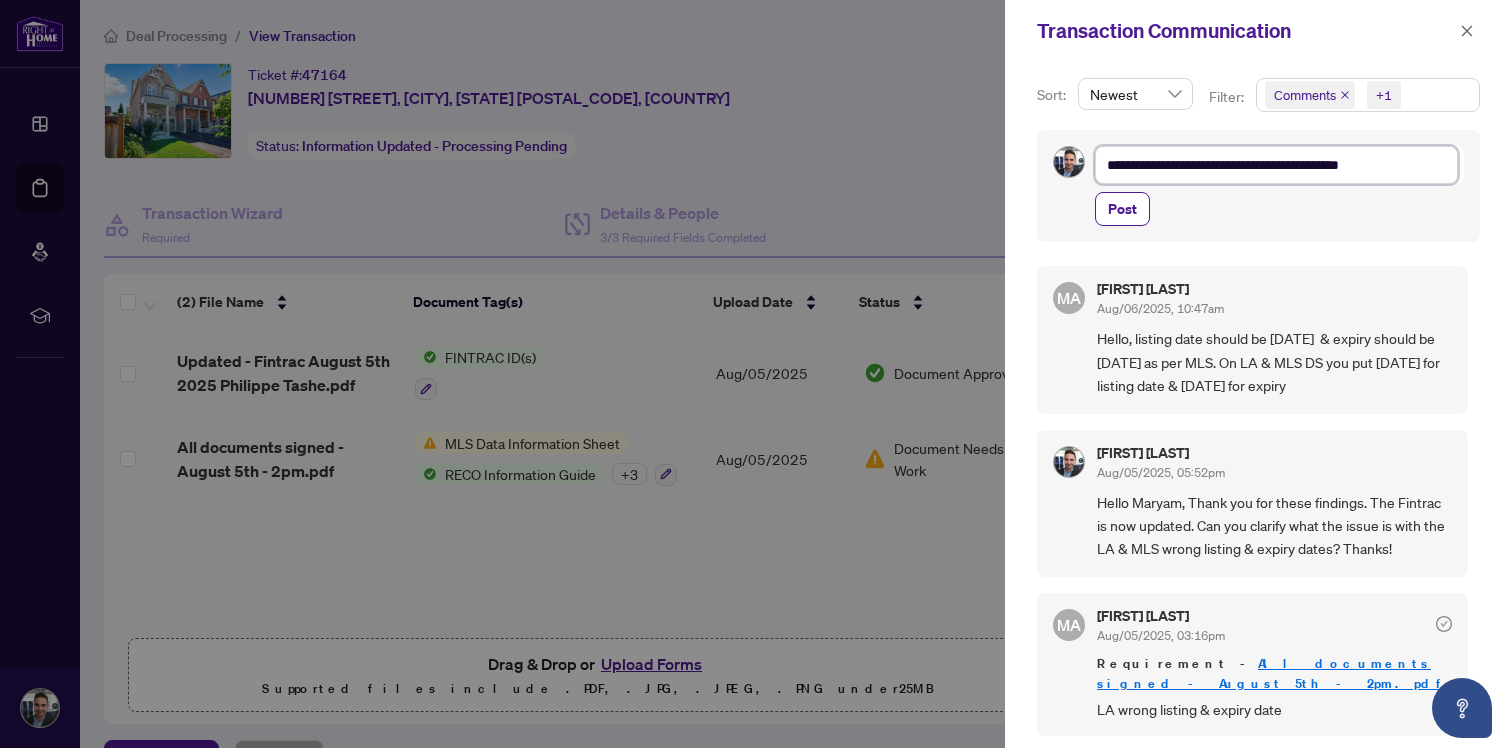 type on "**********" 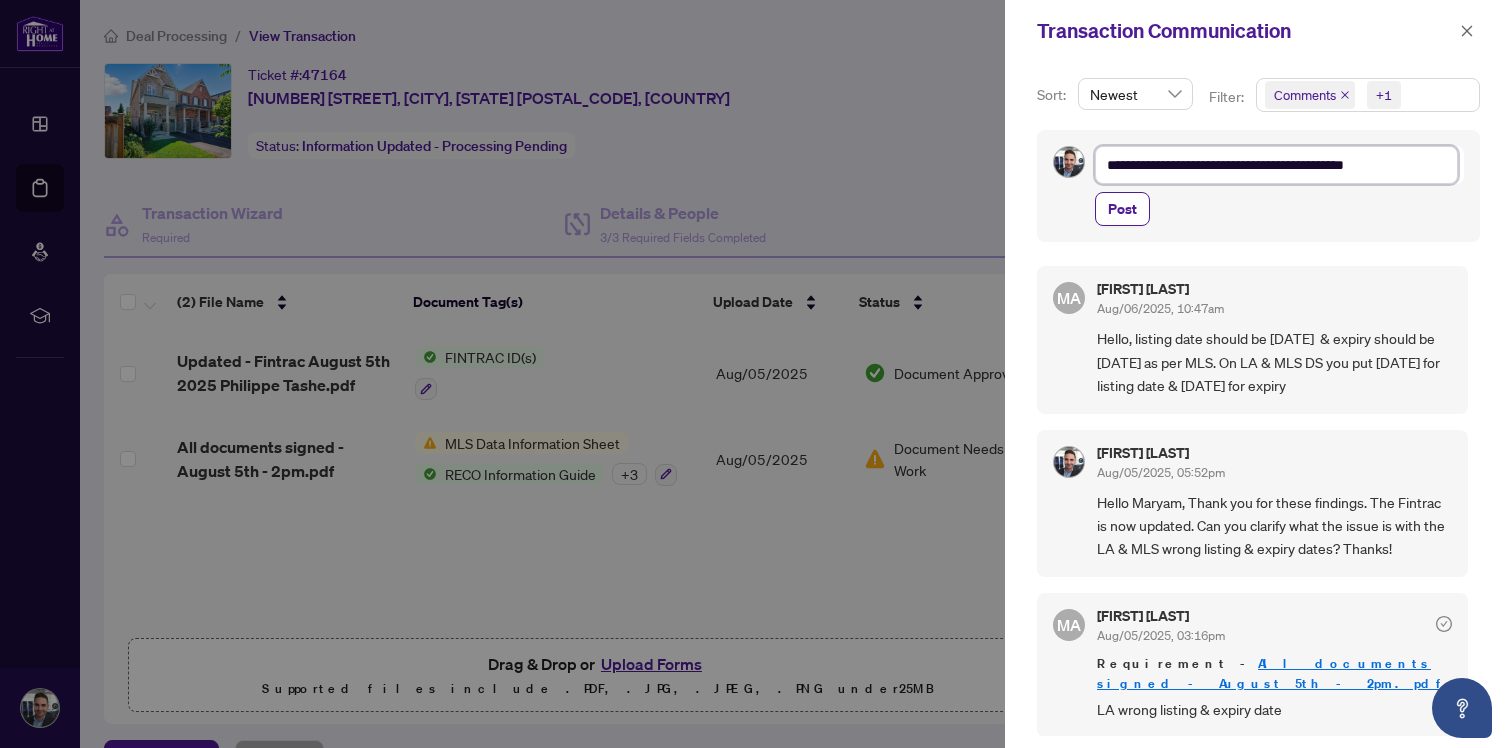 type on "**********" 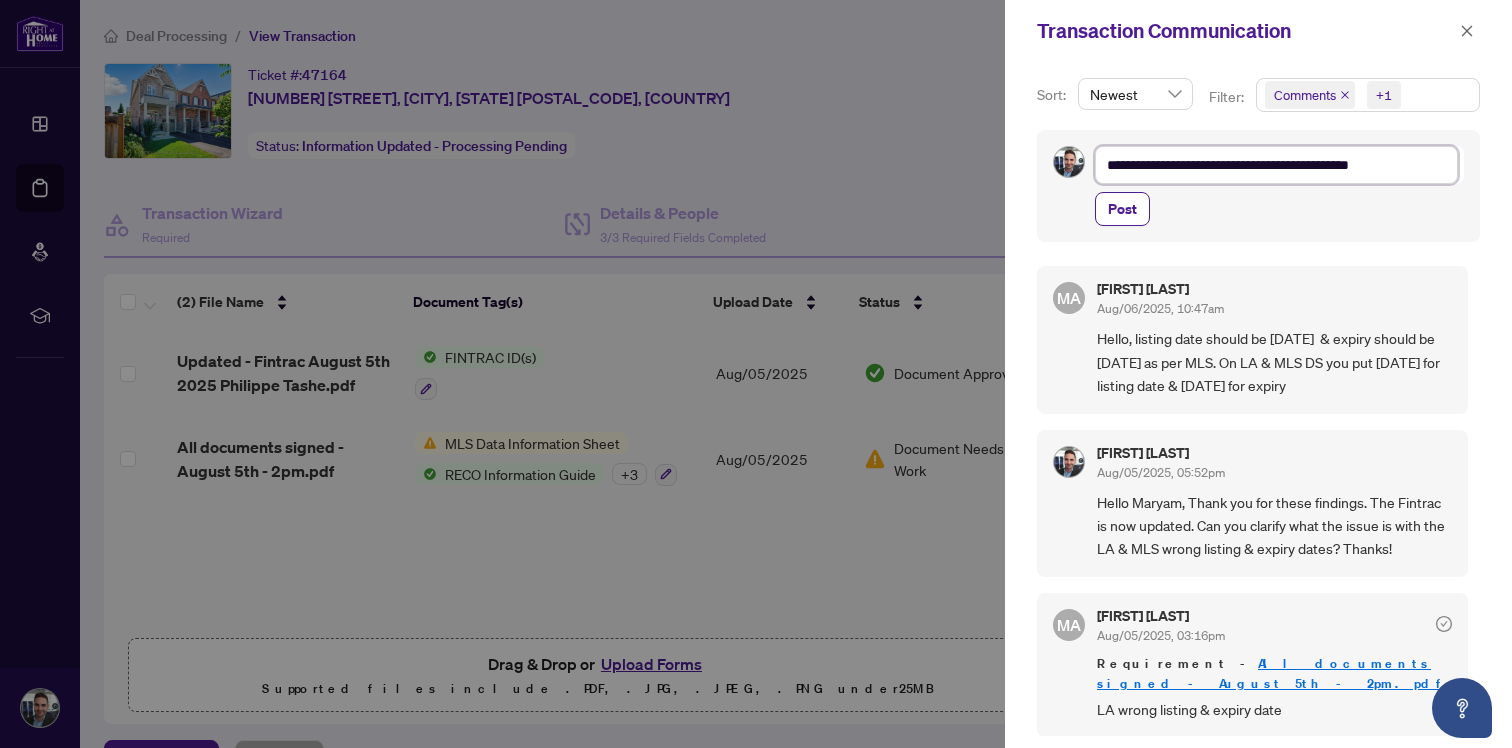 type on "**********" 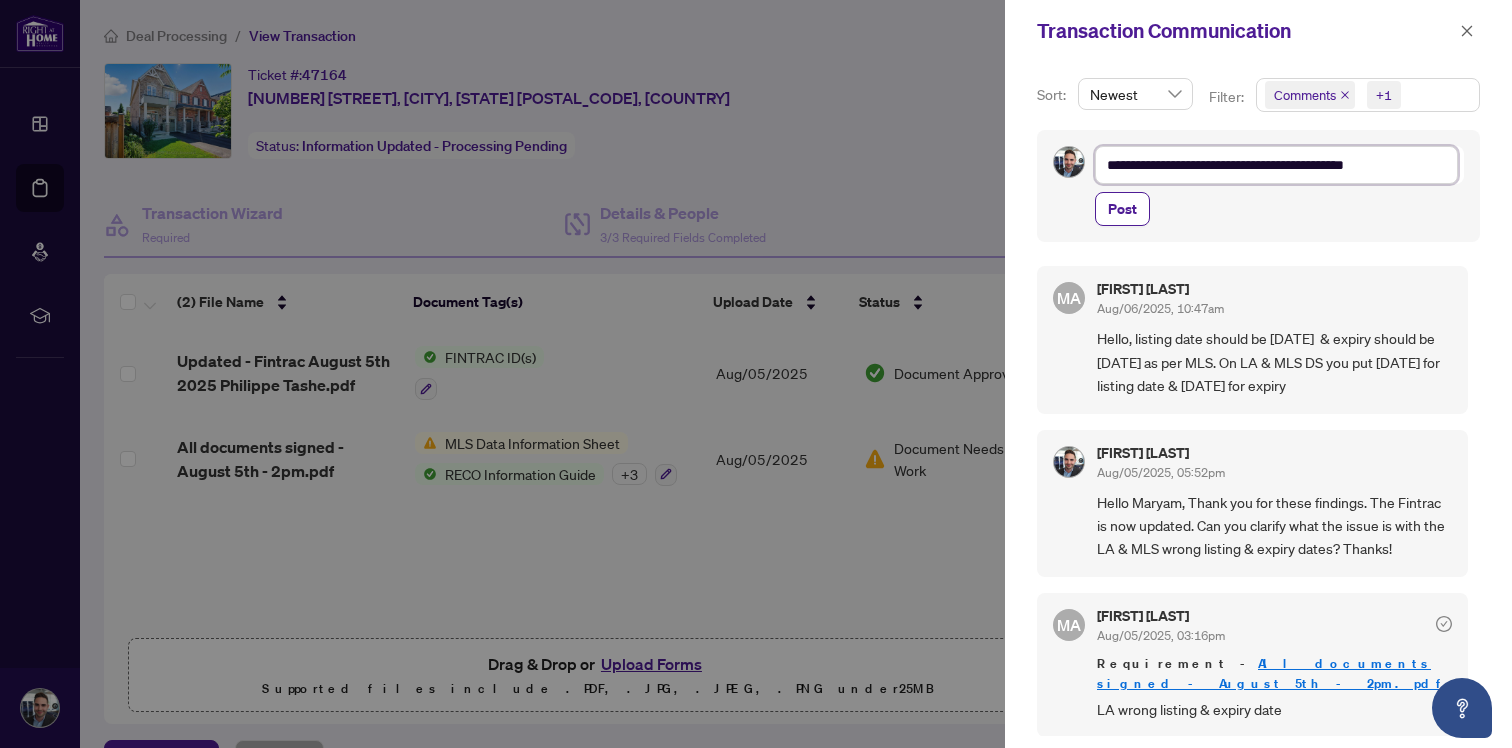 type on "**********" 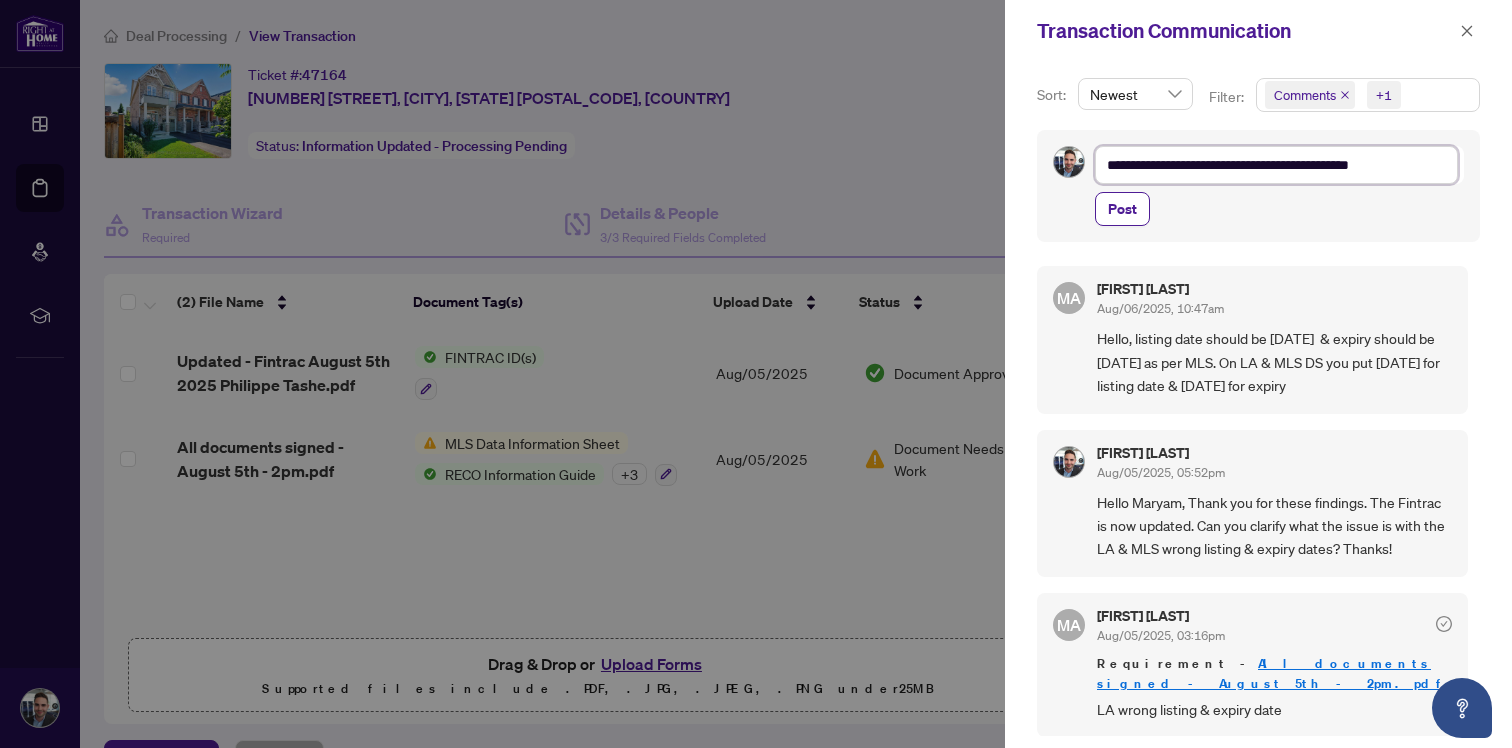 type on "**********" 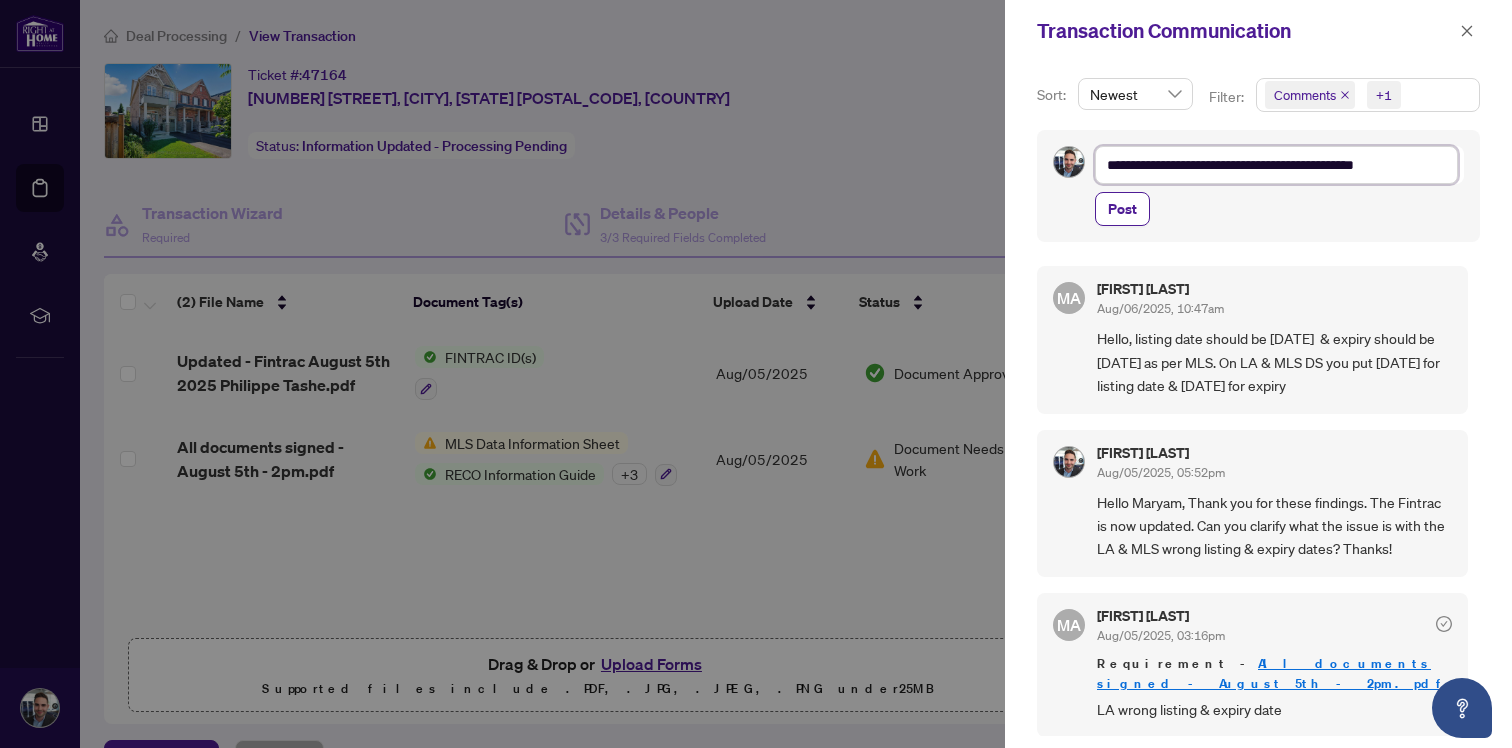 type on "**********" 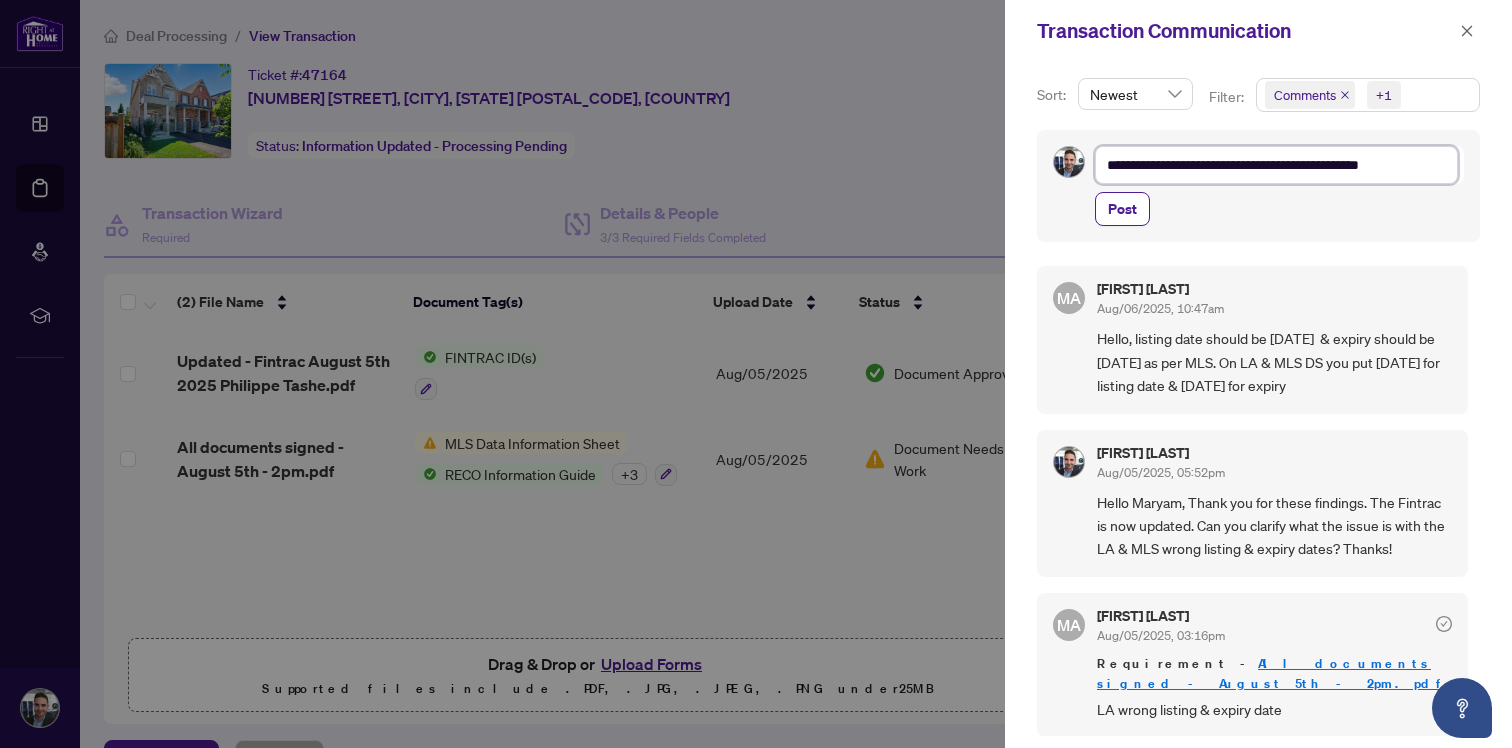 type on "**********" 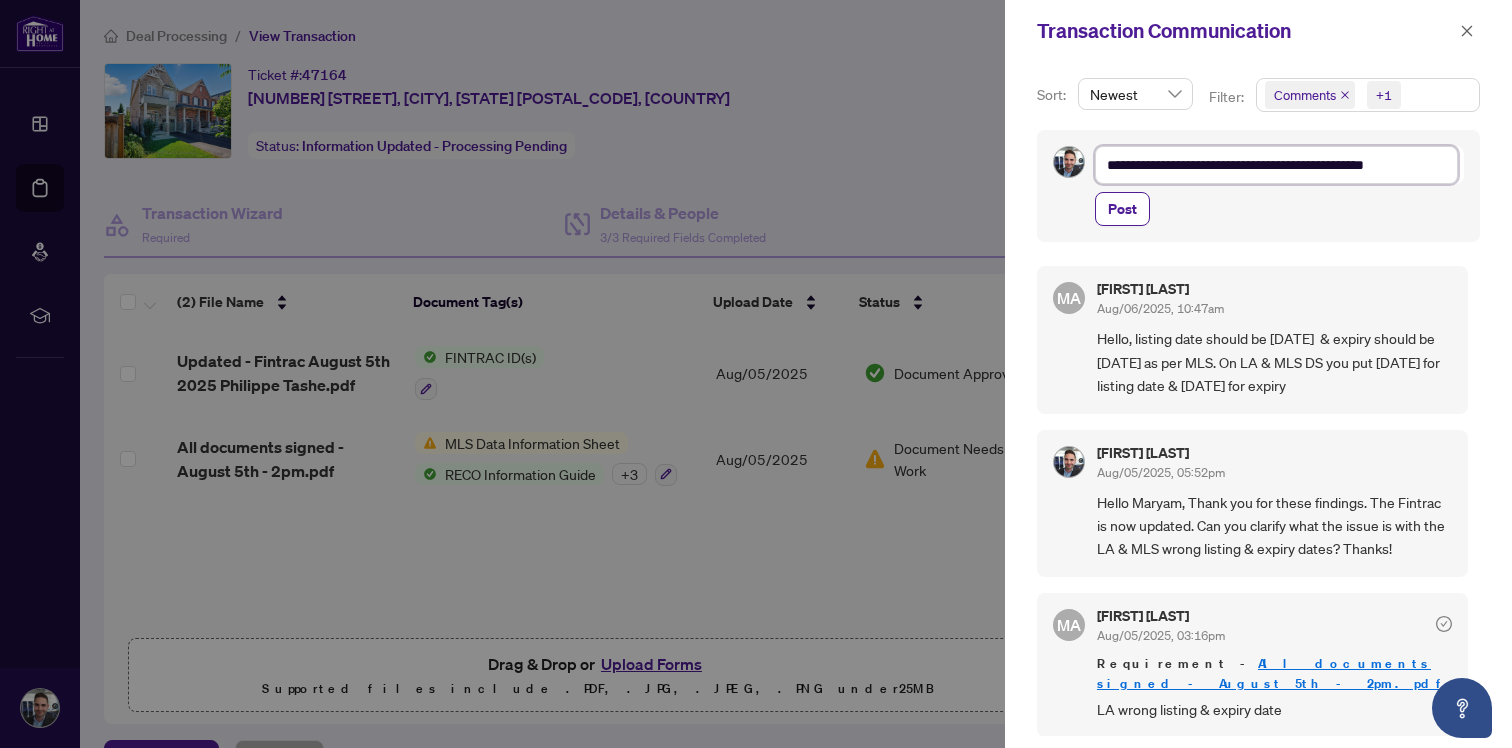 type on "**********" 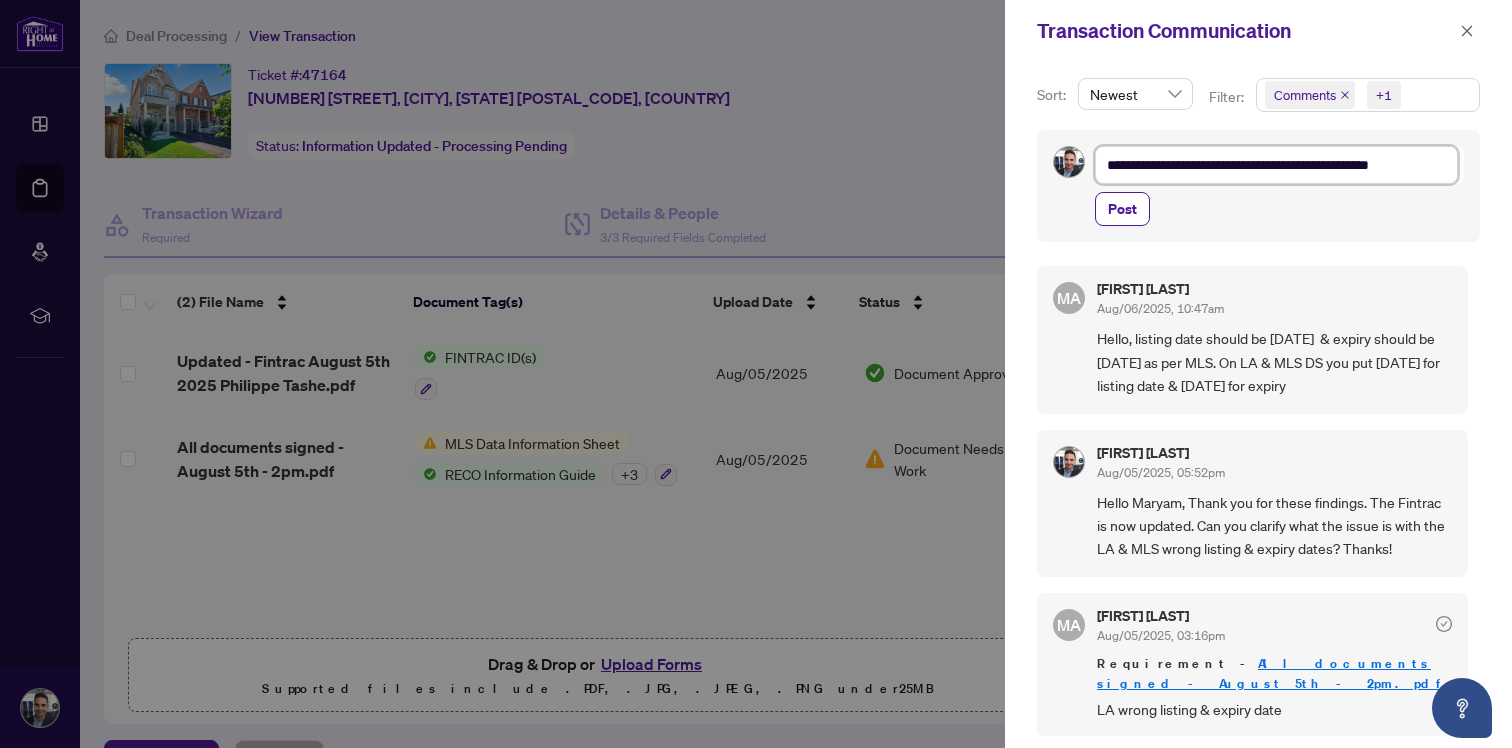 type on "**********" 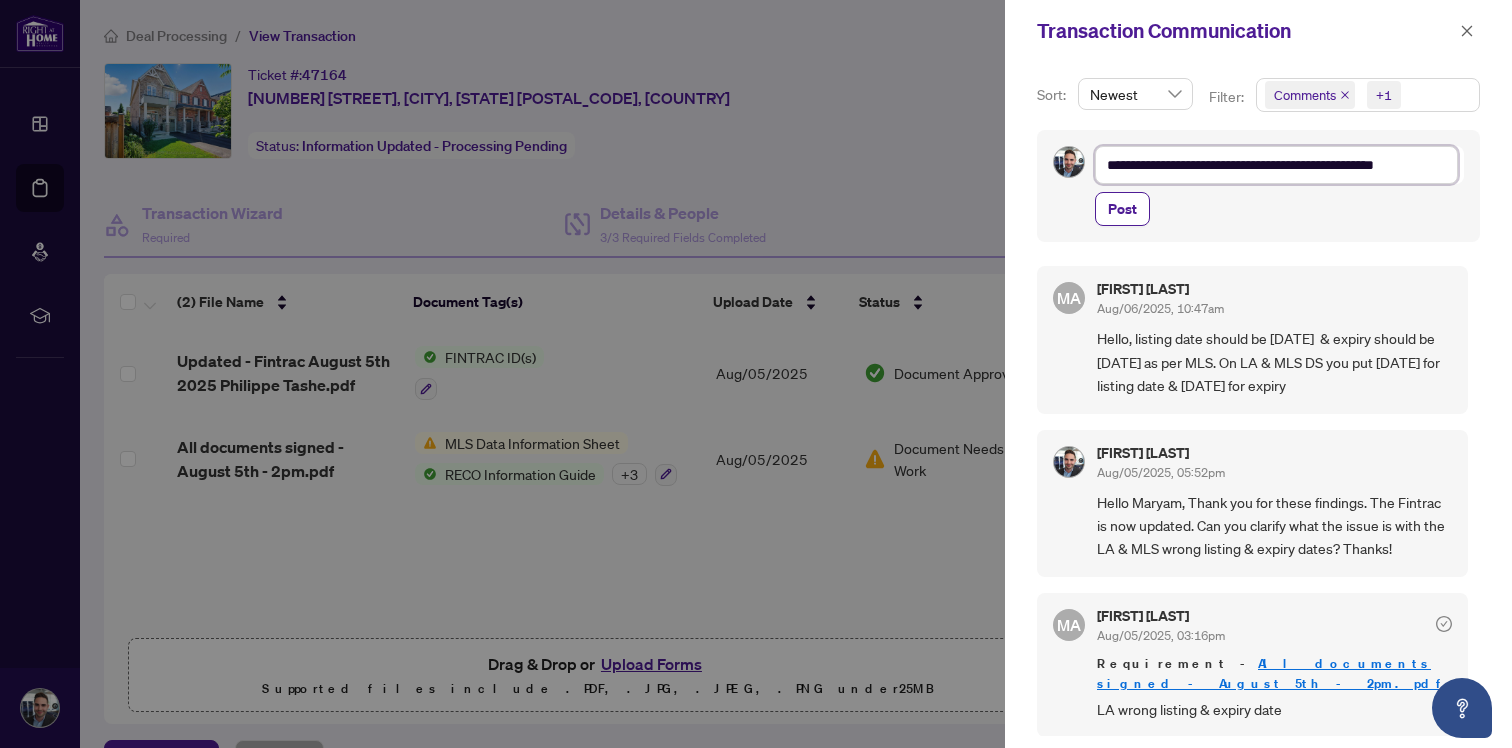 type on "**********" 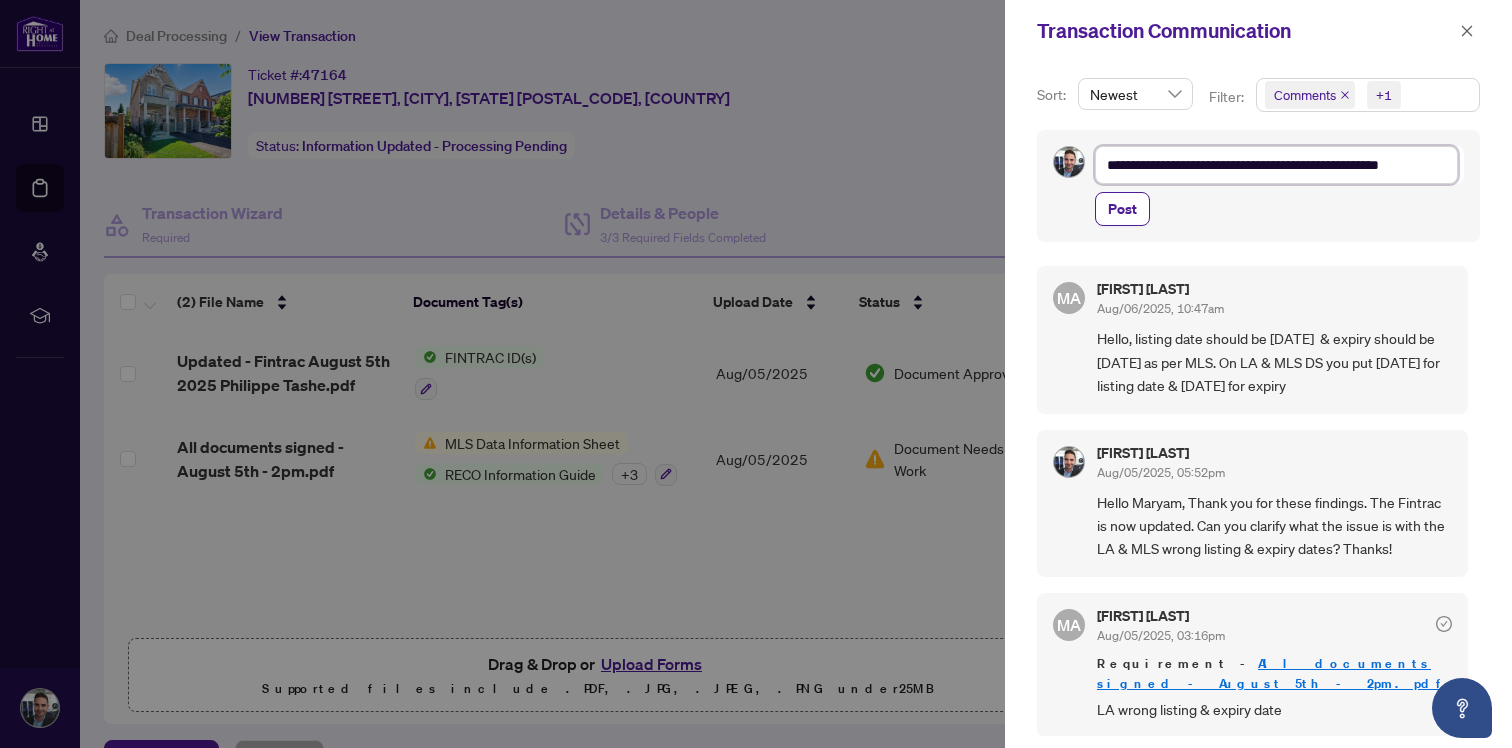 type on "**********" 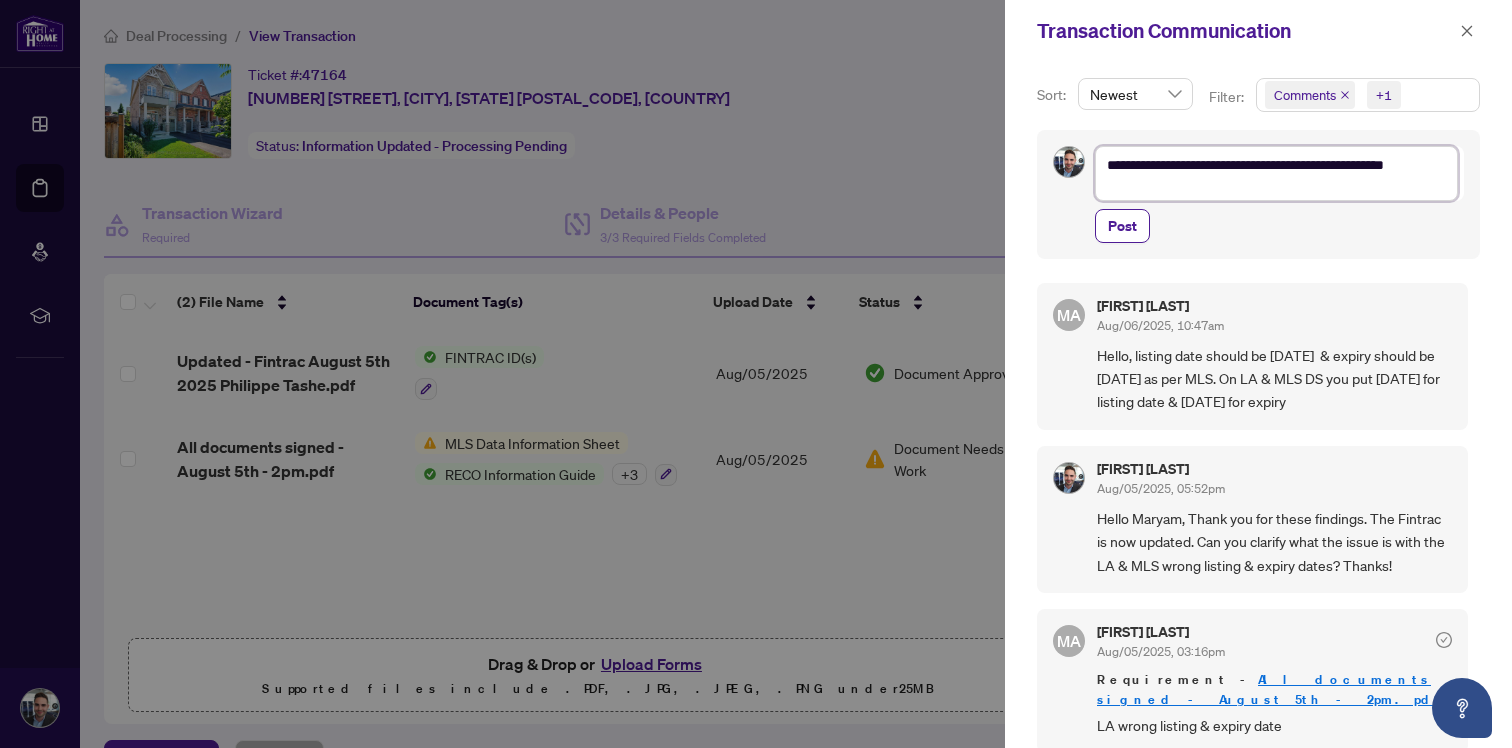 scroll, scrollTop: 3, scrollLeft: 0, axis: vertical 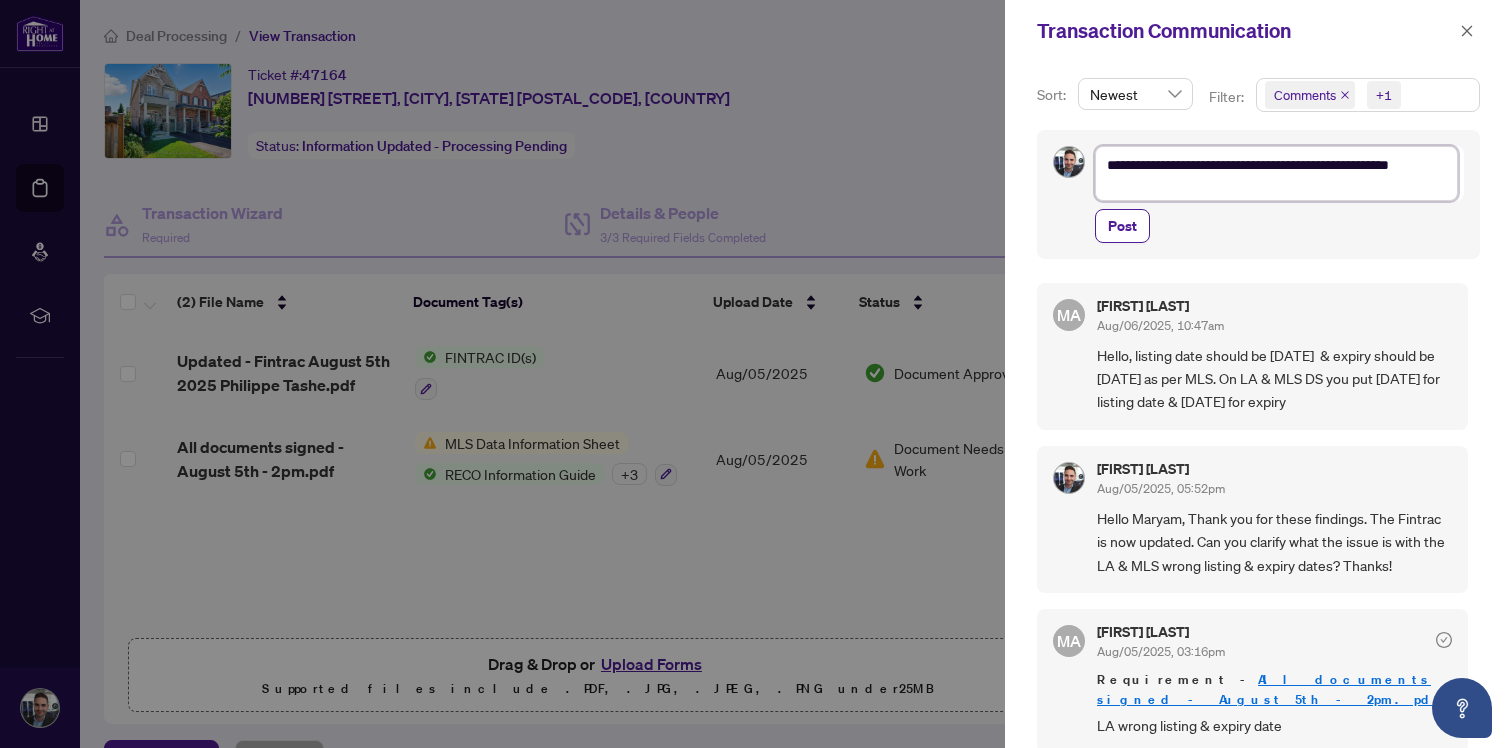 type on "**********" 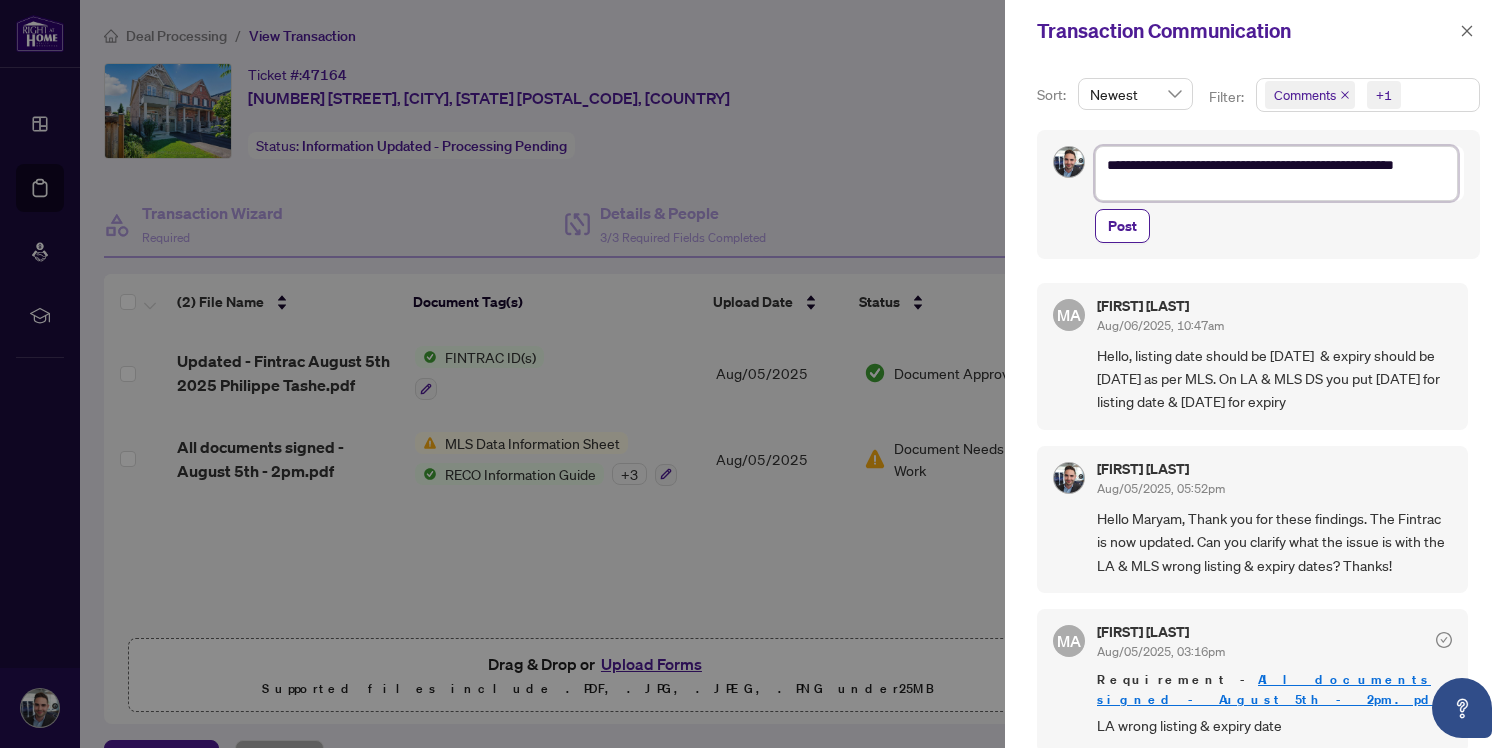 type on "**********" 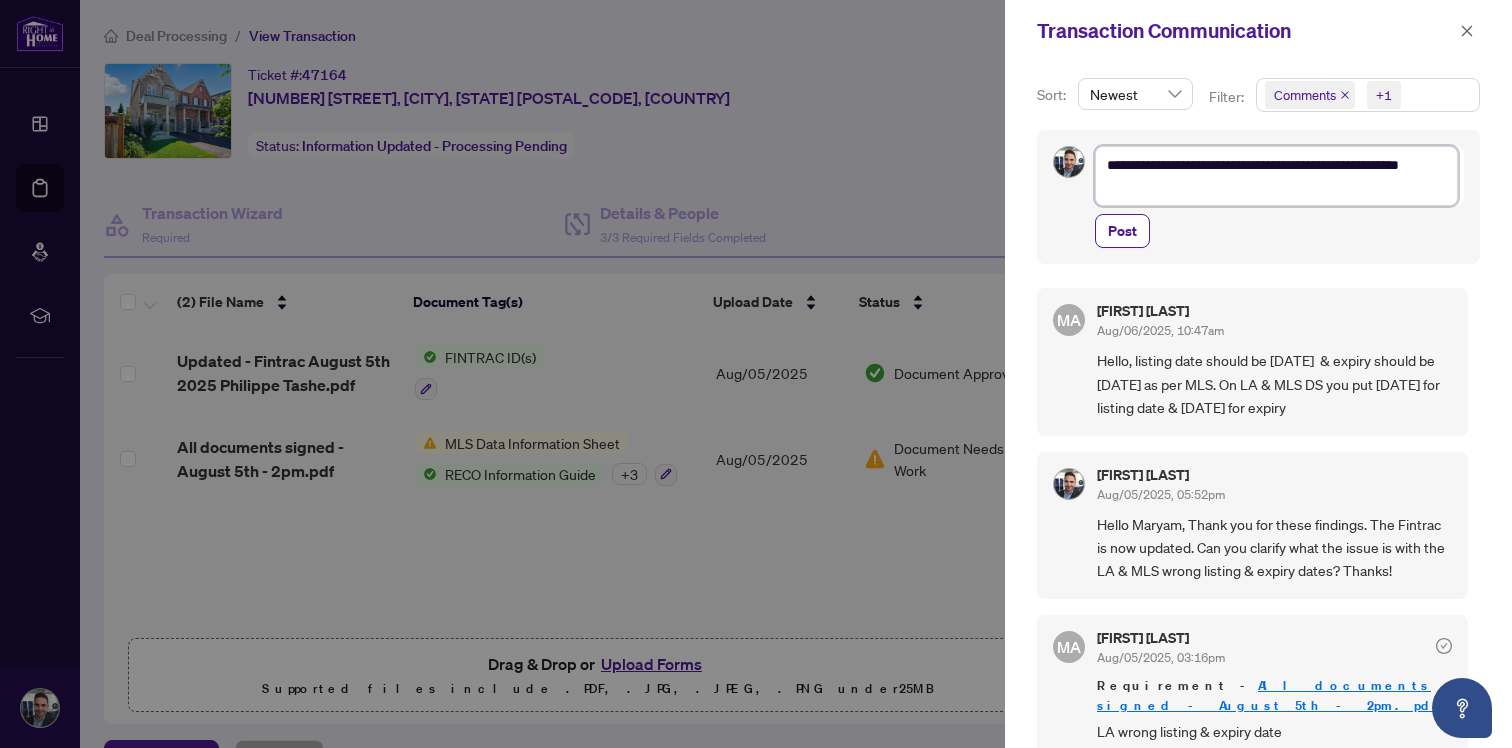 type on "**********" 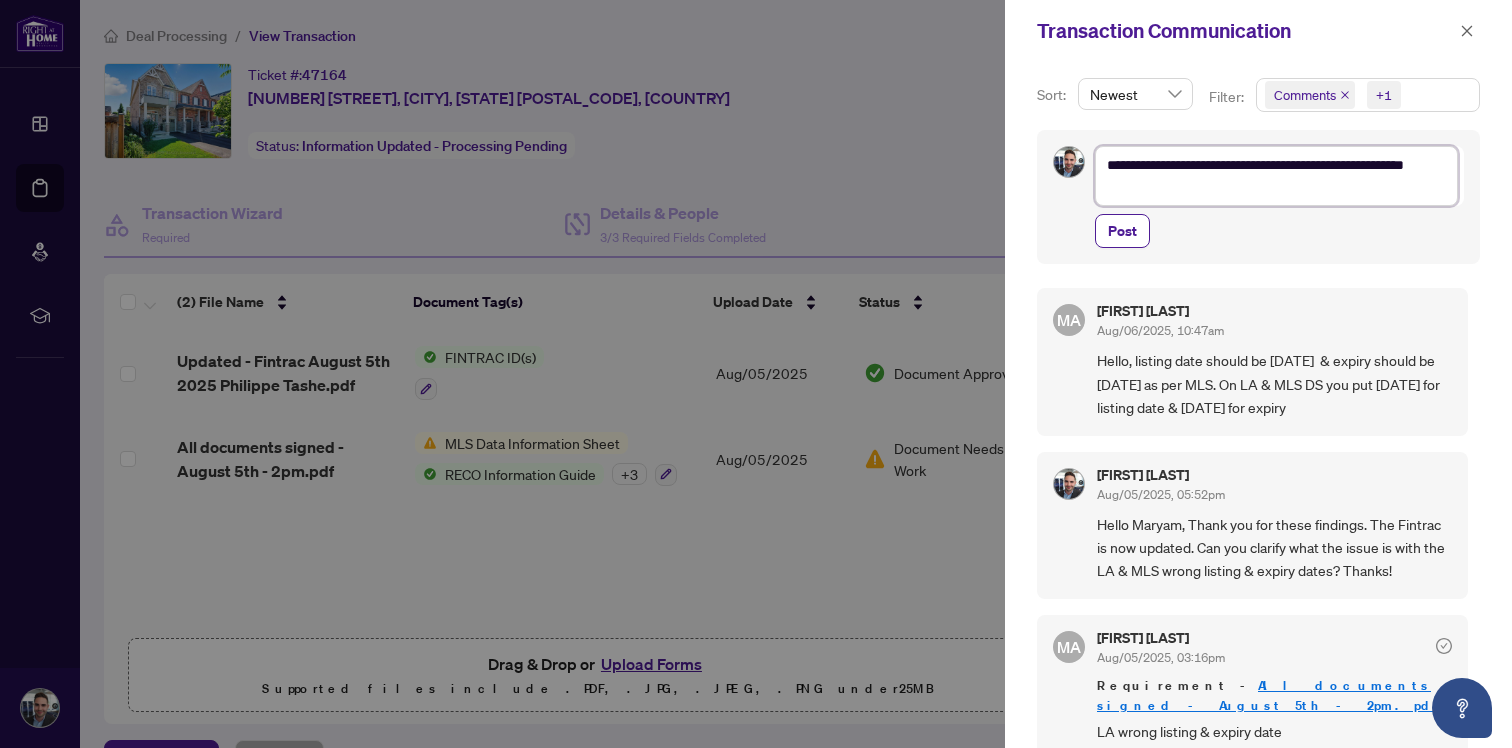 type on "**********" 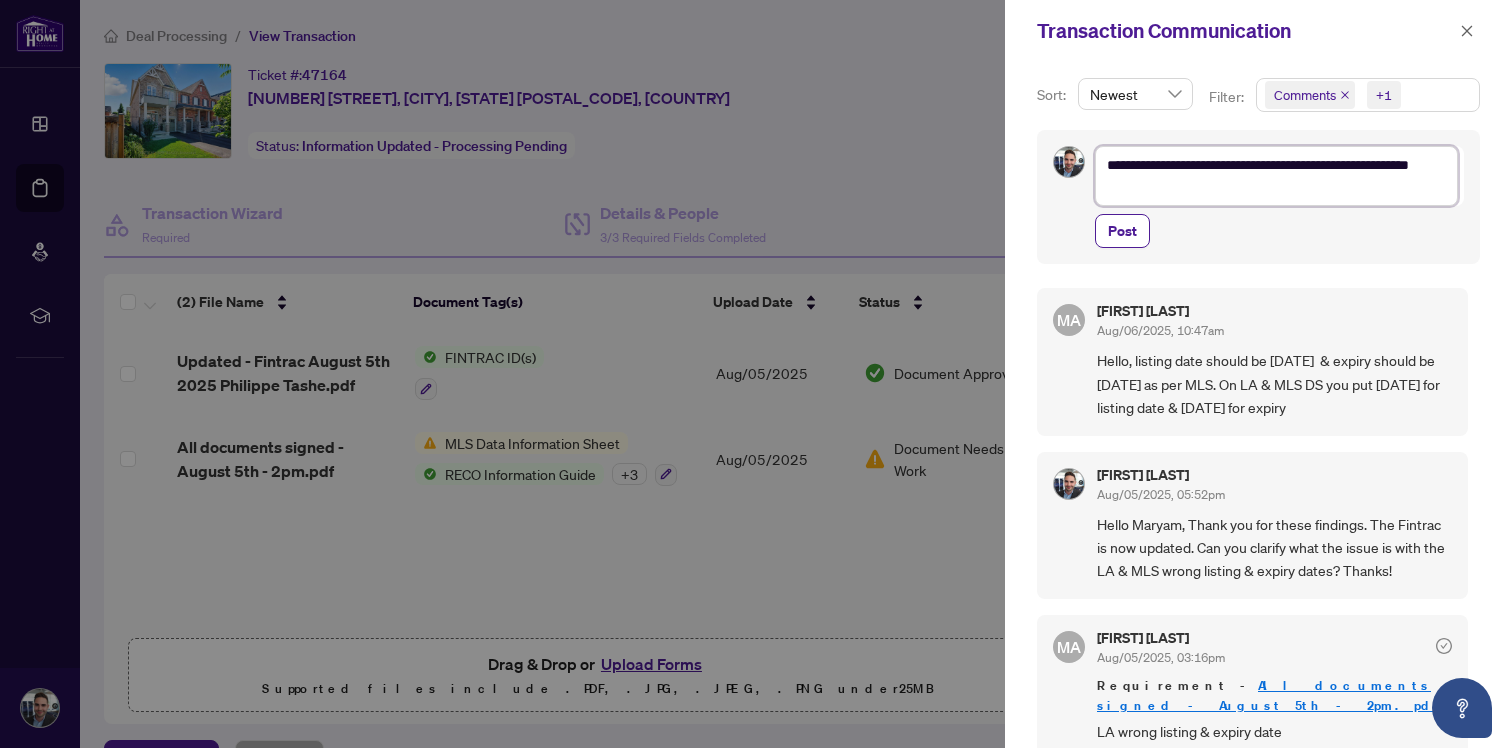 type on "**********" 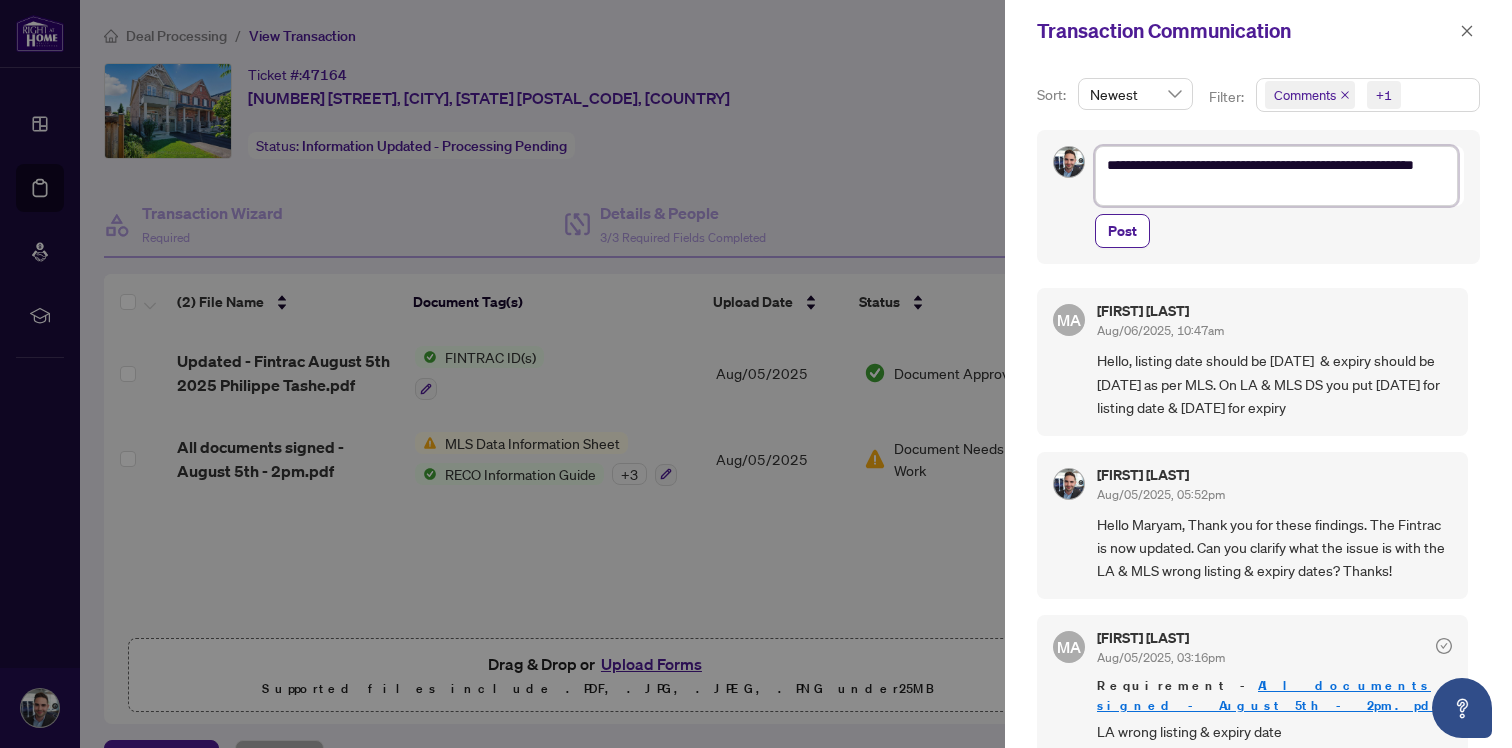 type on "**********" 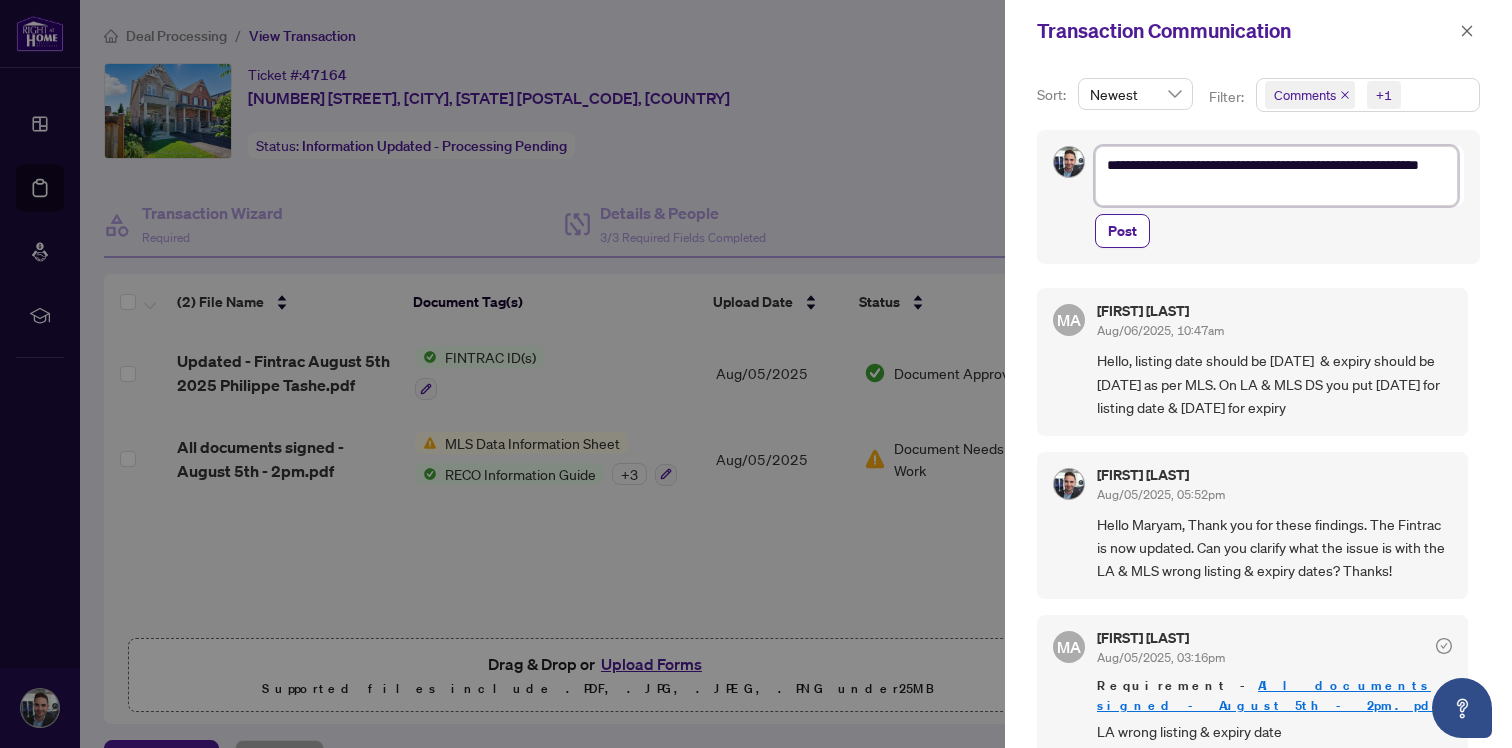 type on "**********" 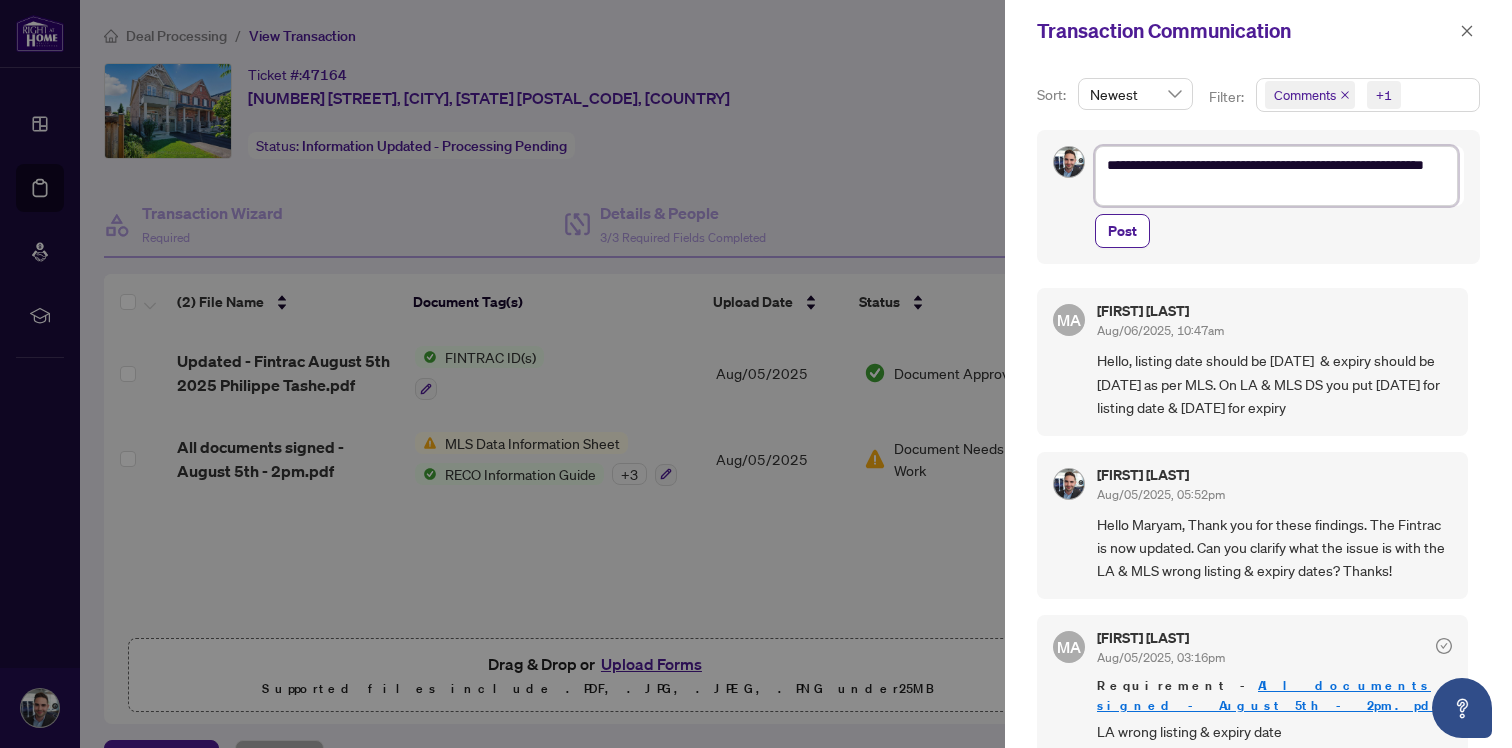 type on "**********" 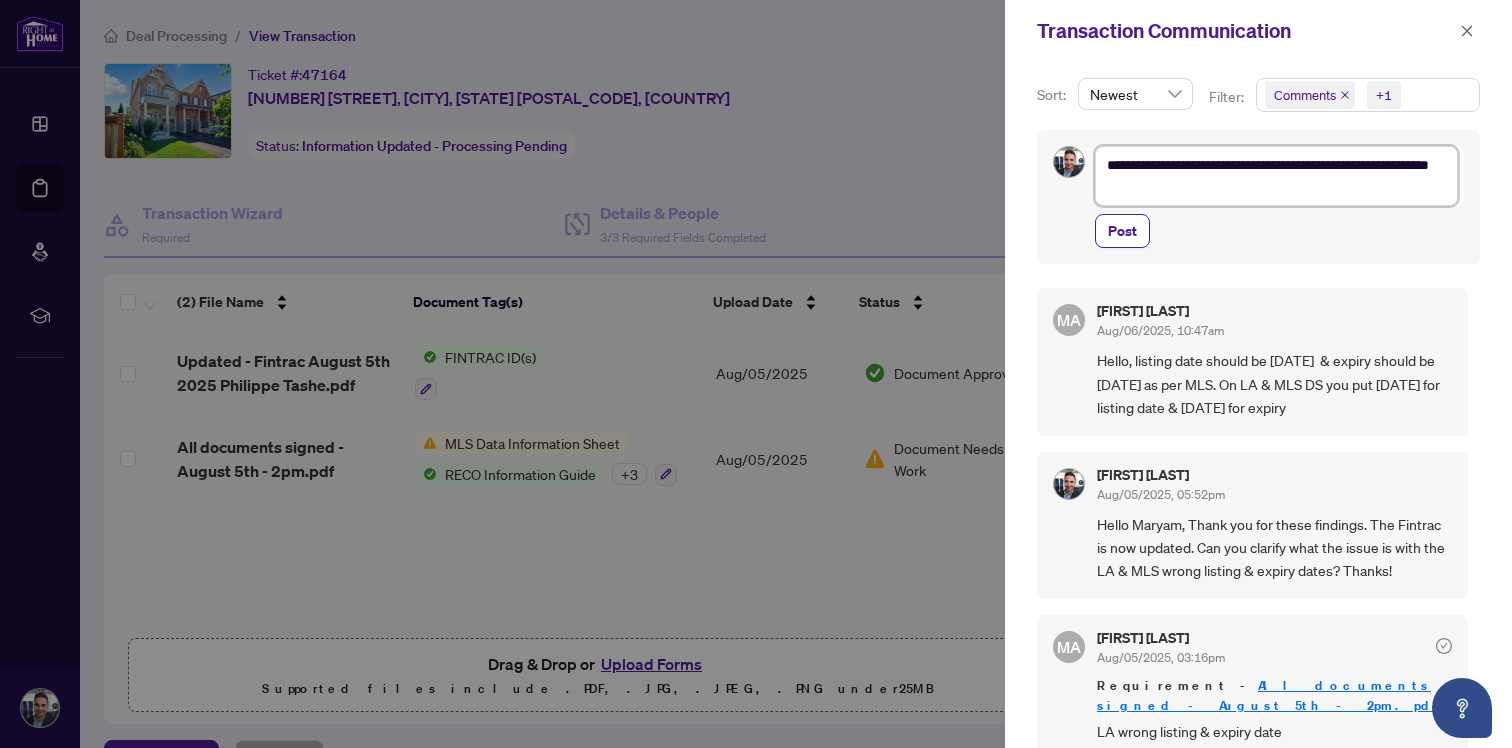 type on "**********" 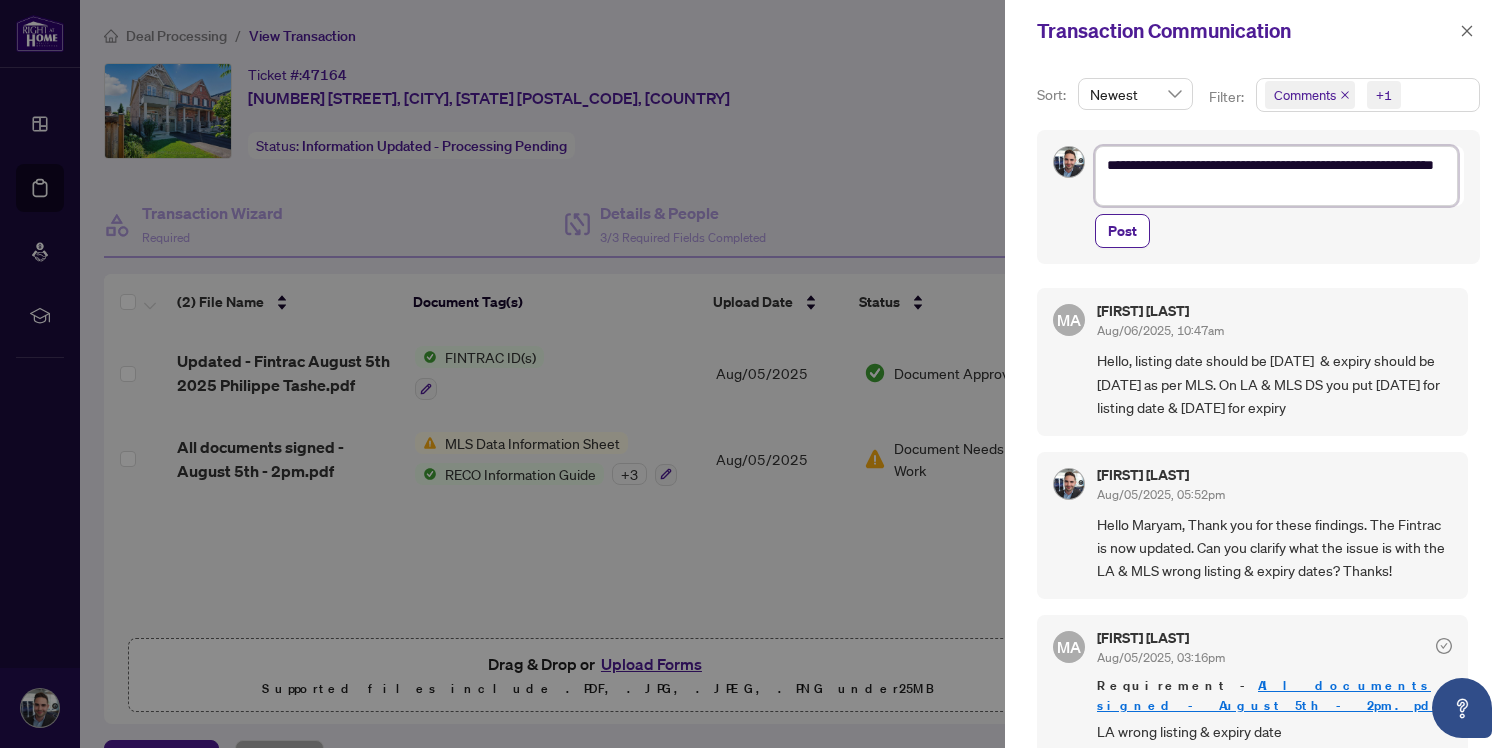 type on "**********" 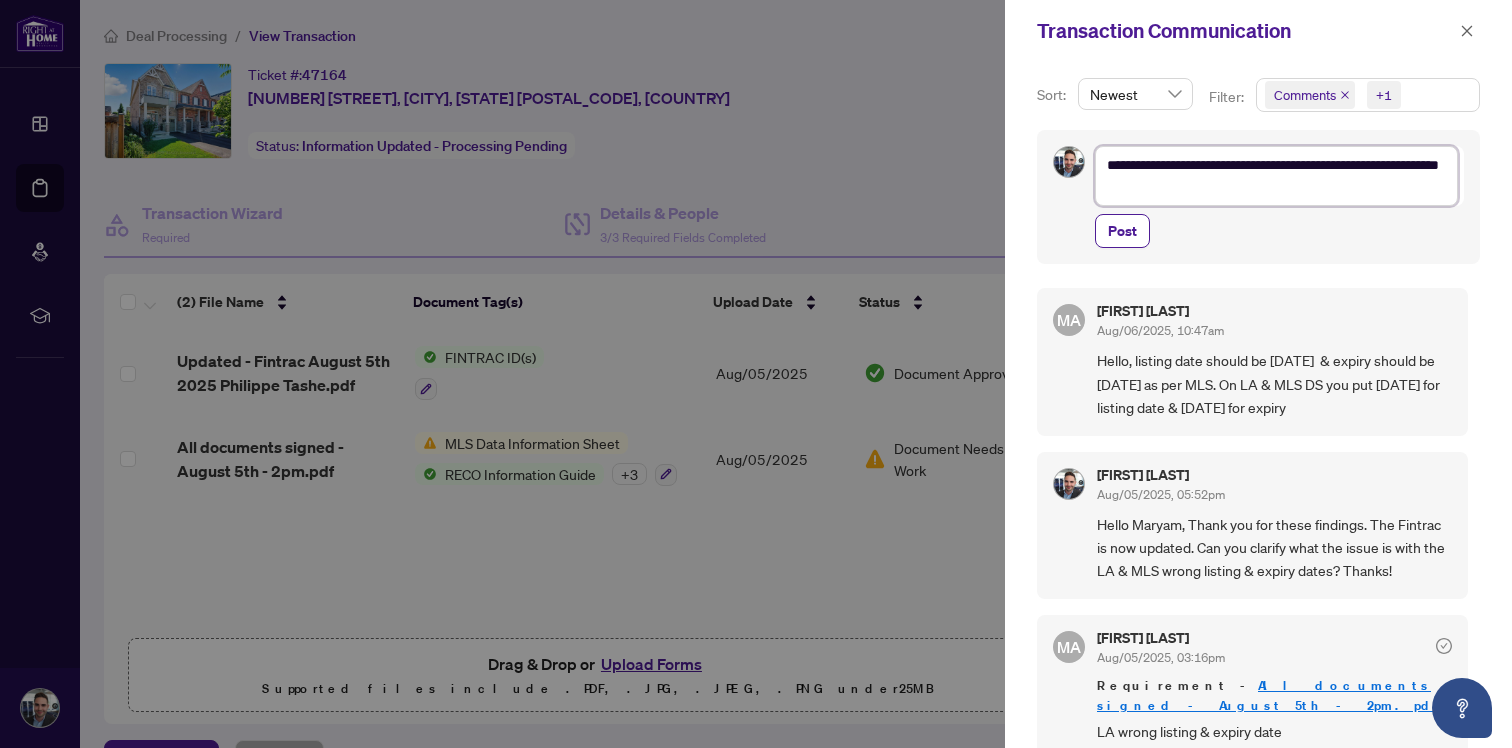 type on "**********" 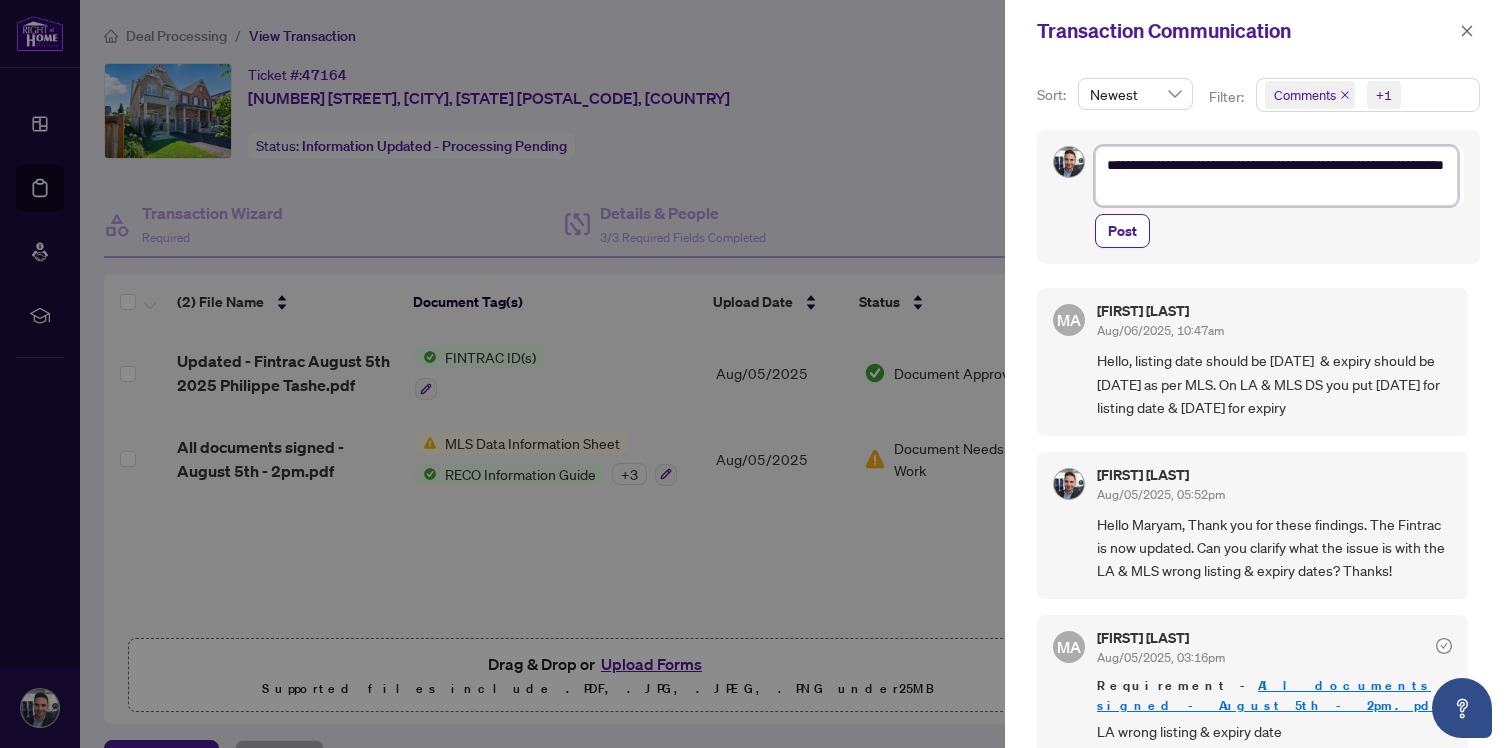 type on "**********" 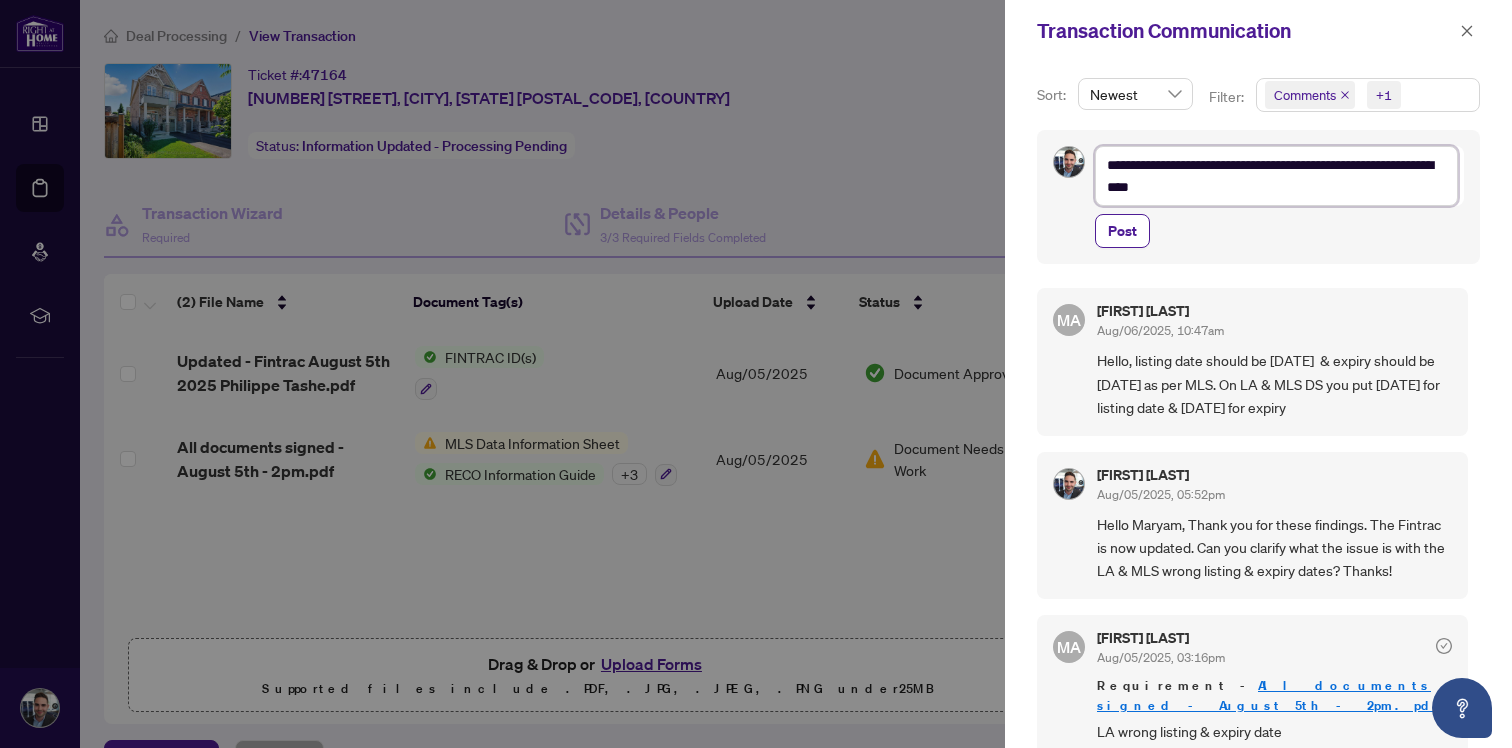 type on "**********" 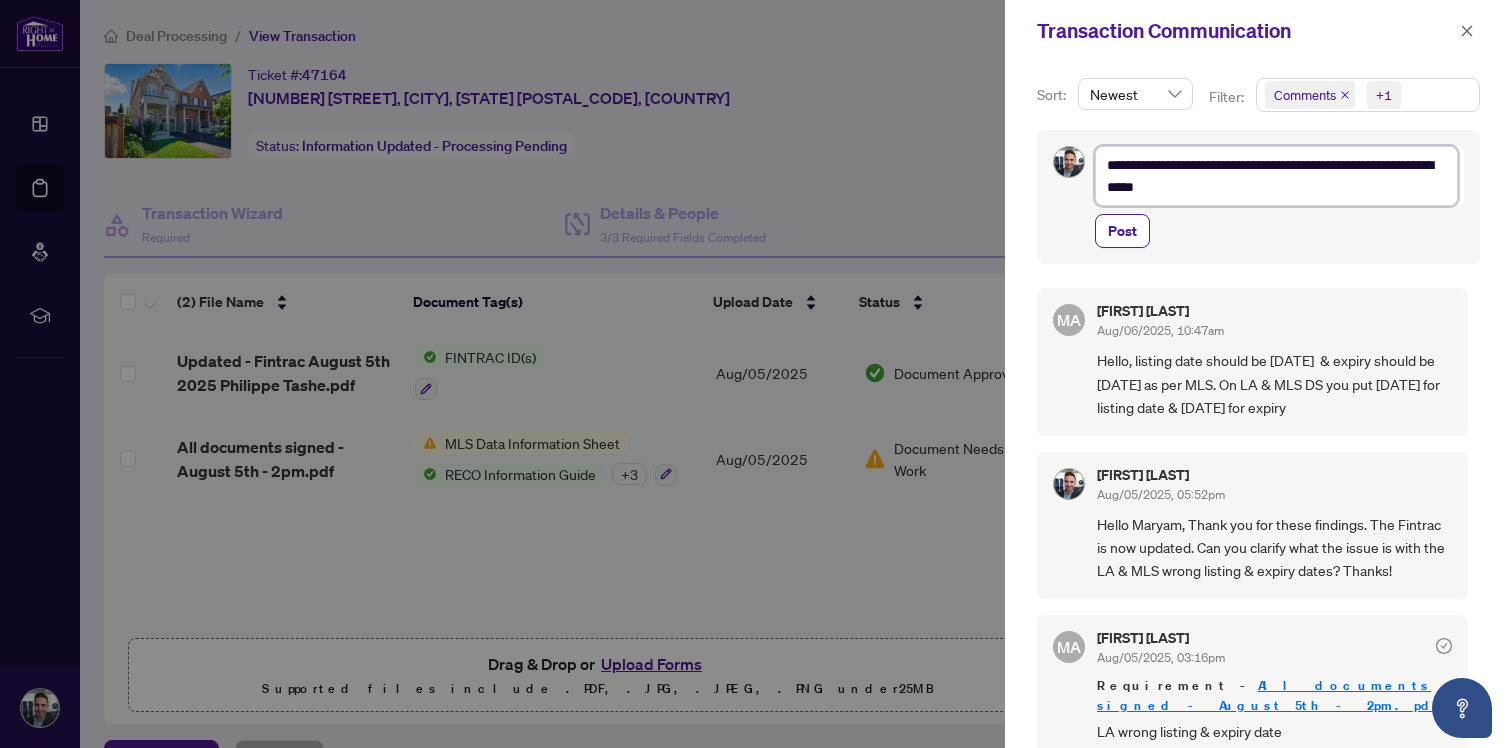type on "**********" 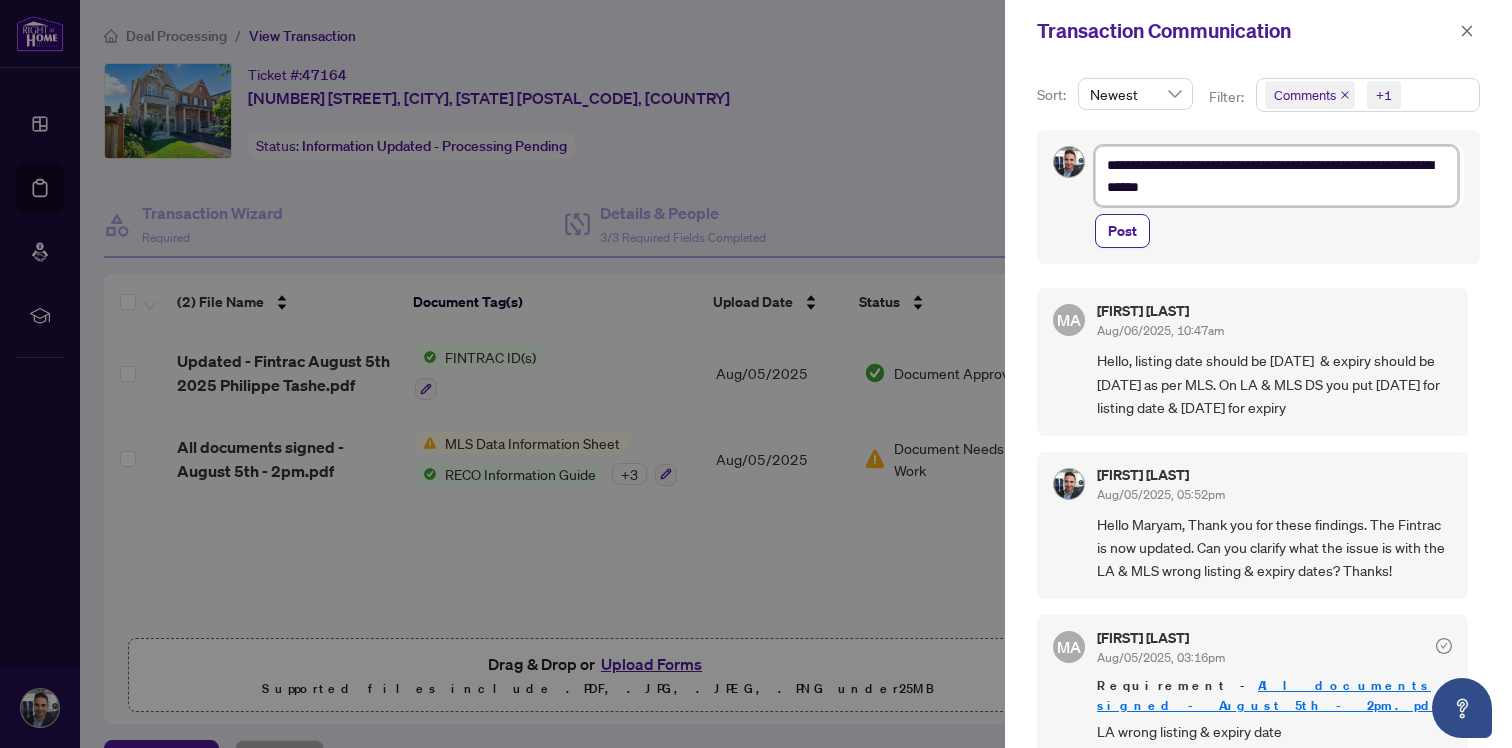 type on "**********" 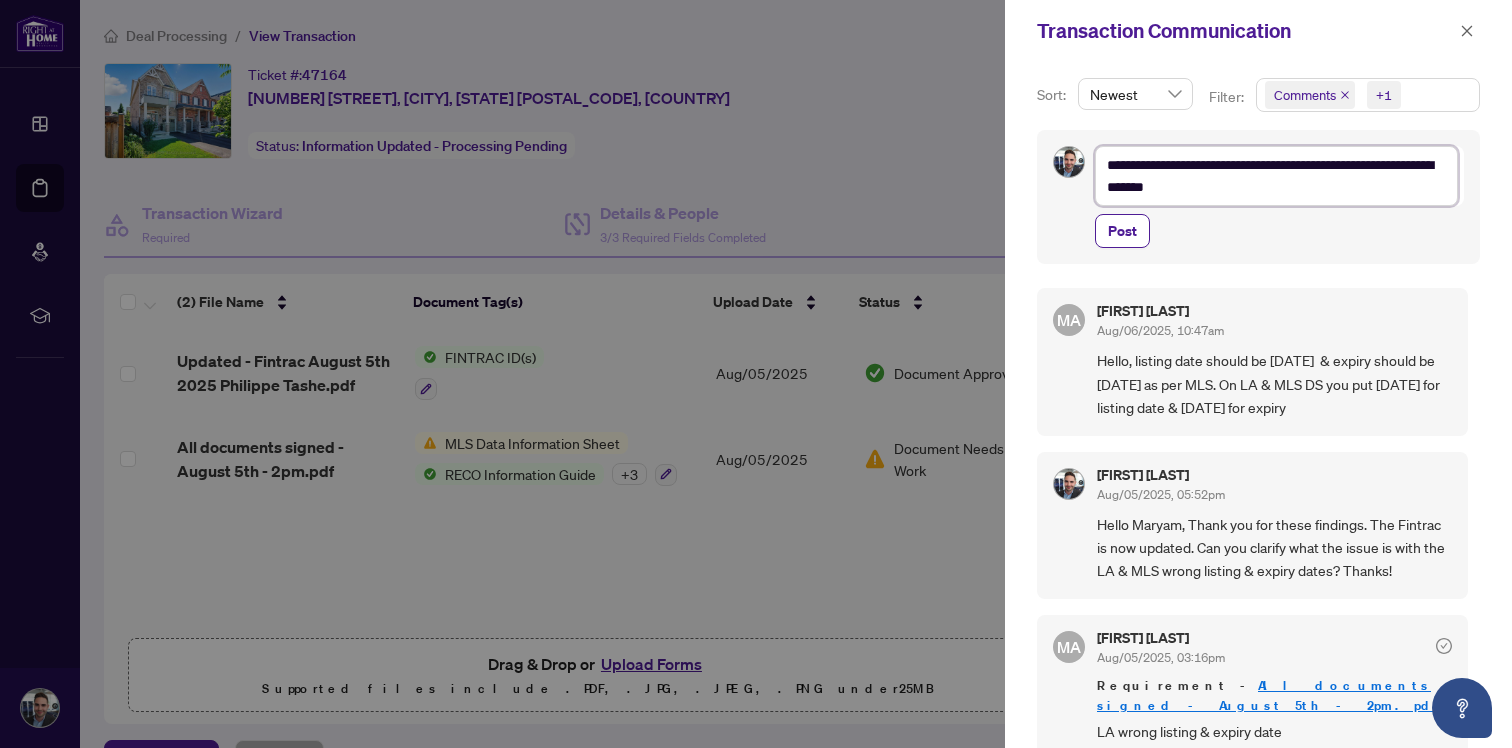 type on "**********" 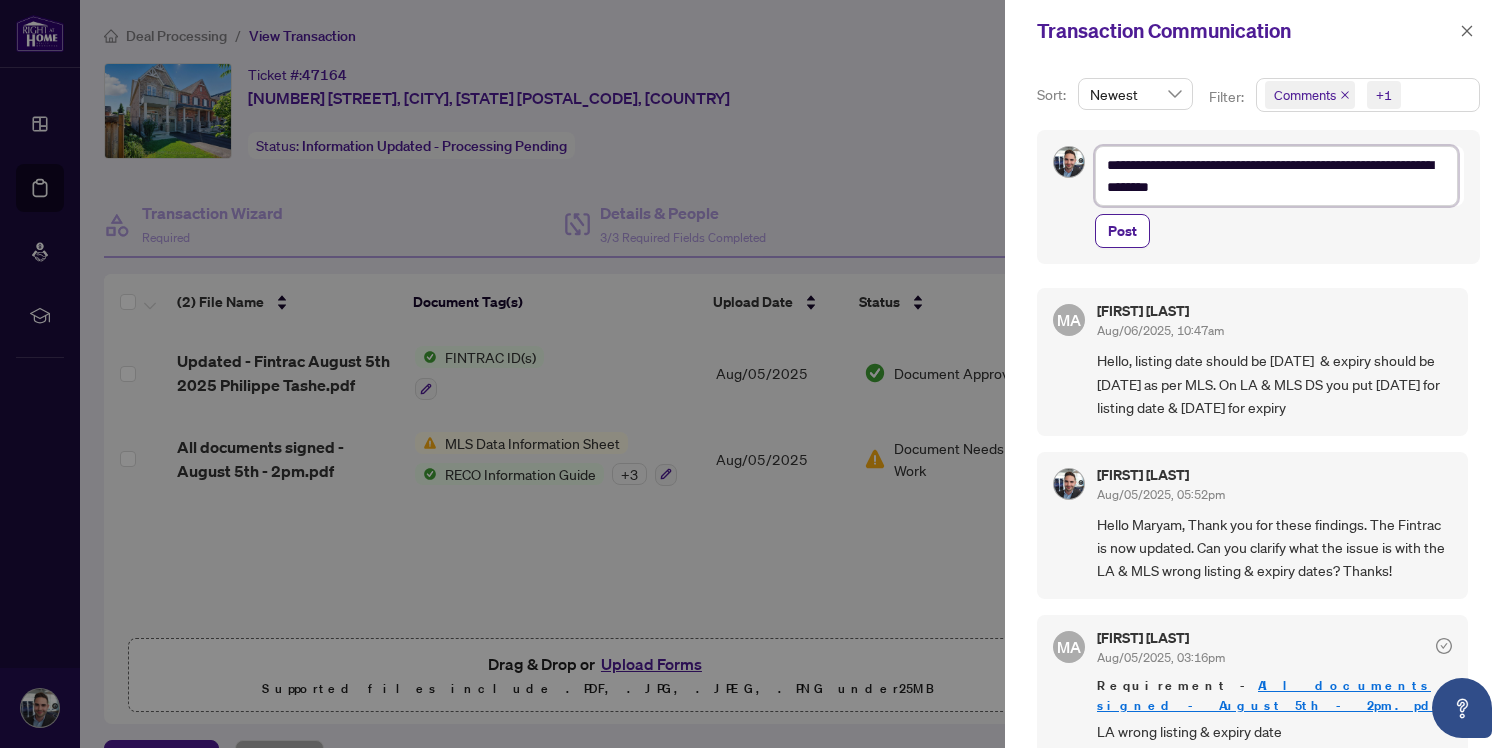 type on "**********" 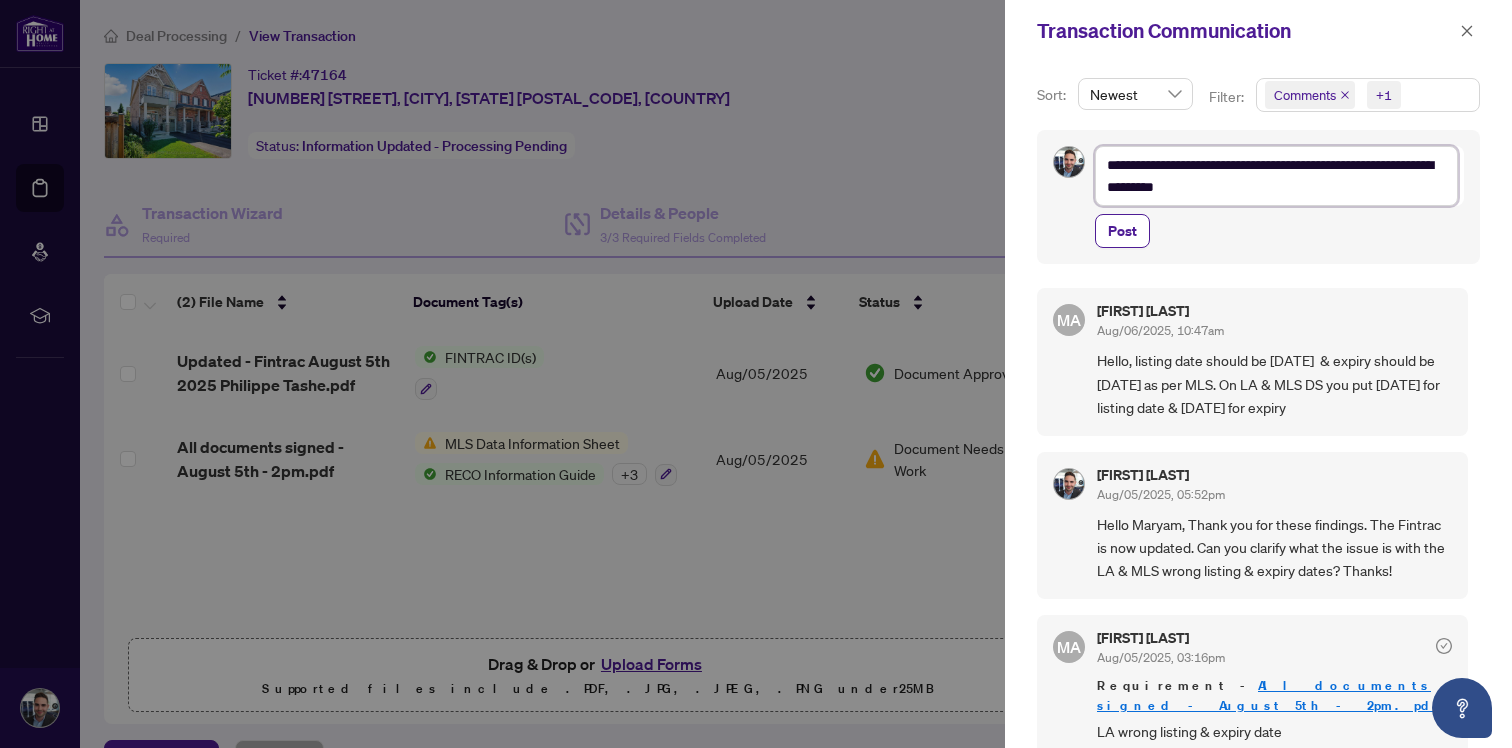type on "**********" 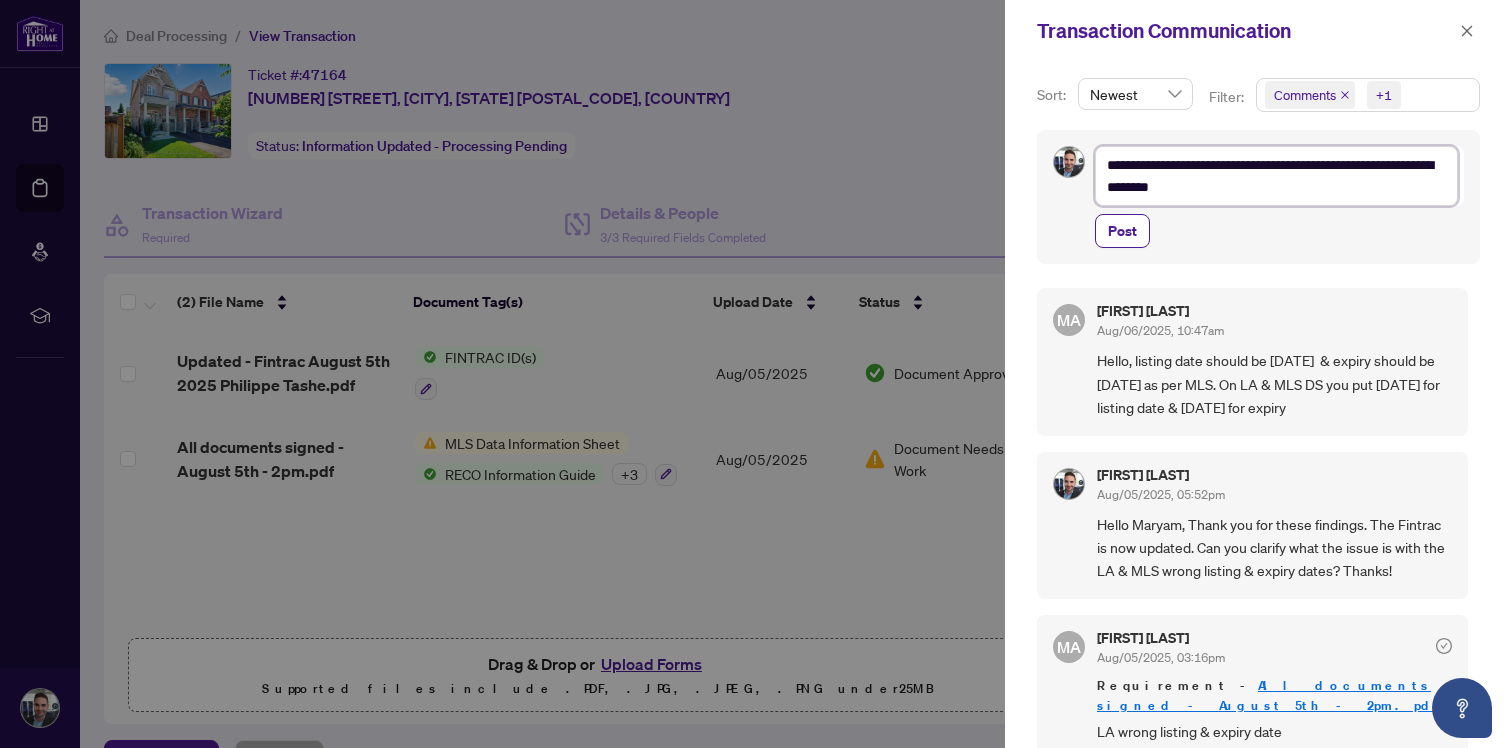 type on "**********" 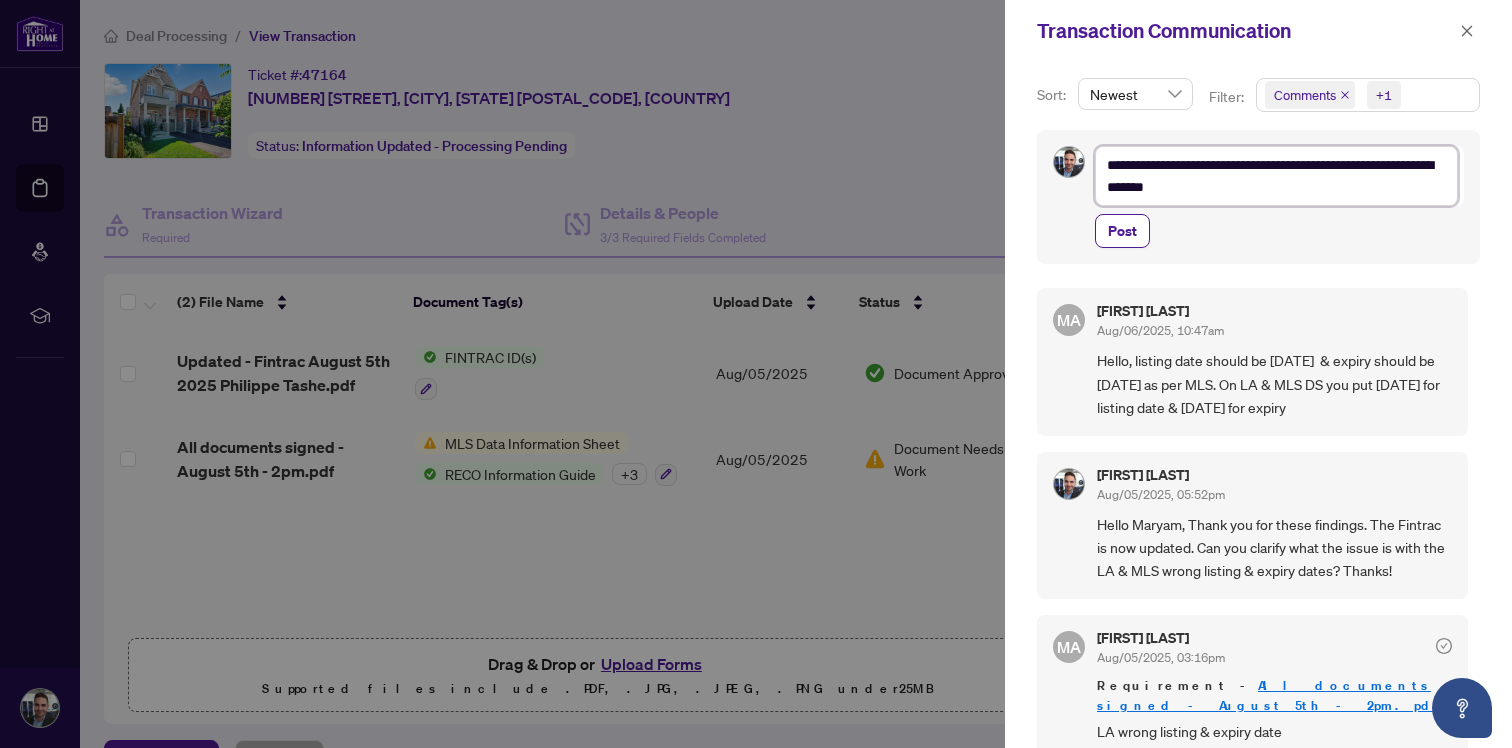 type on "**********" 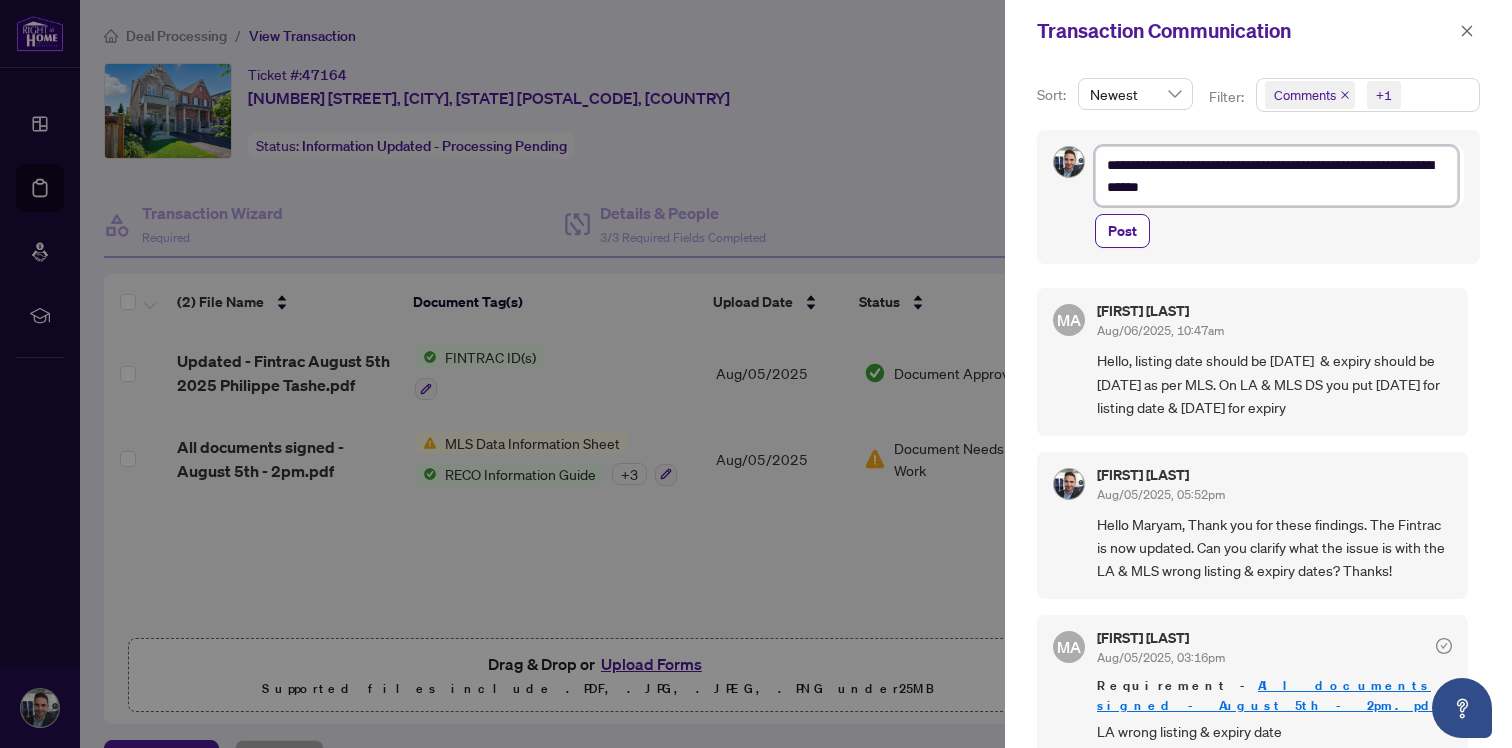 type on "**********" 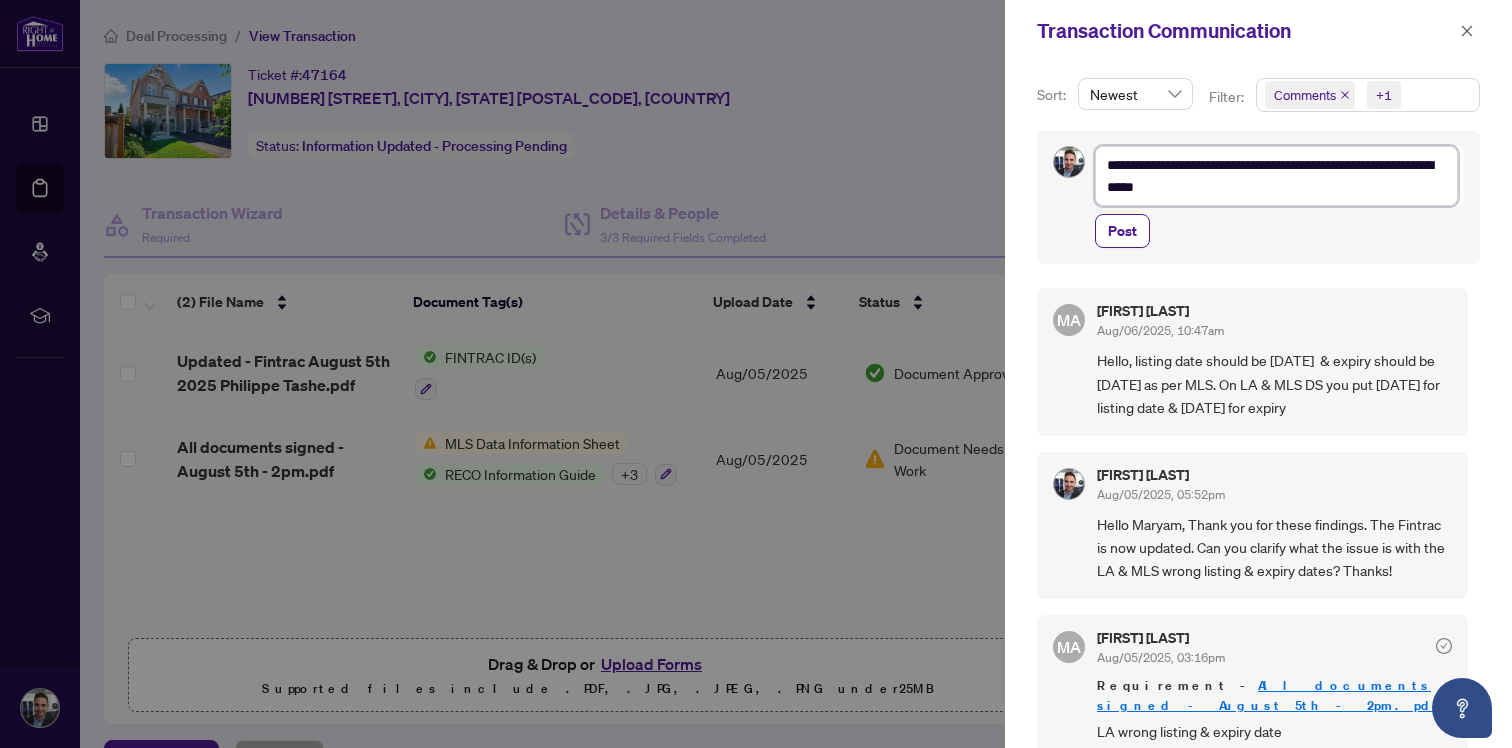 type on "**********" 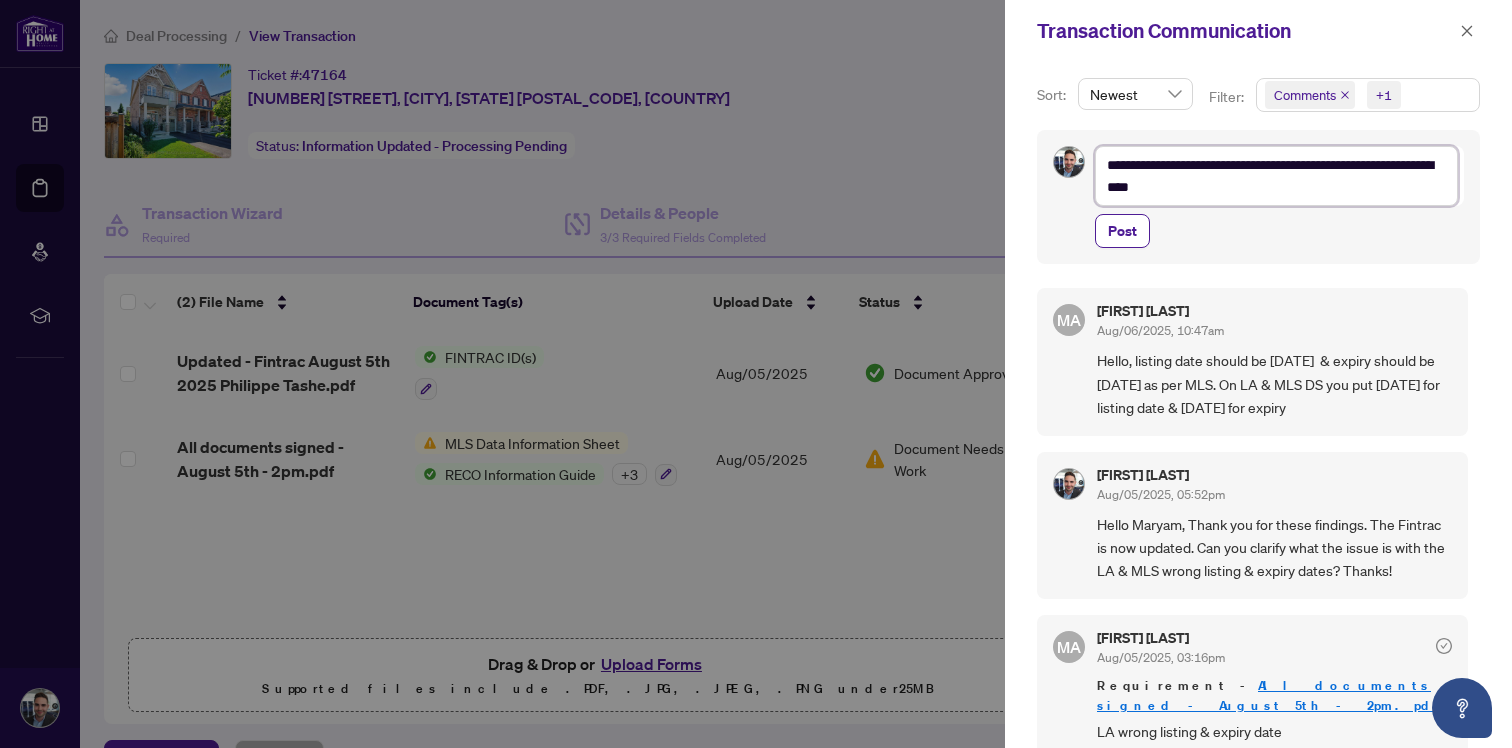 type on "**********" 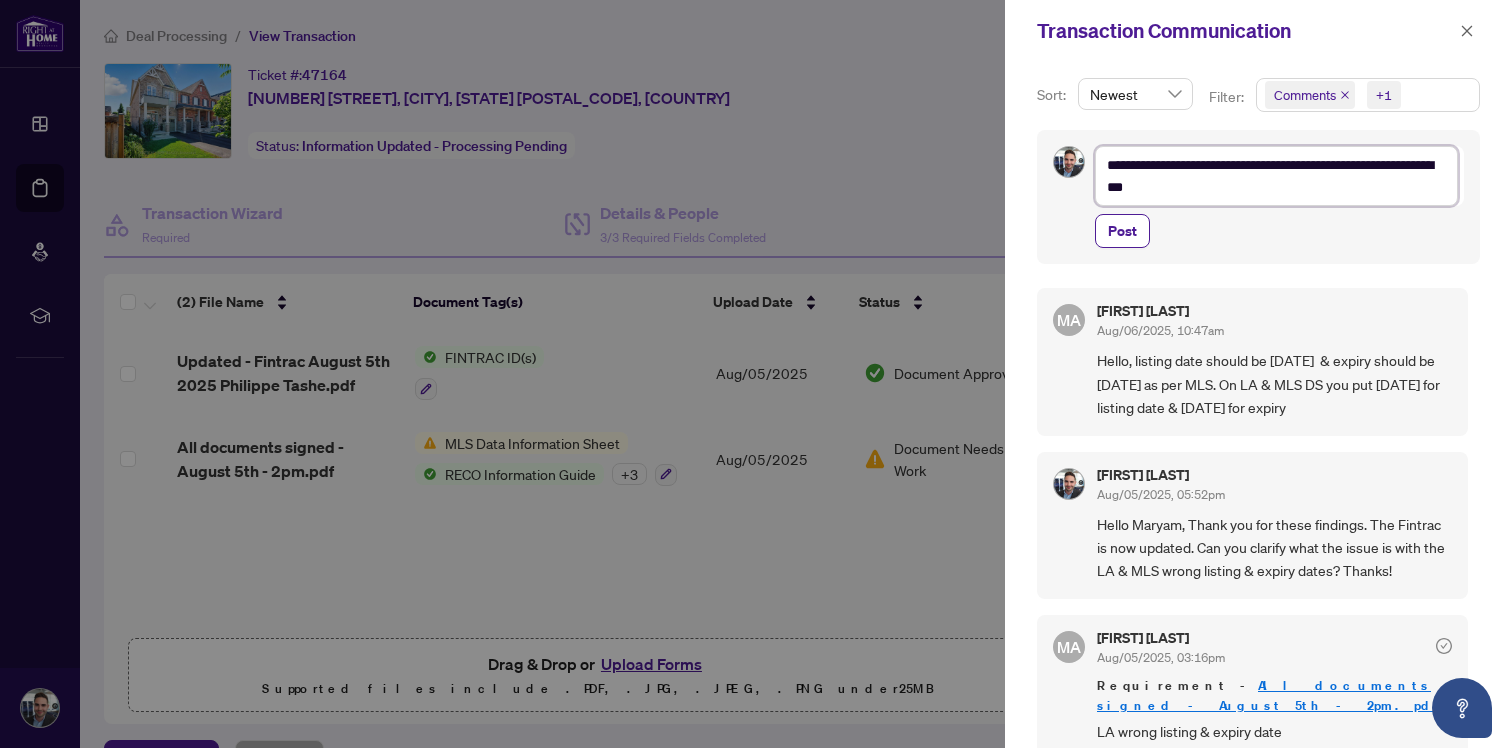 type on "**********" 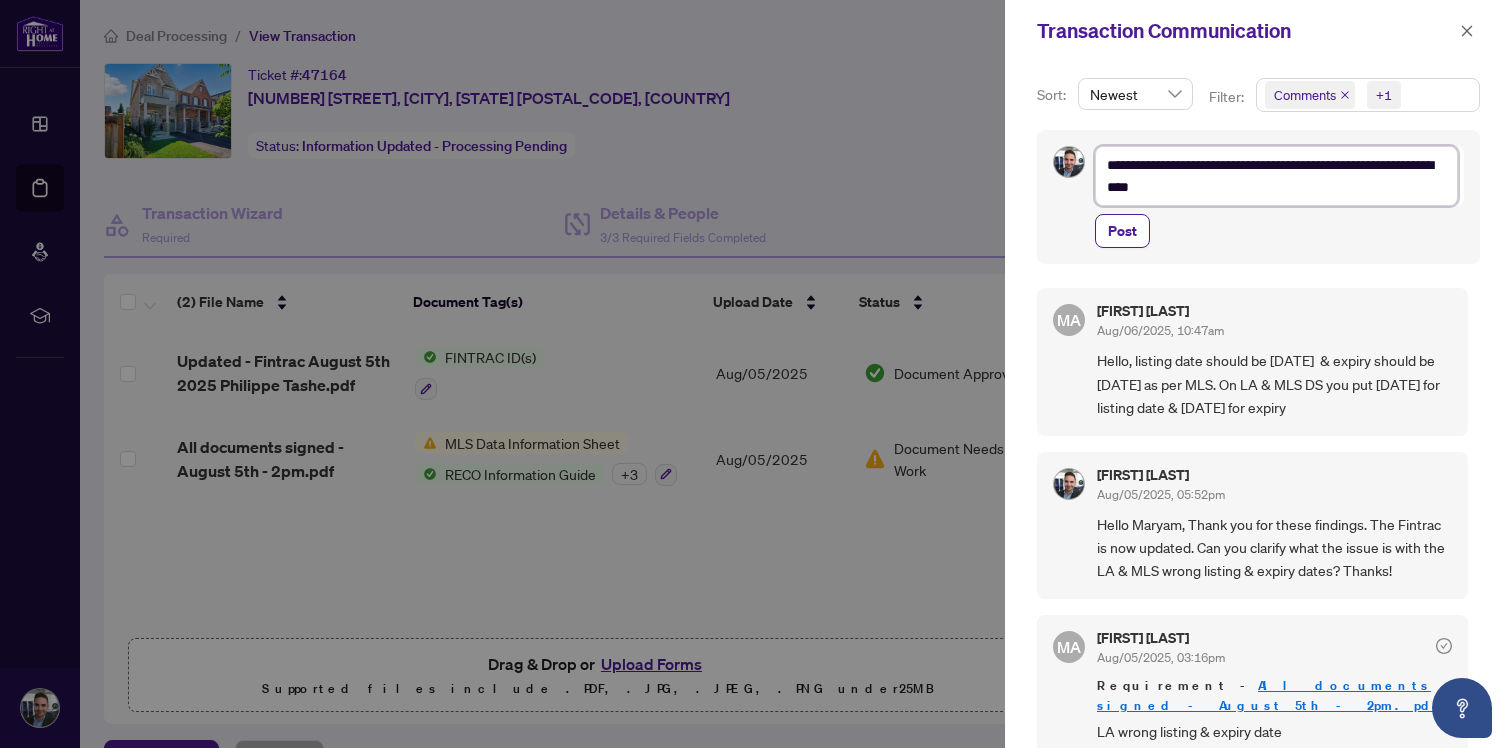 type on "**********" 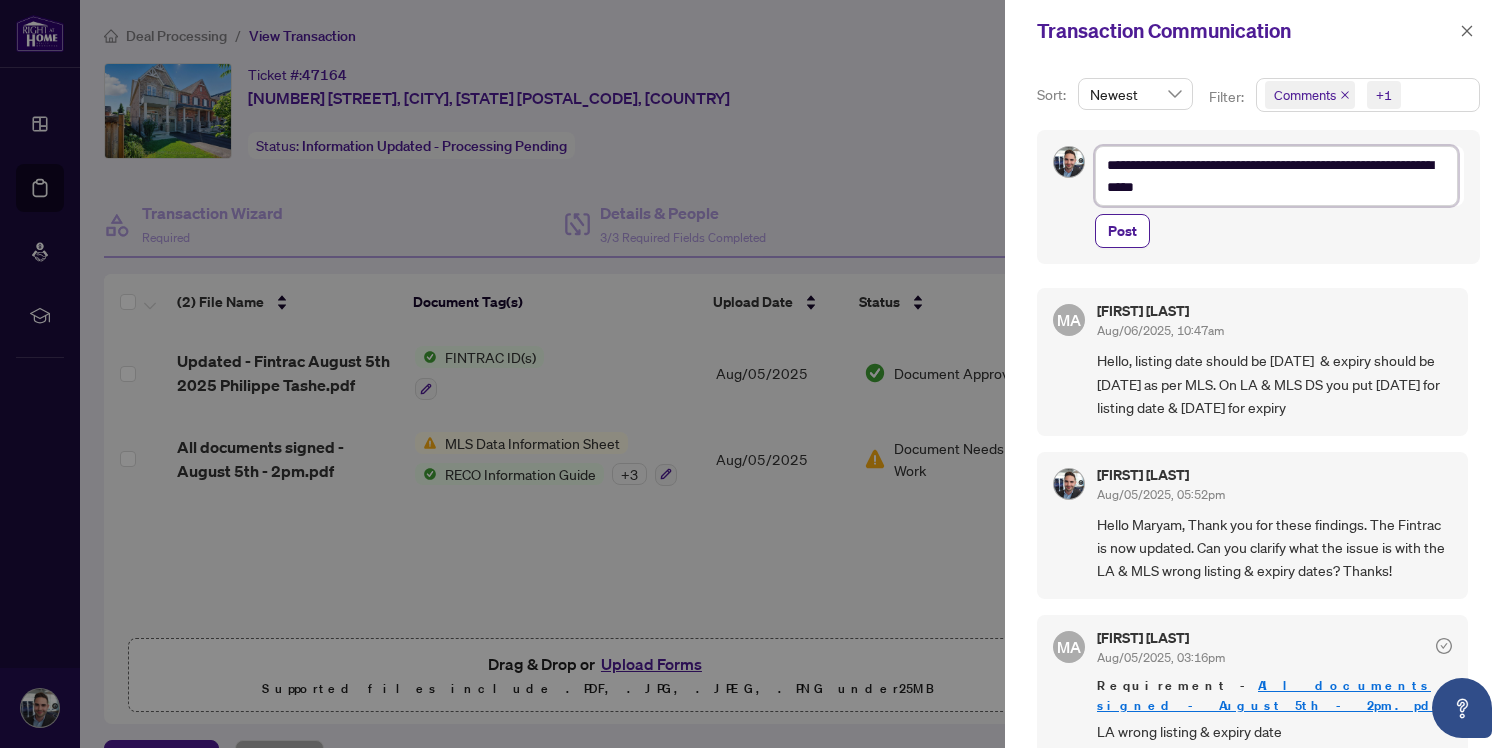 type on "**********" 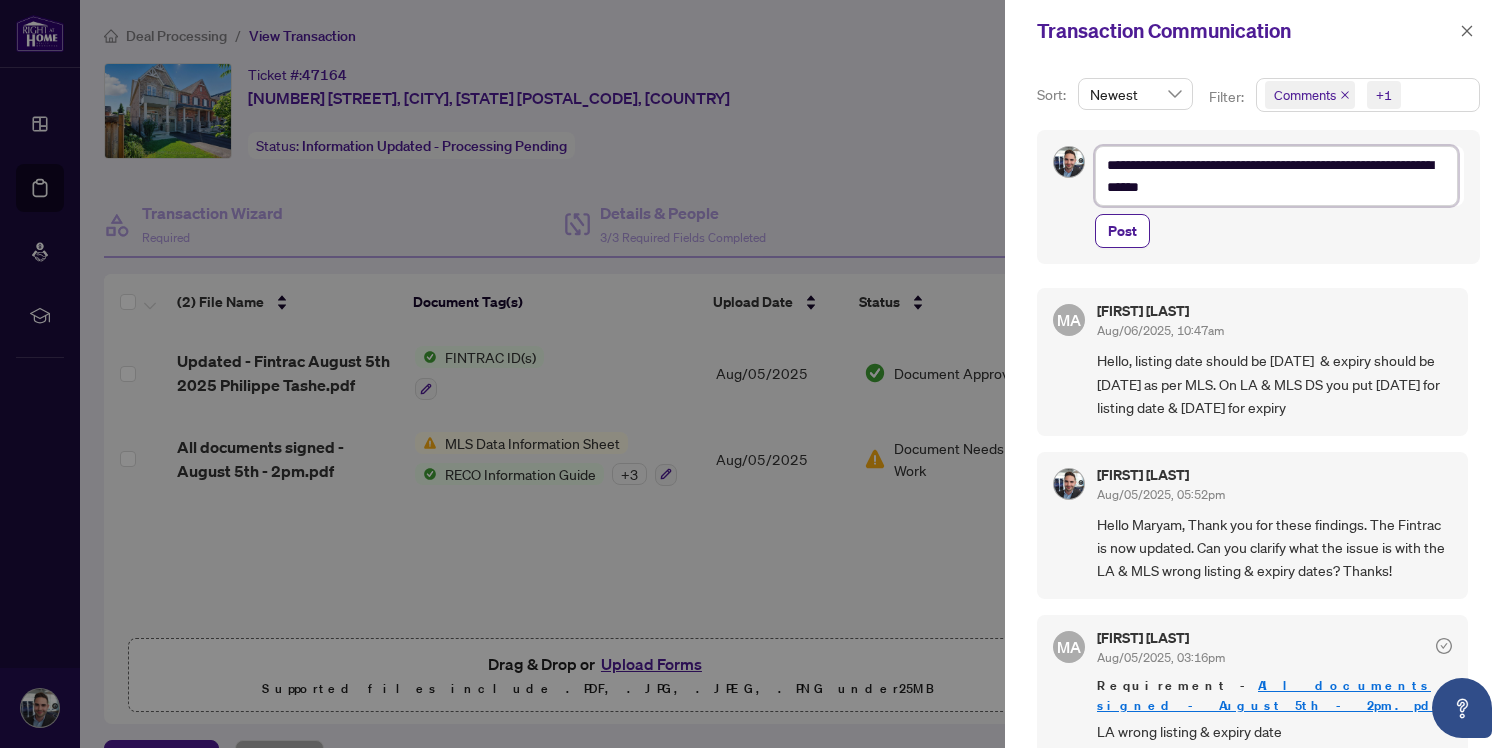 type on "**********" 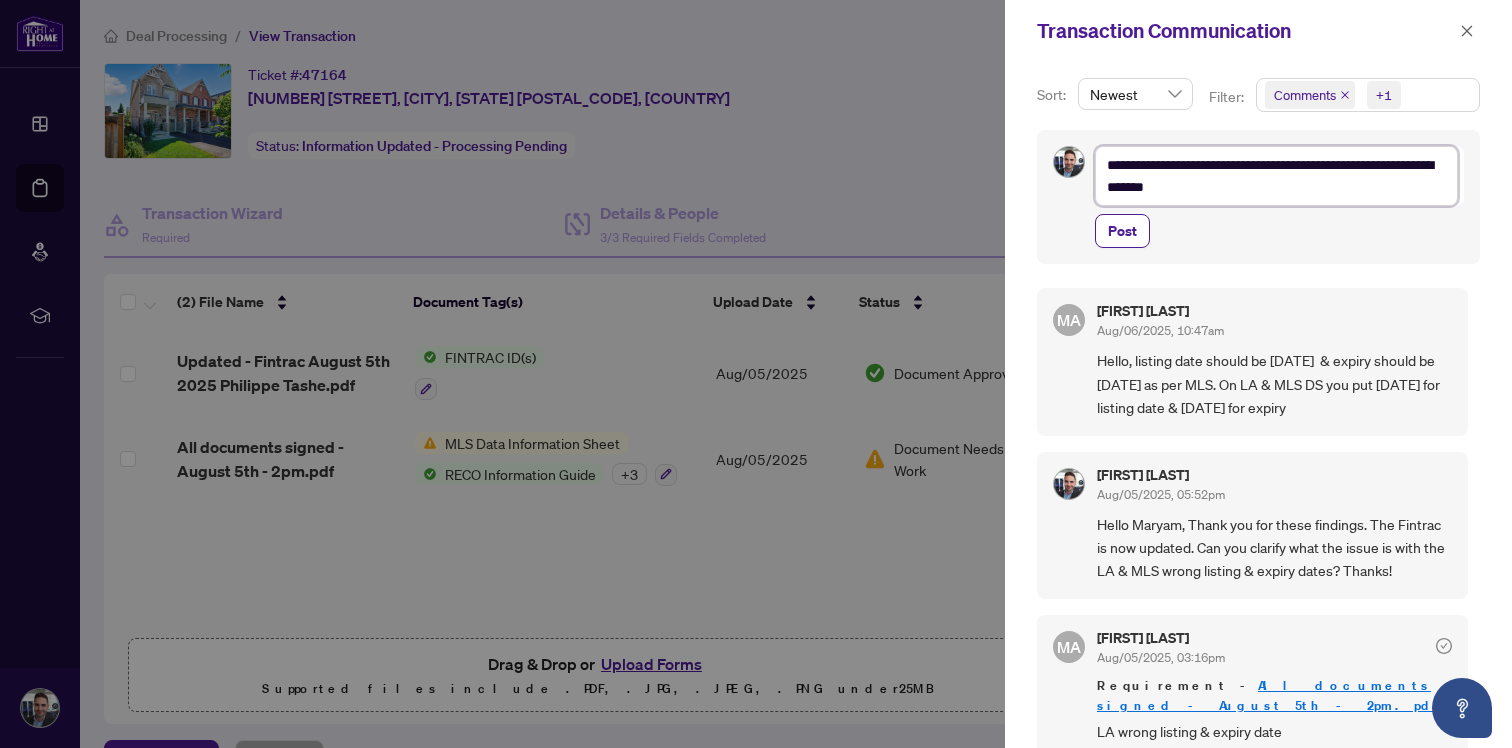 type on "**********" 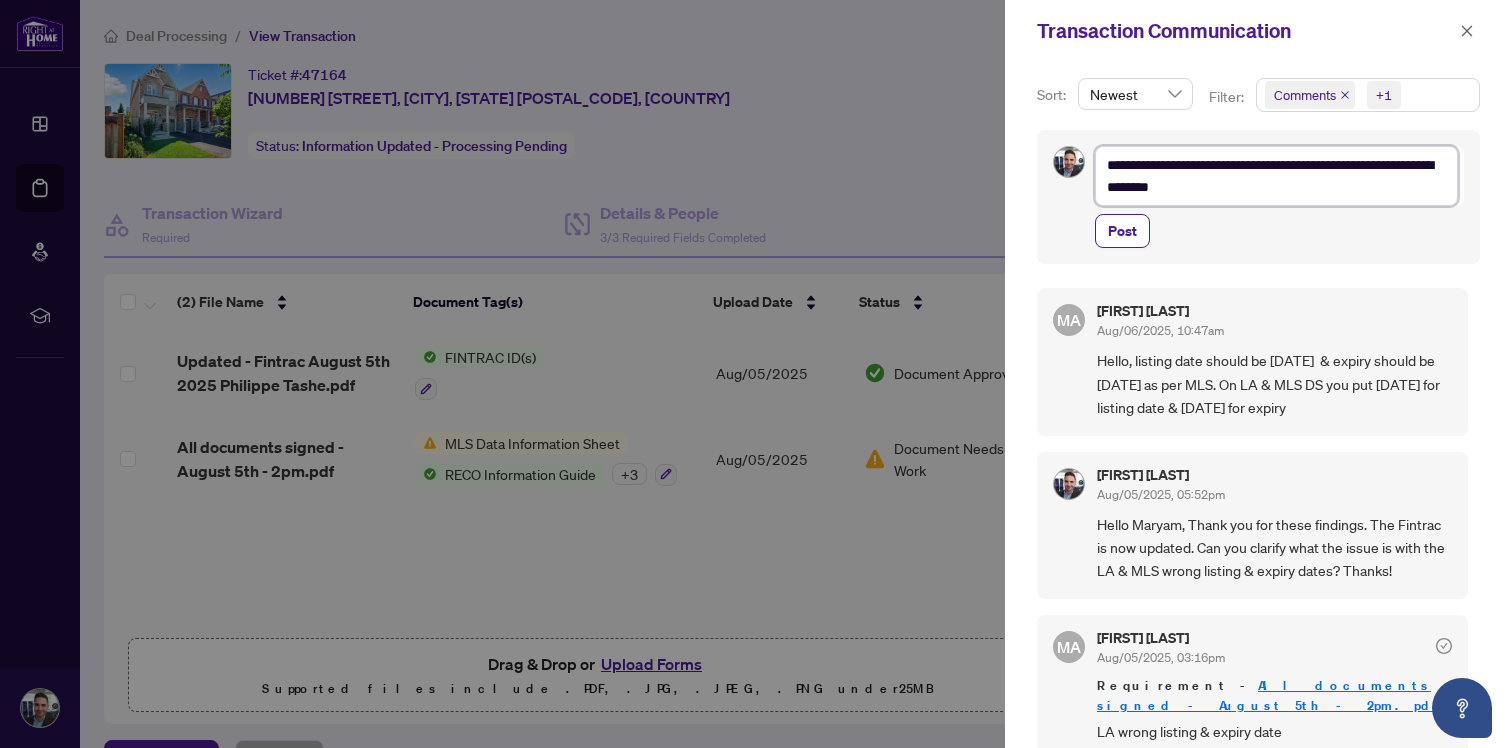 type on "**********" 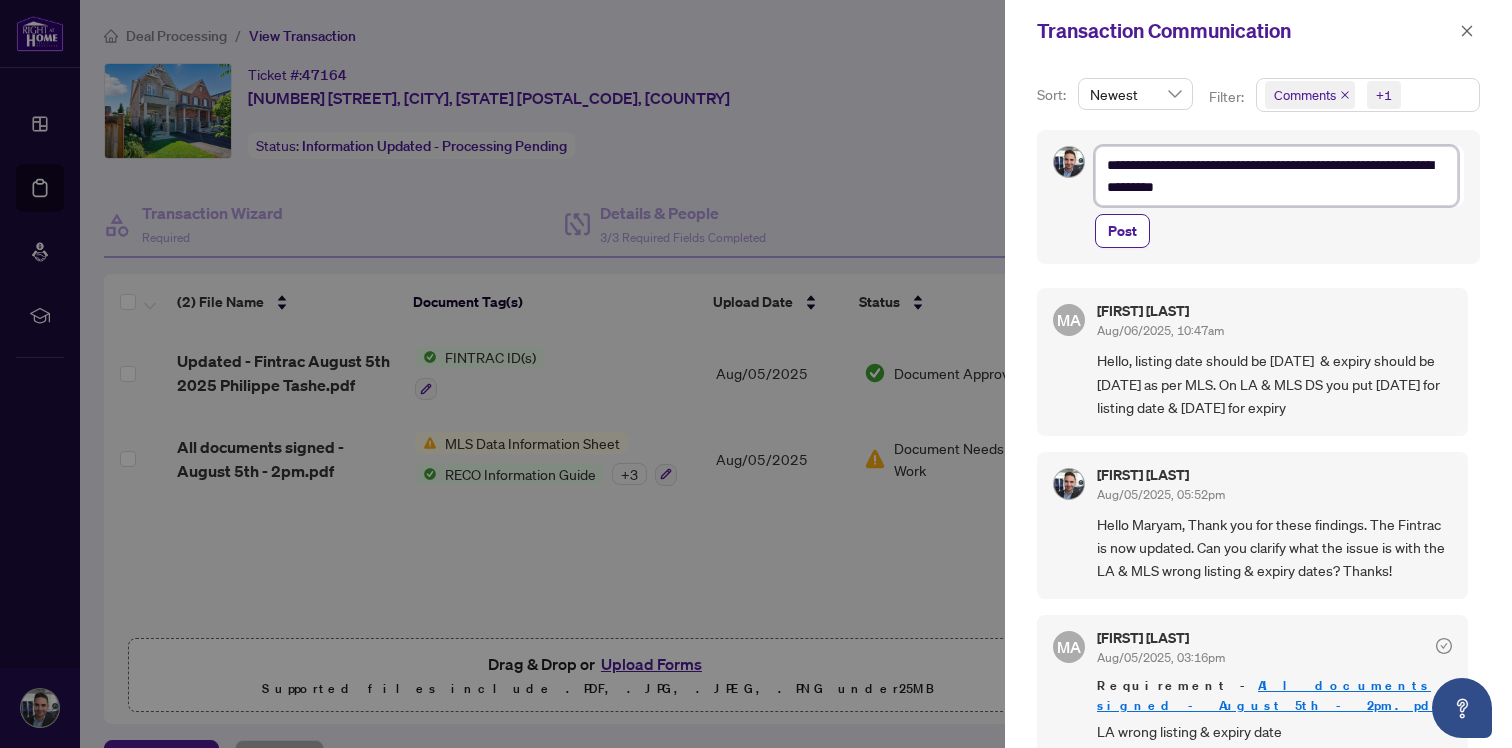 type on "**********" 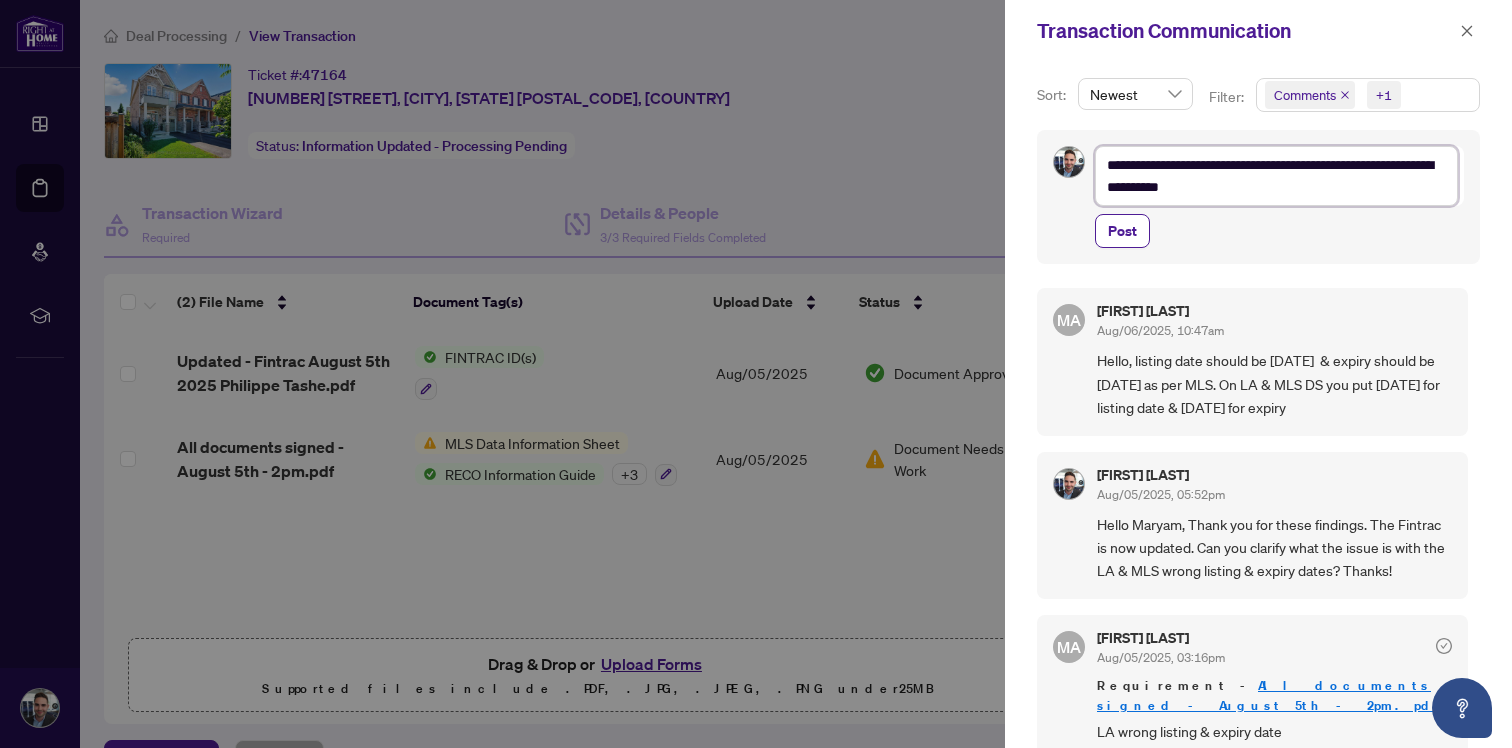type on "**********" 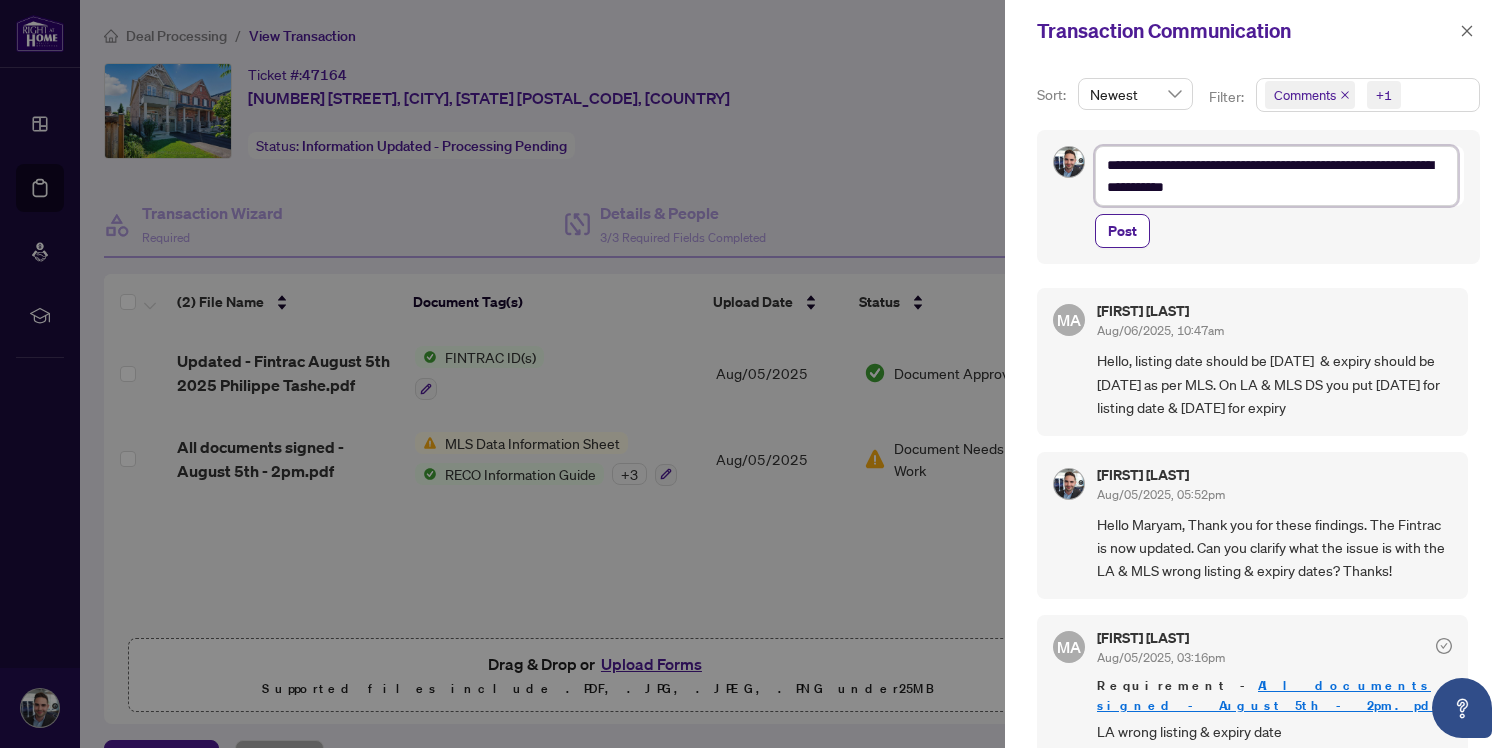 type on "**********" 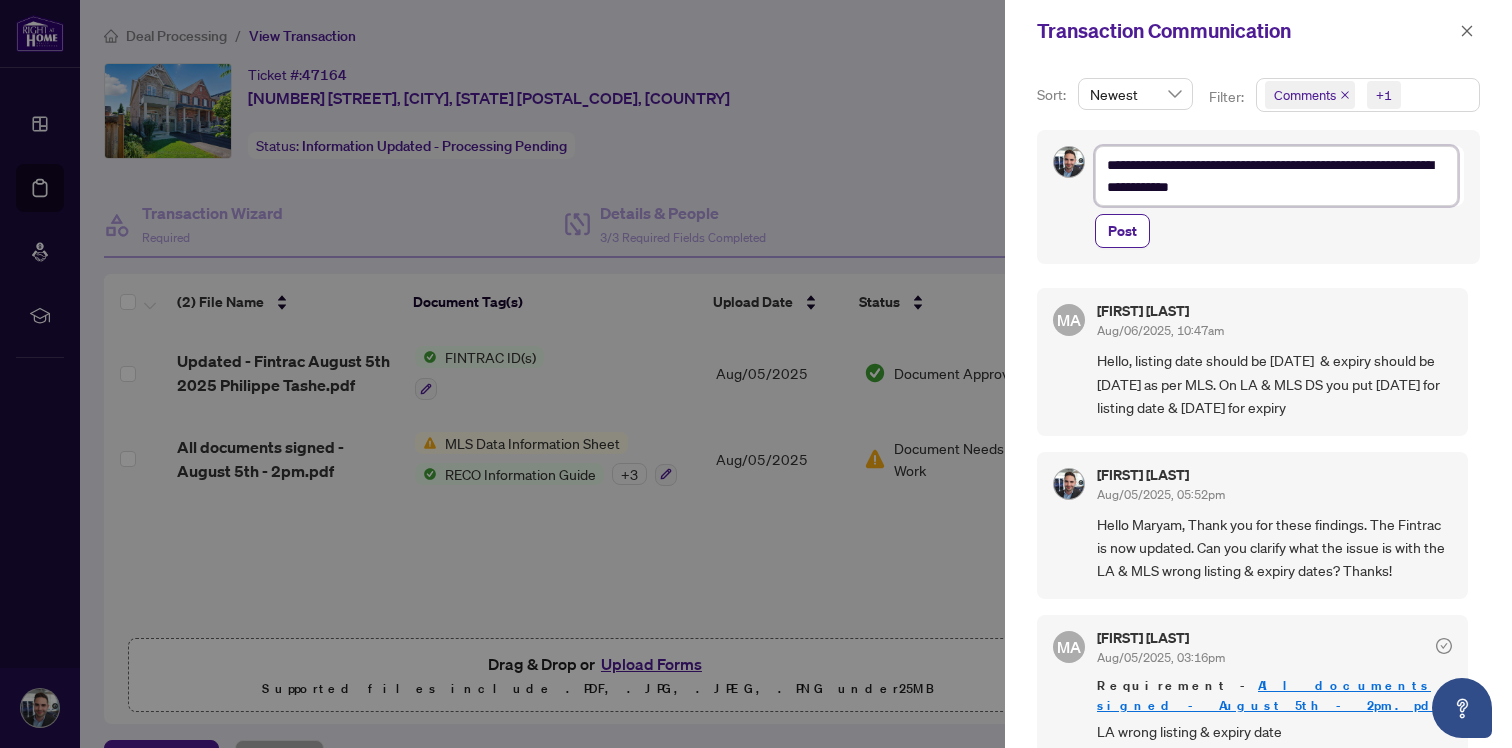 type on "**********" 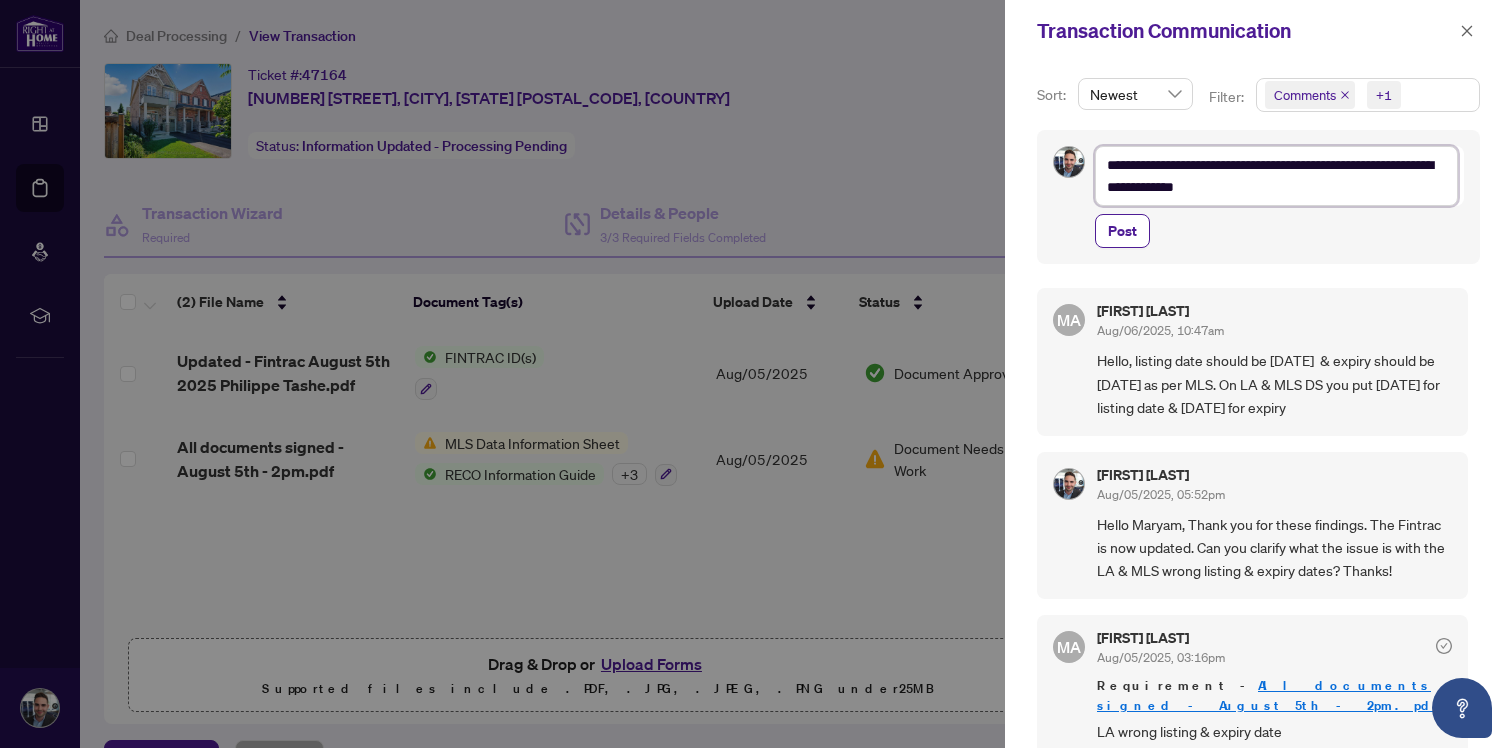 type on "**********" 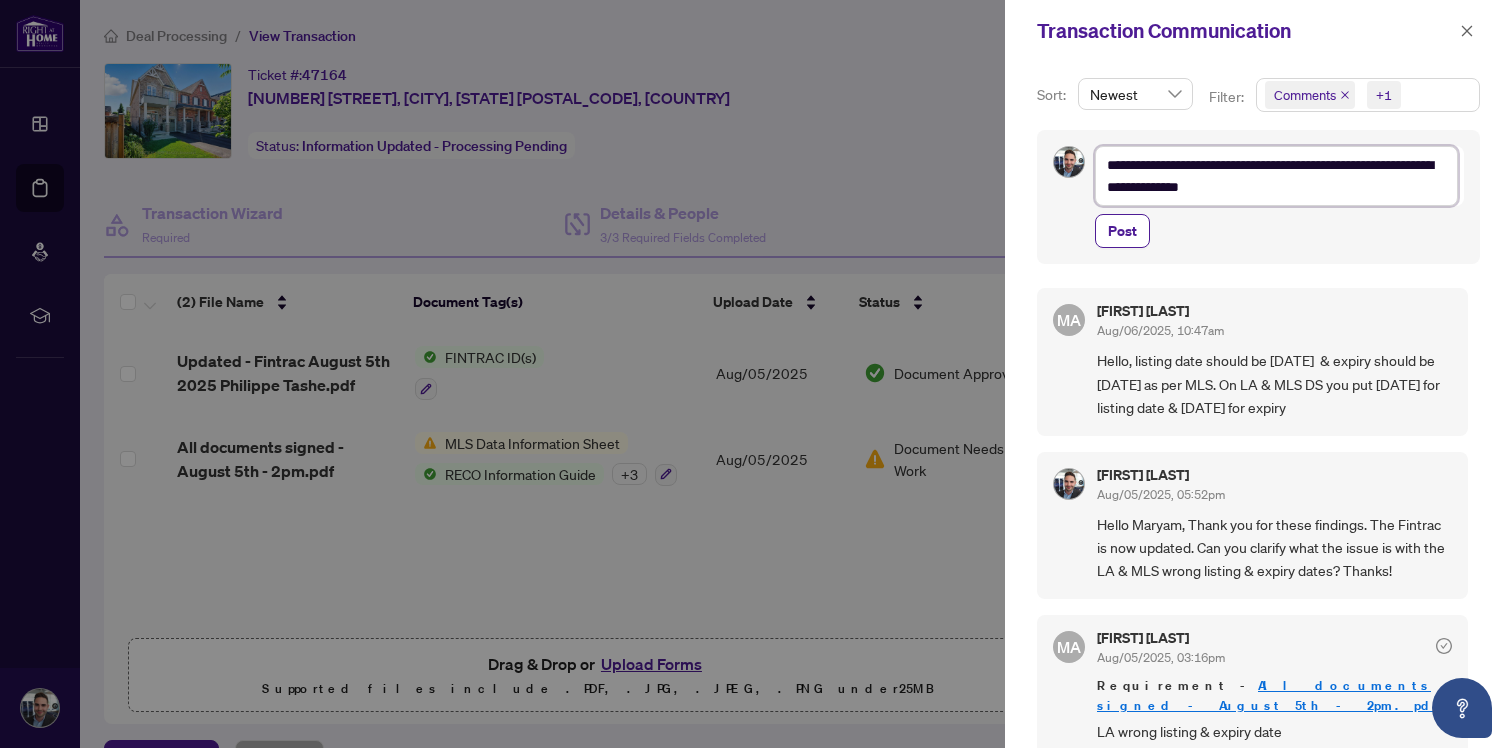 type on "**********" 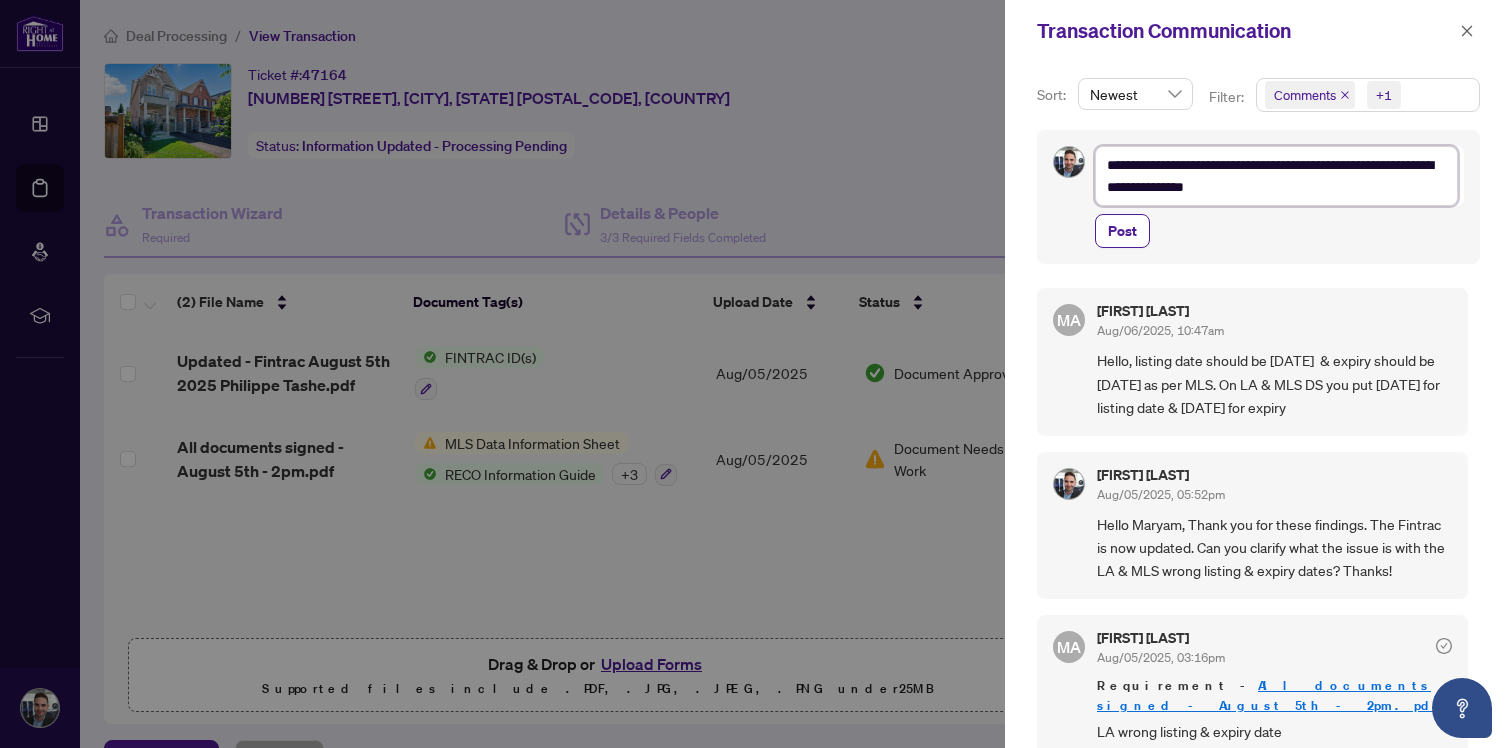 type on "**********" 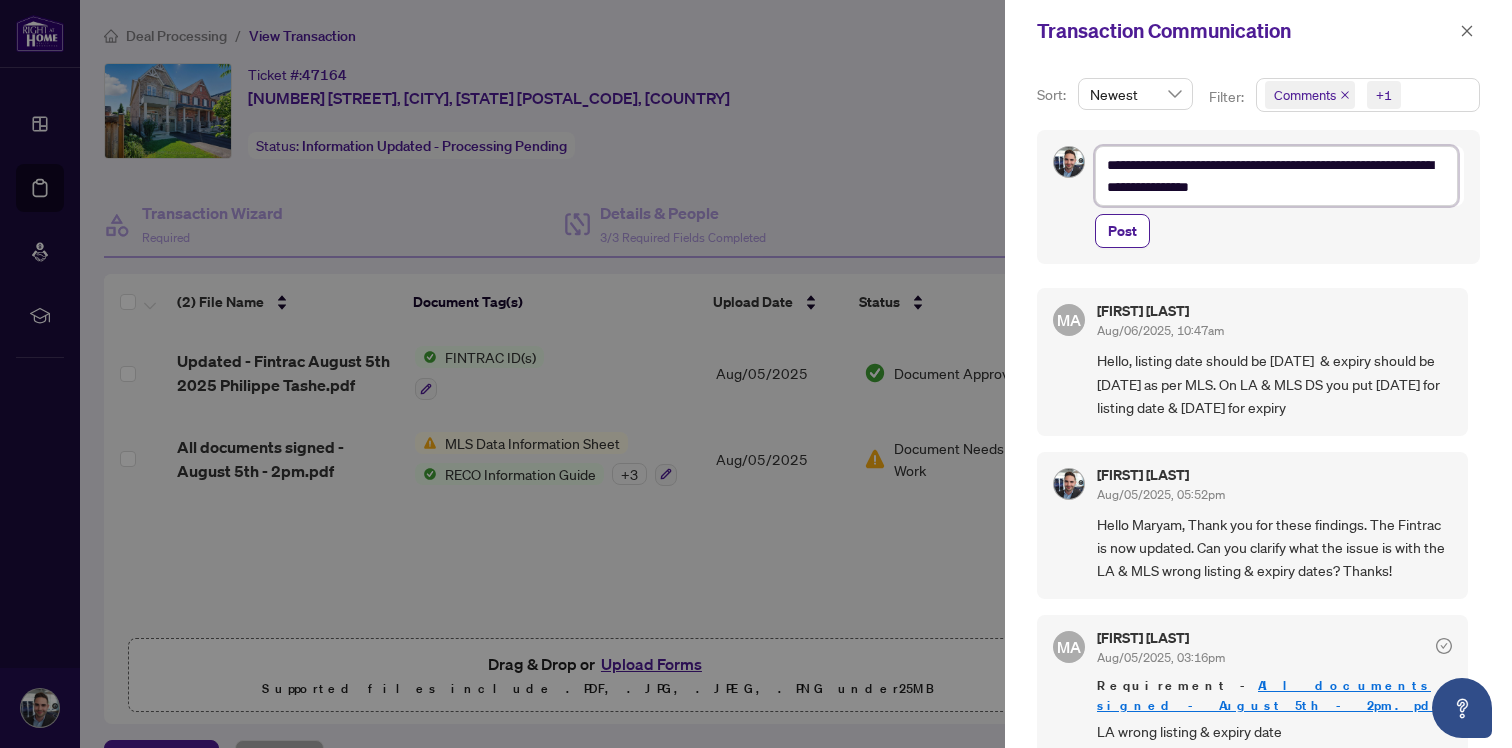 type on "**********" 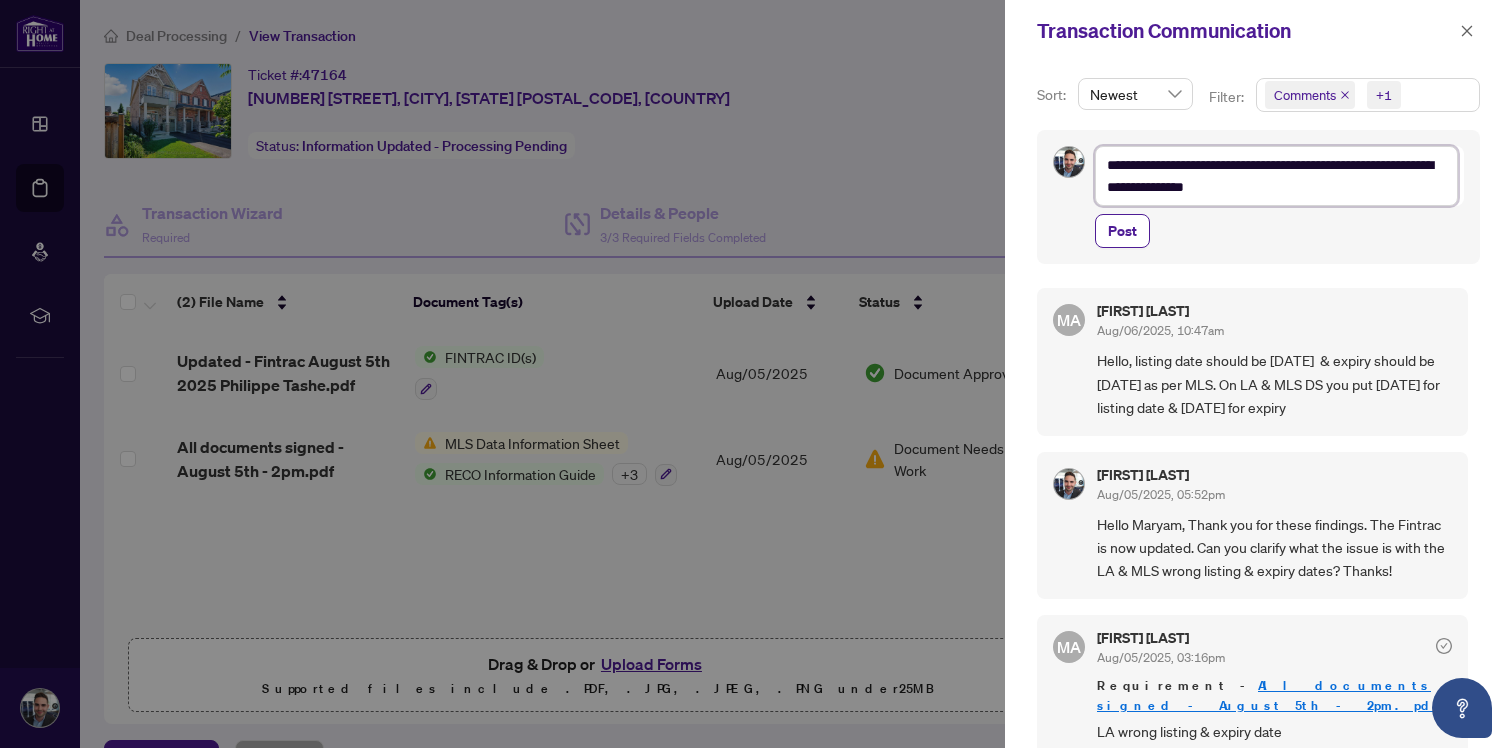type on "**********" 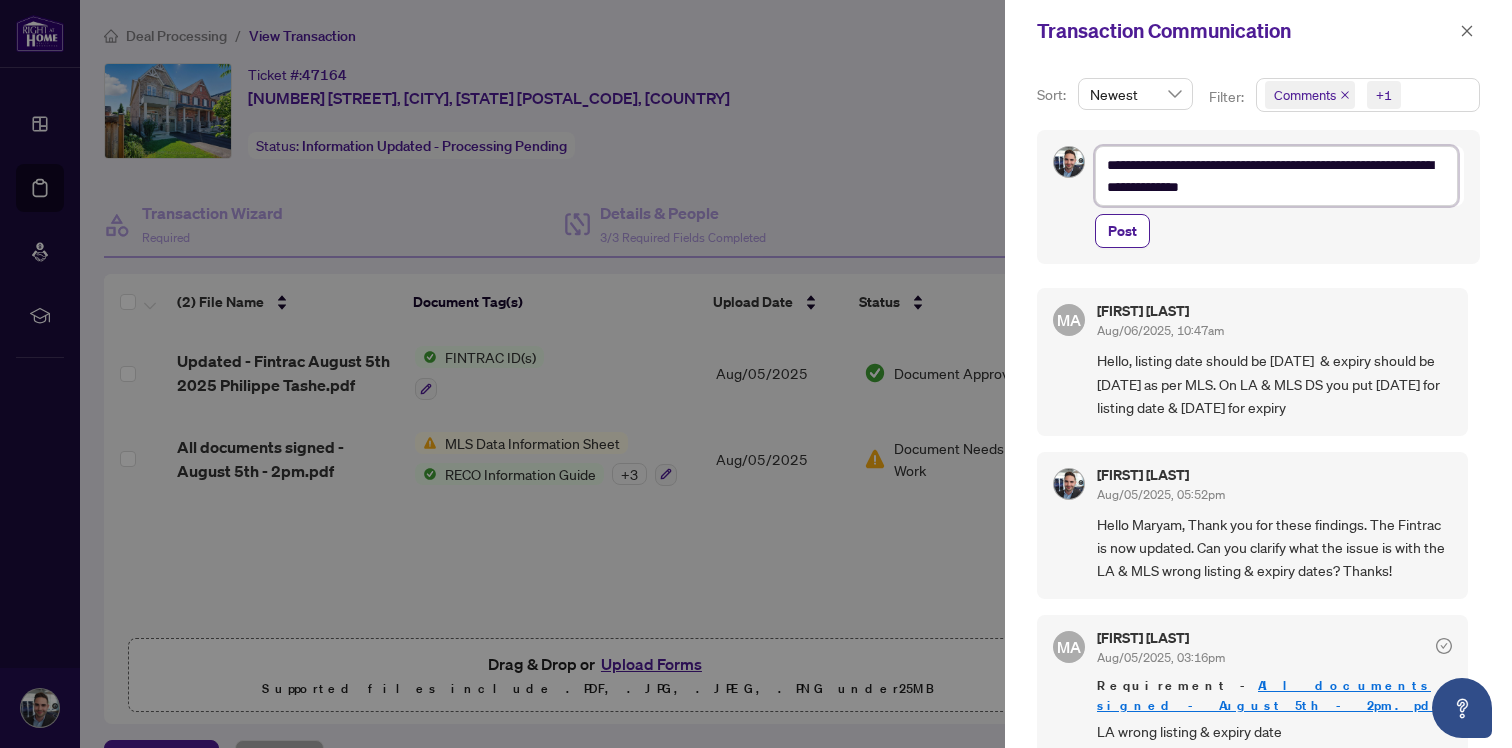 type 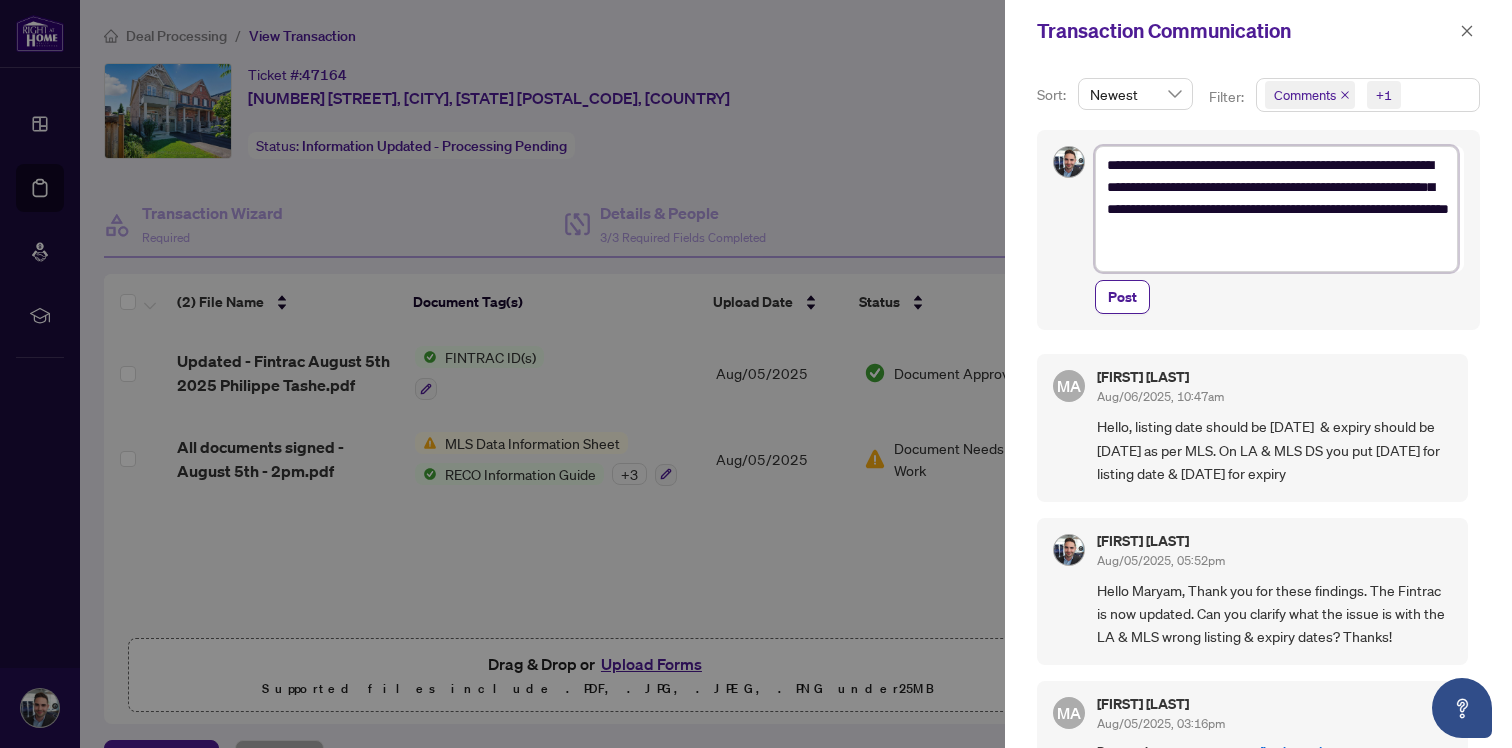 scroll, scrollTop: 0, scrollLeft: 0, axis: both 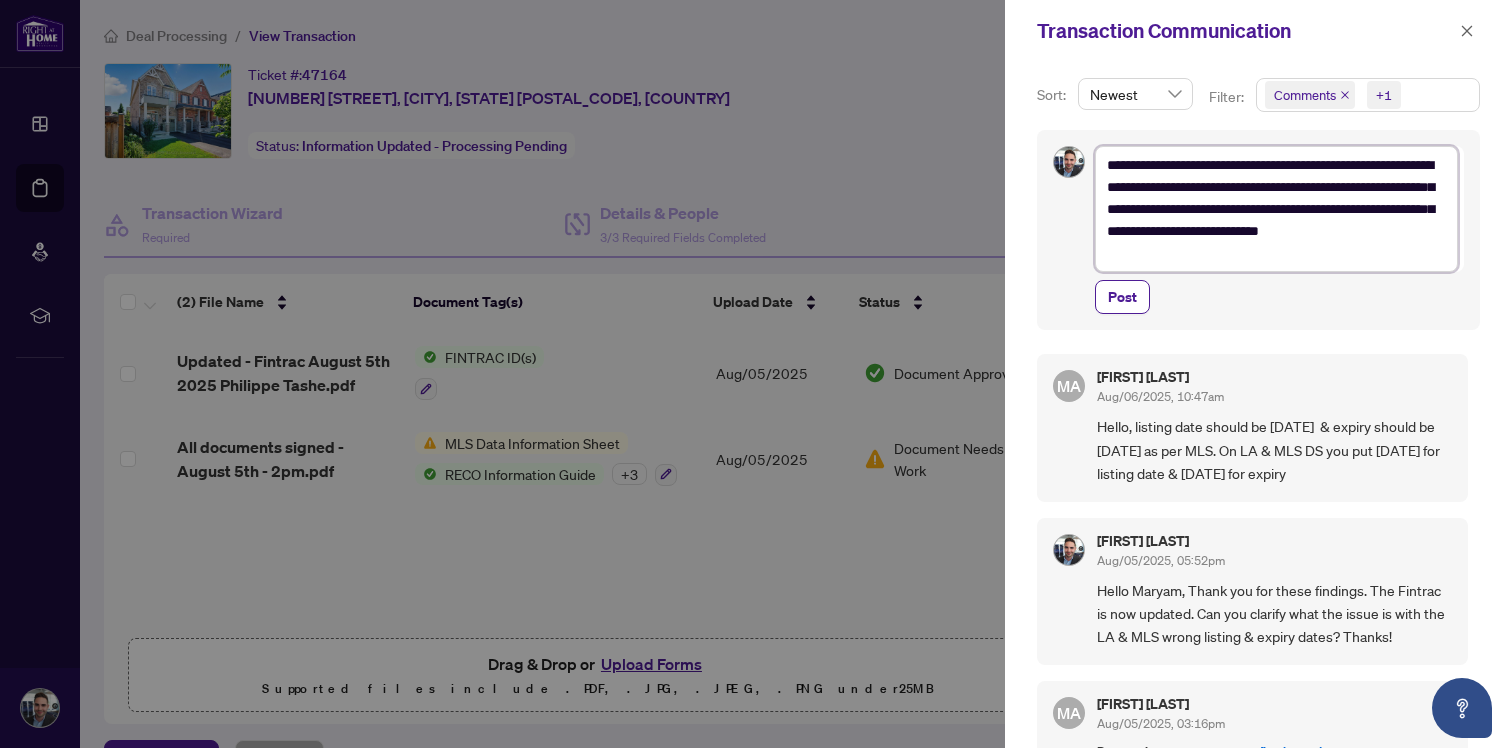 click on "**********" at bounding box center [1276, 209] 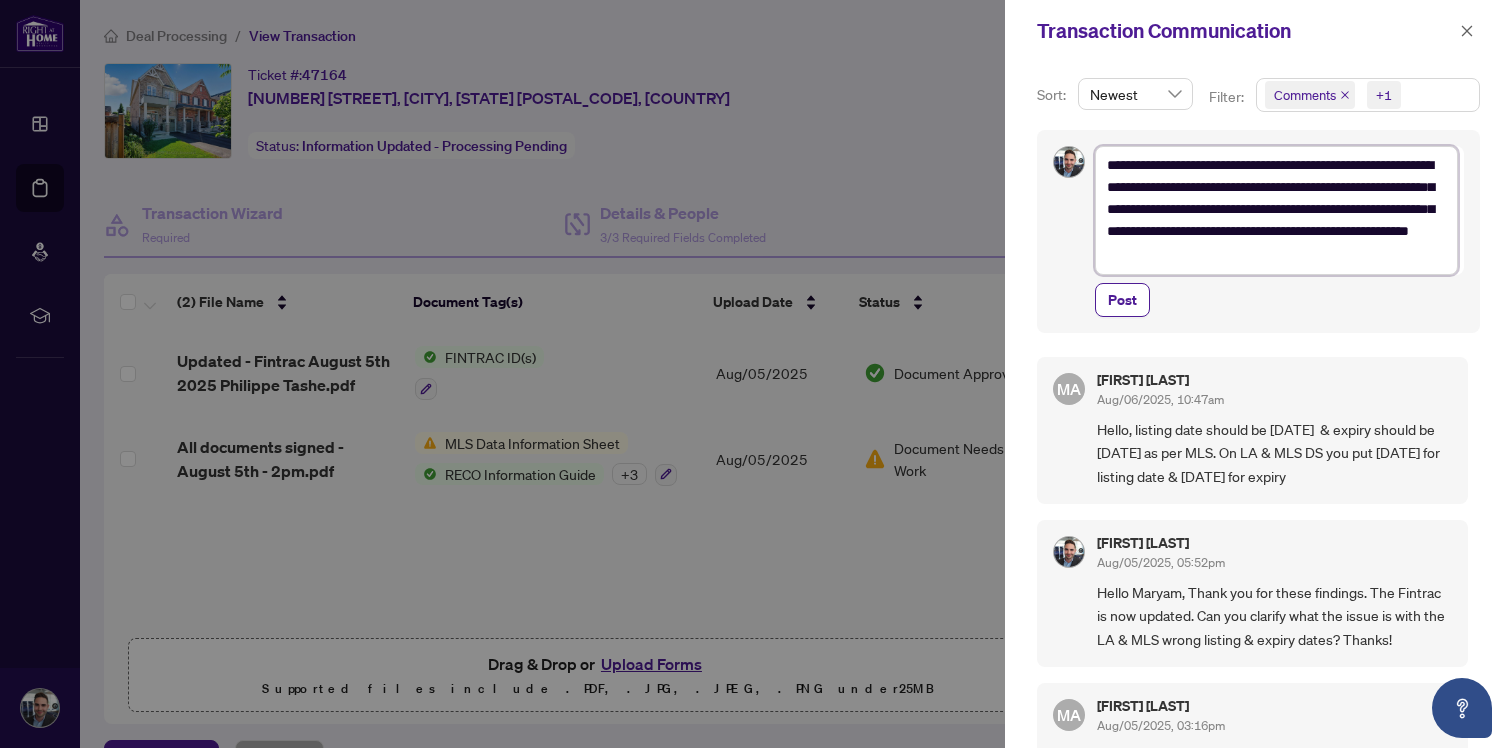 scroll, scrollTop: 0, scrollLeft: 0, axis: both 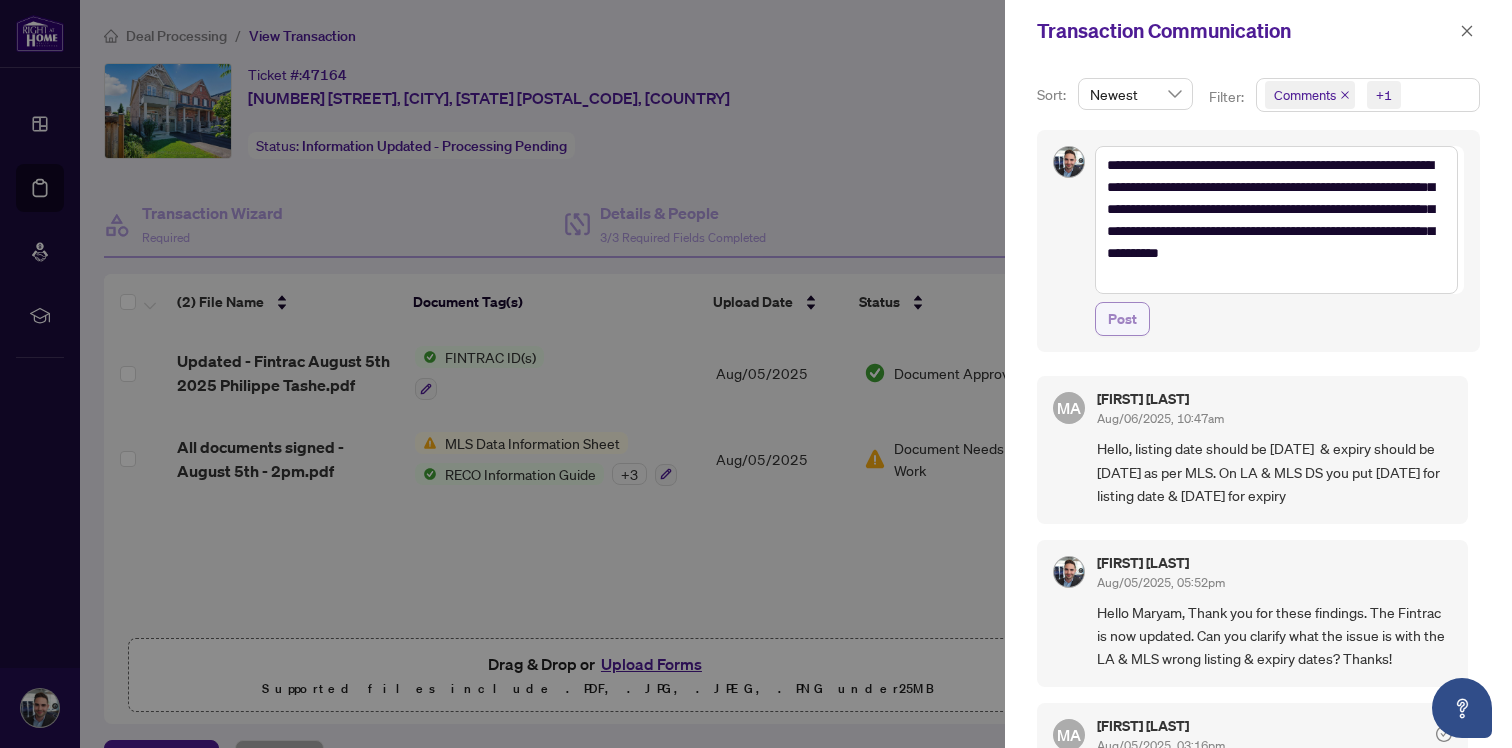 click on "Post" at bounding box center [1122, 319] 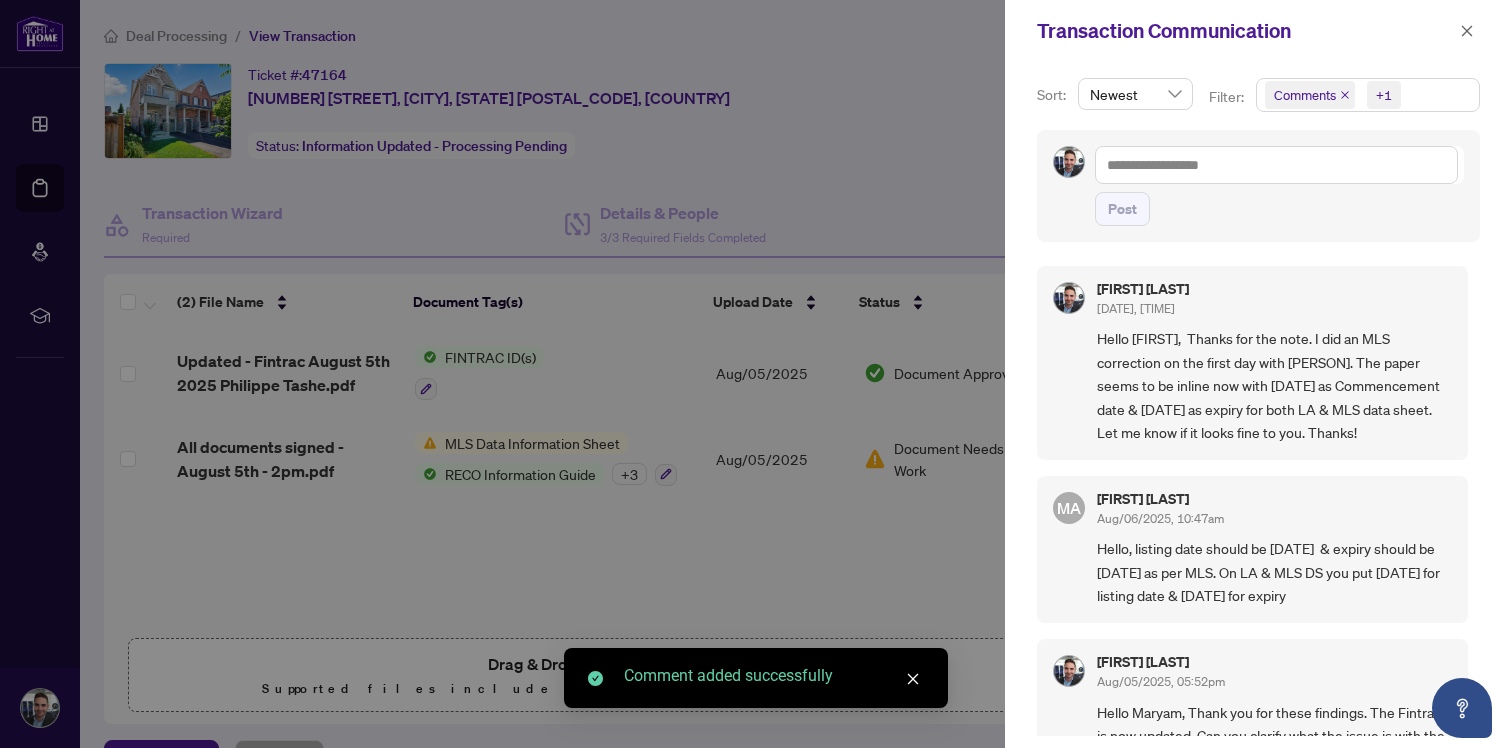 click at bounding box center (756, 374) 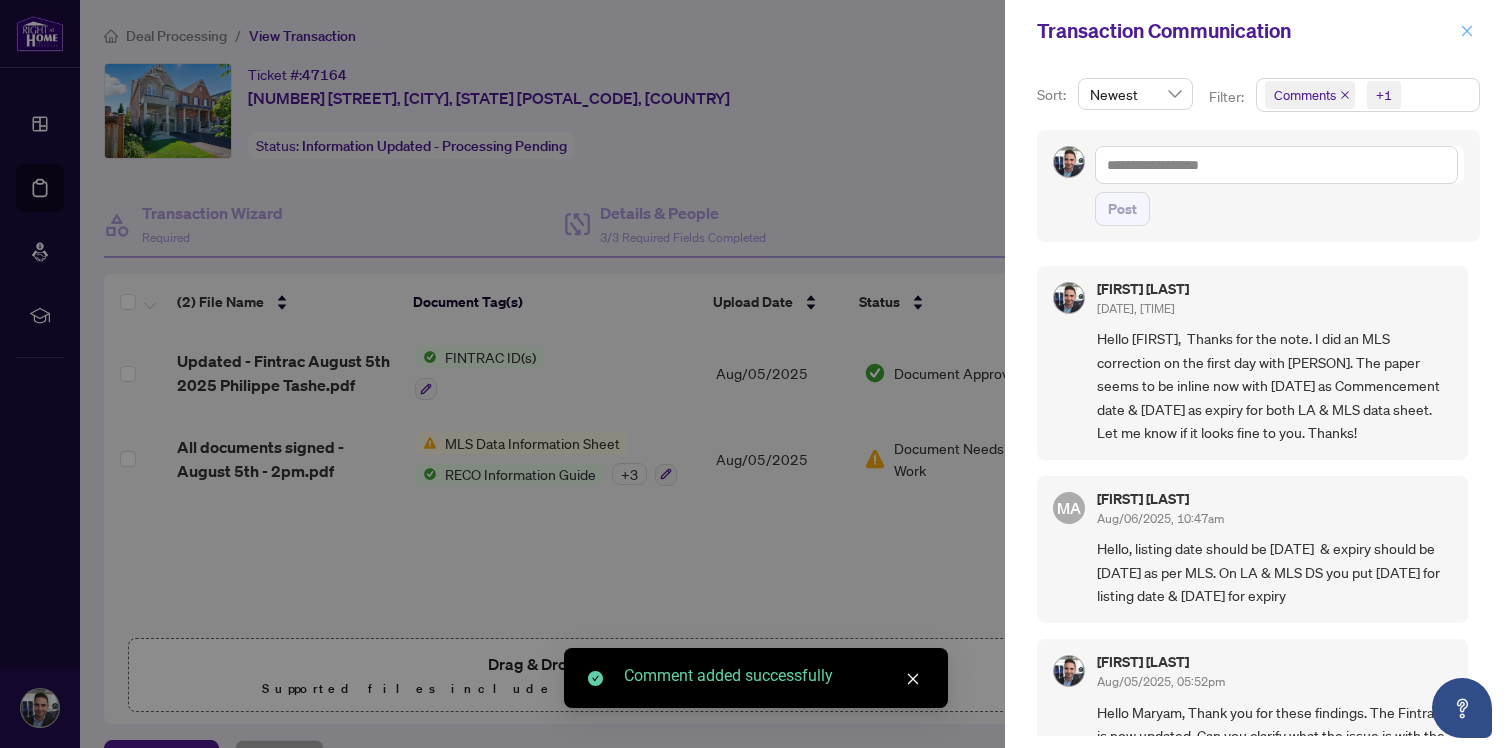 click 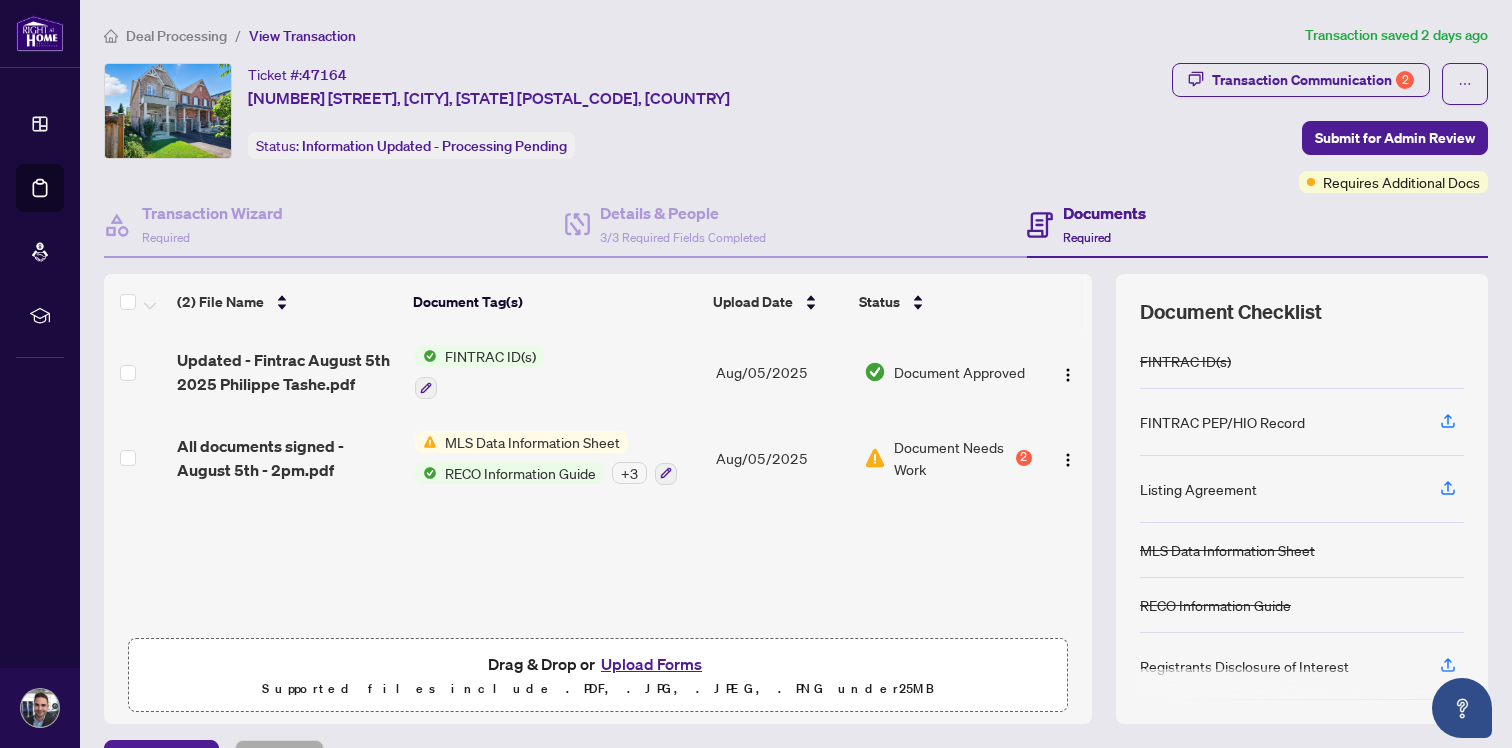 scroll, scrollTop: 0, scrollLeft: 0, axis: both 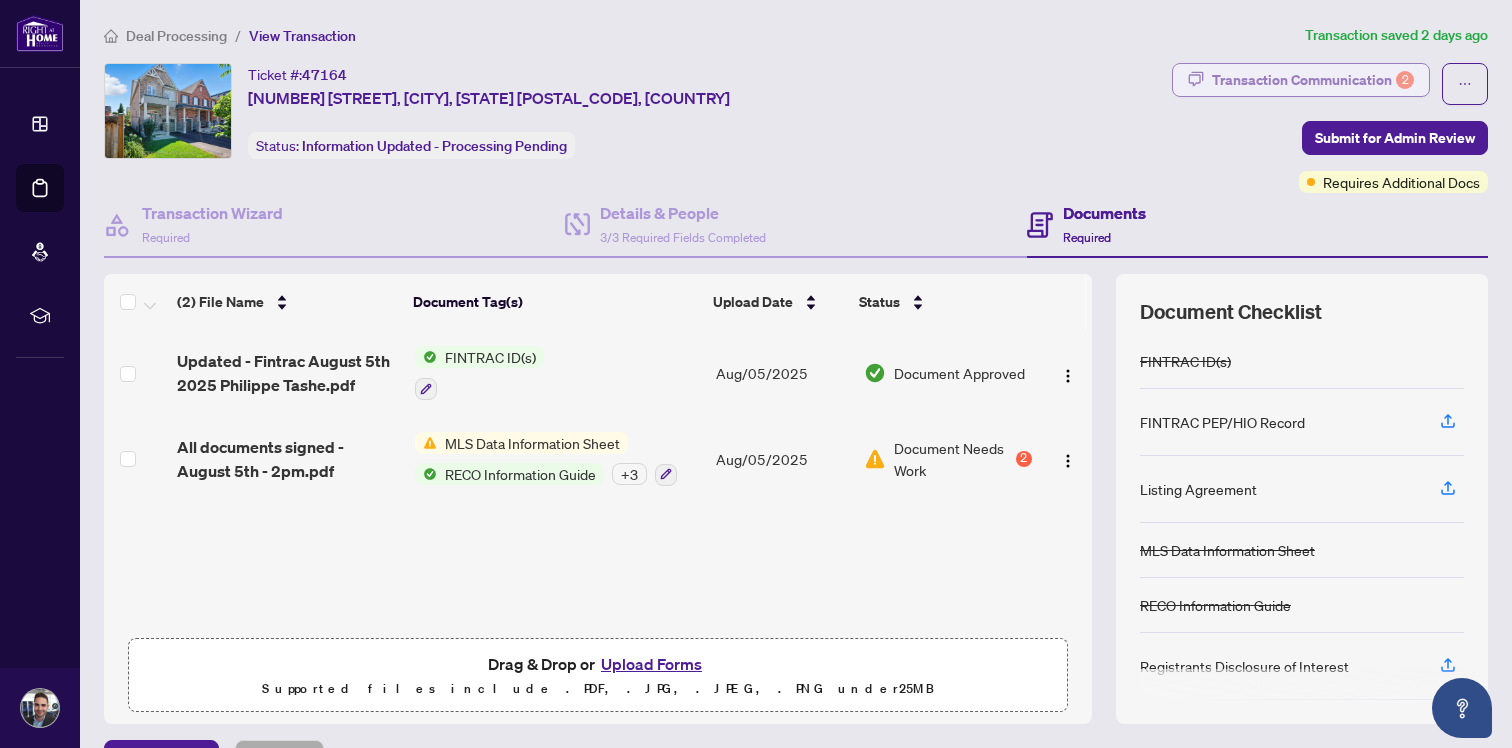 click on "Transaction Communication 2" at bounding box center (1313, 80) 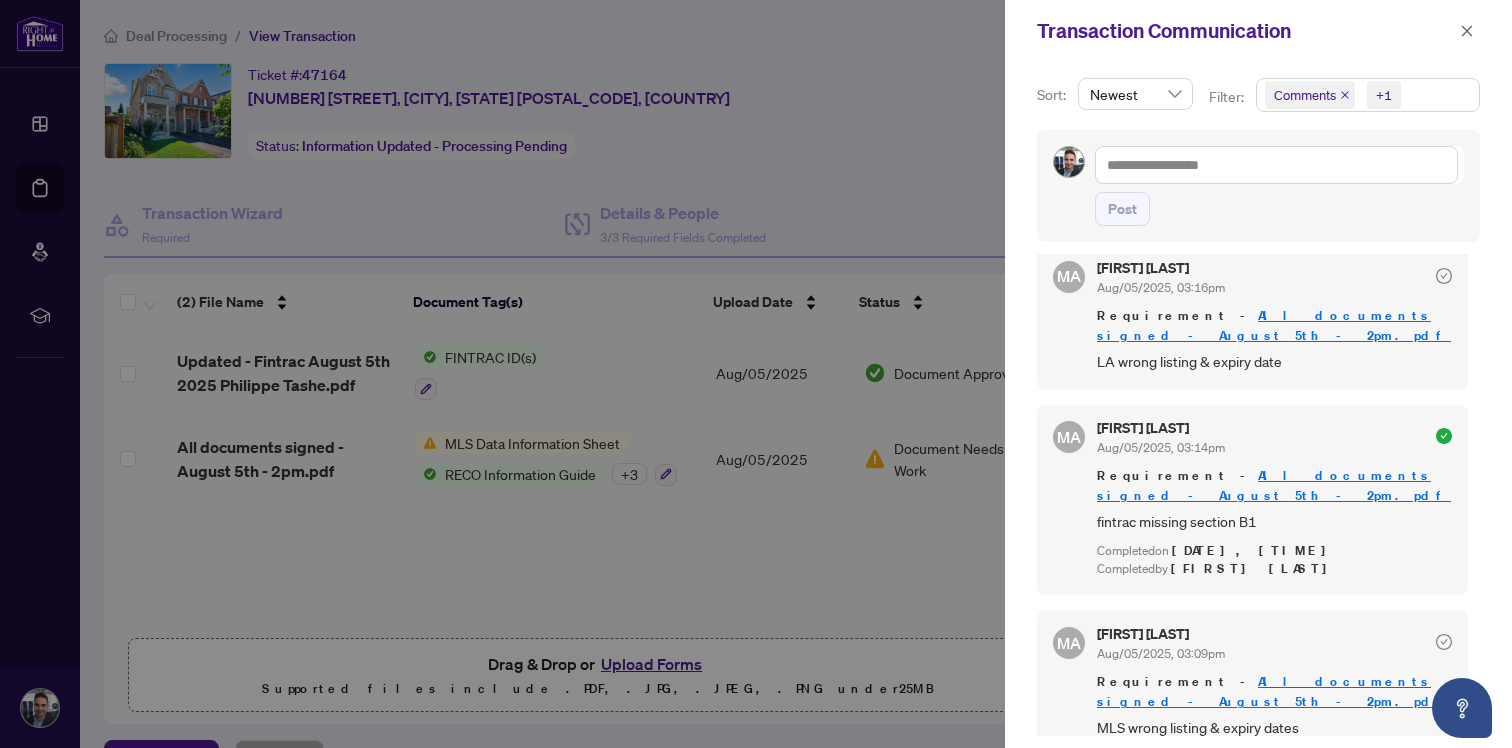 scroll, scrollTop: 0, scrollLeft: 0, axis: both 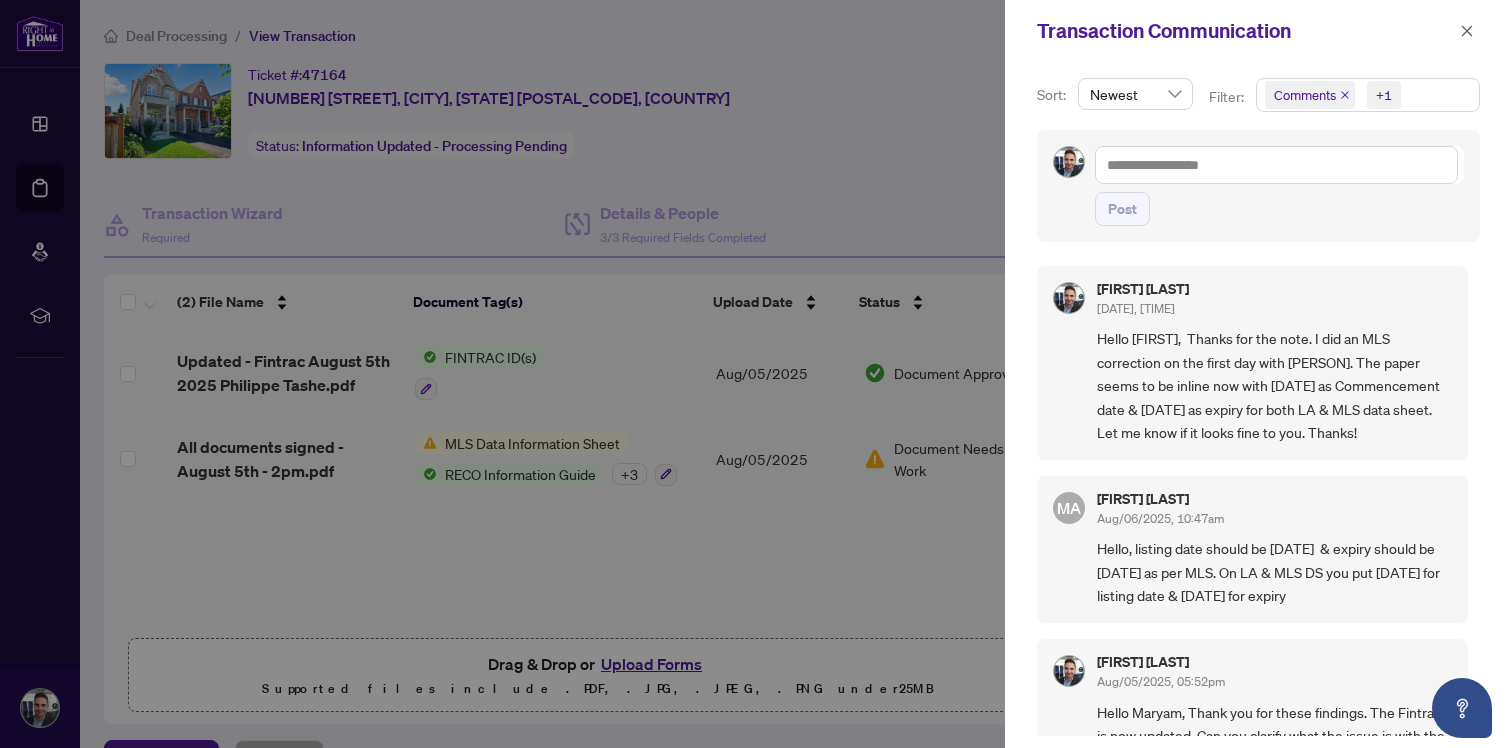 click at bounding box center (756, 374) 